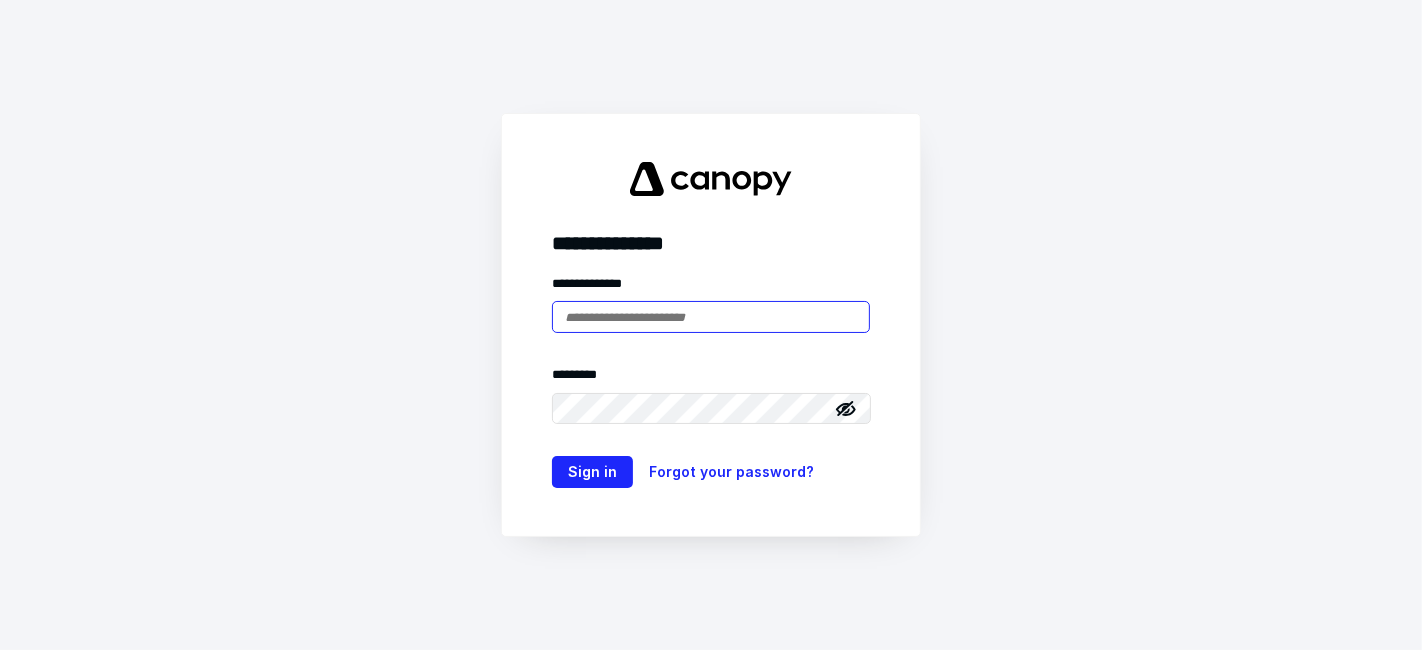scroll, scrollTop: 0, scrollLeft: 0, axis: both 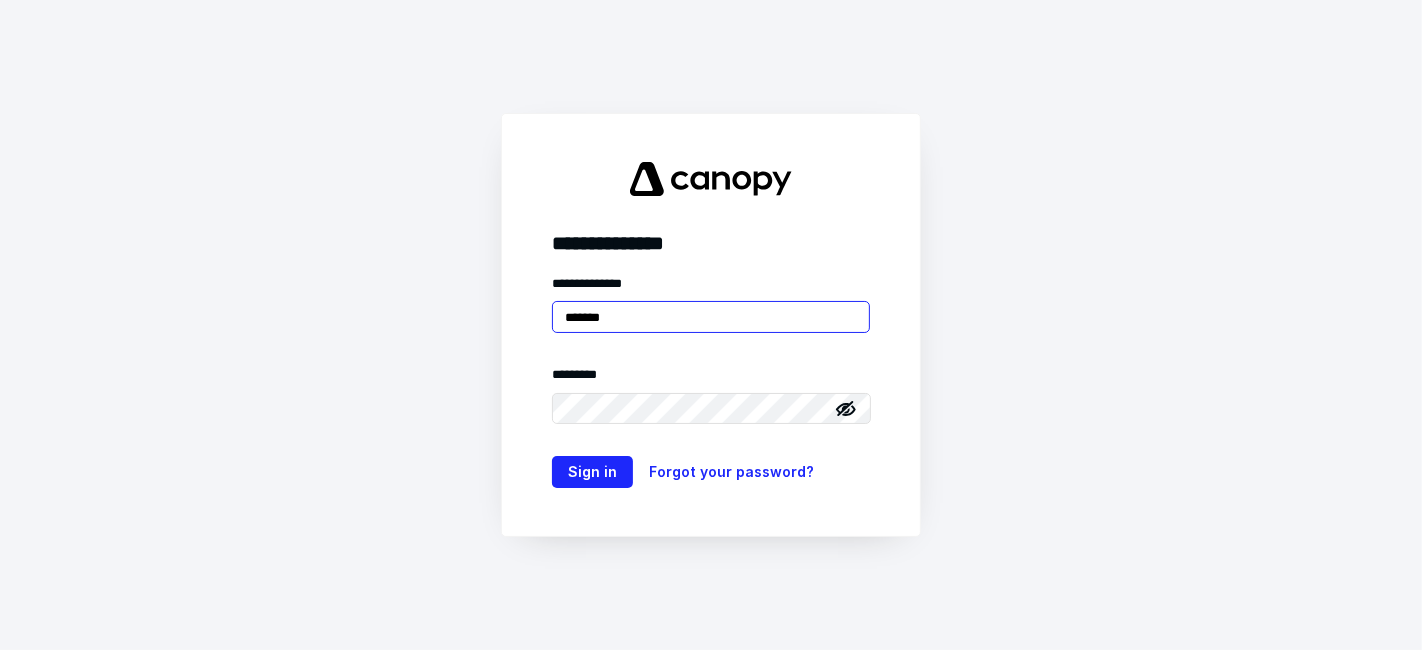type on "**********" 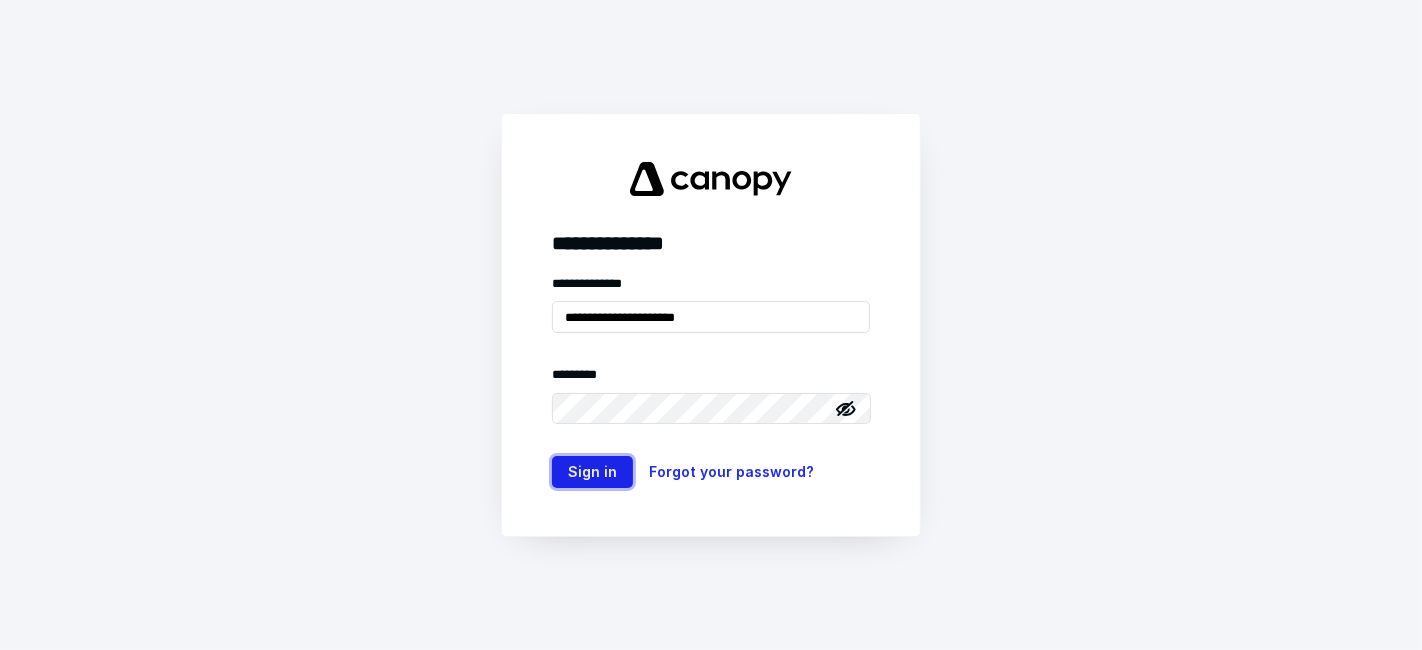 click on "Sign in" at bounding box center (592, 472) 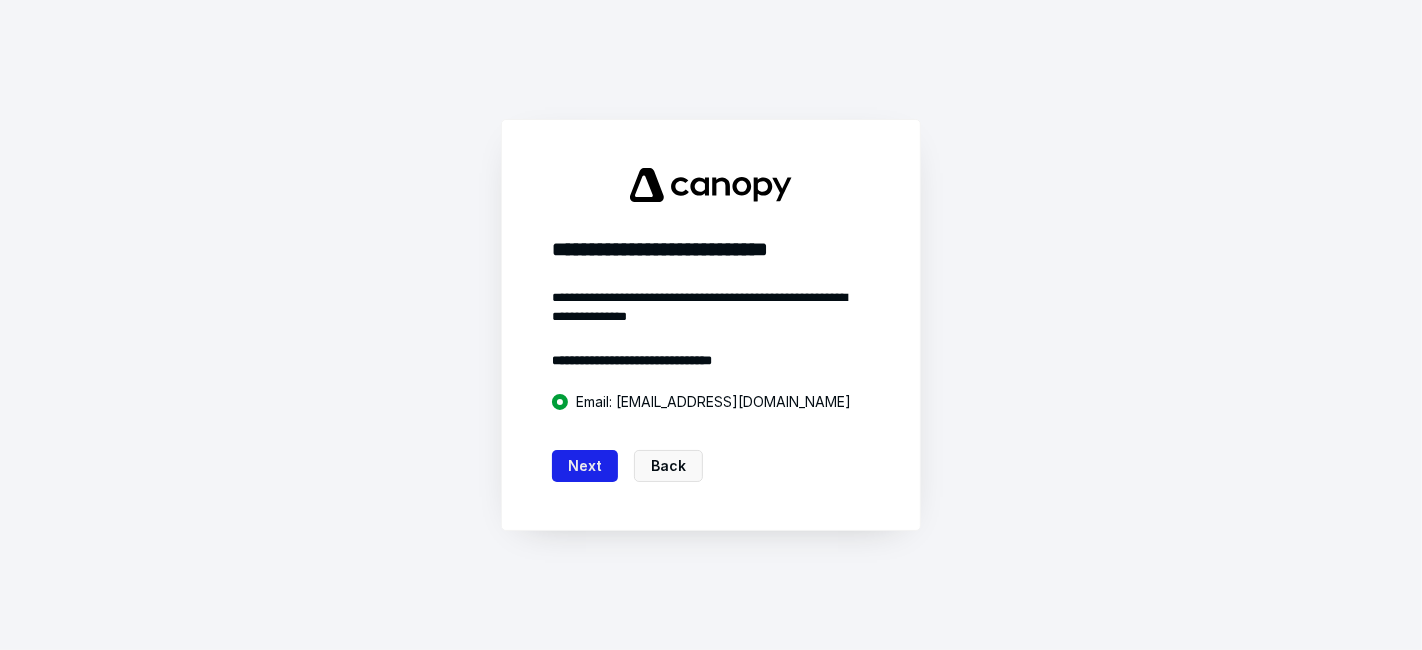 click on "Next" at bounding box center [585, 466] 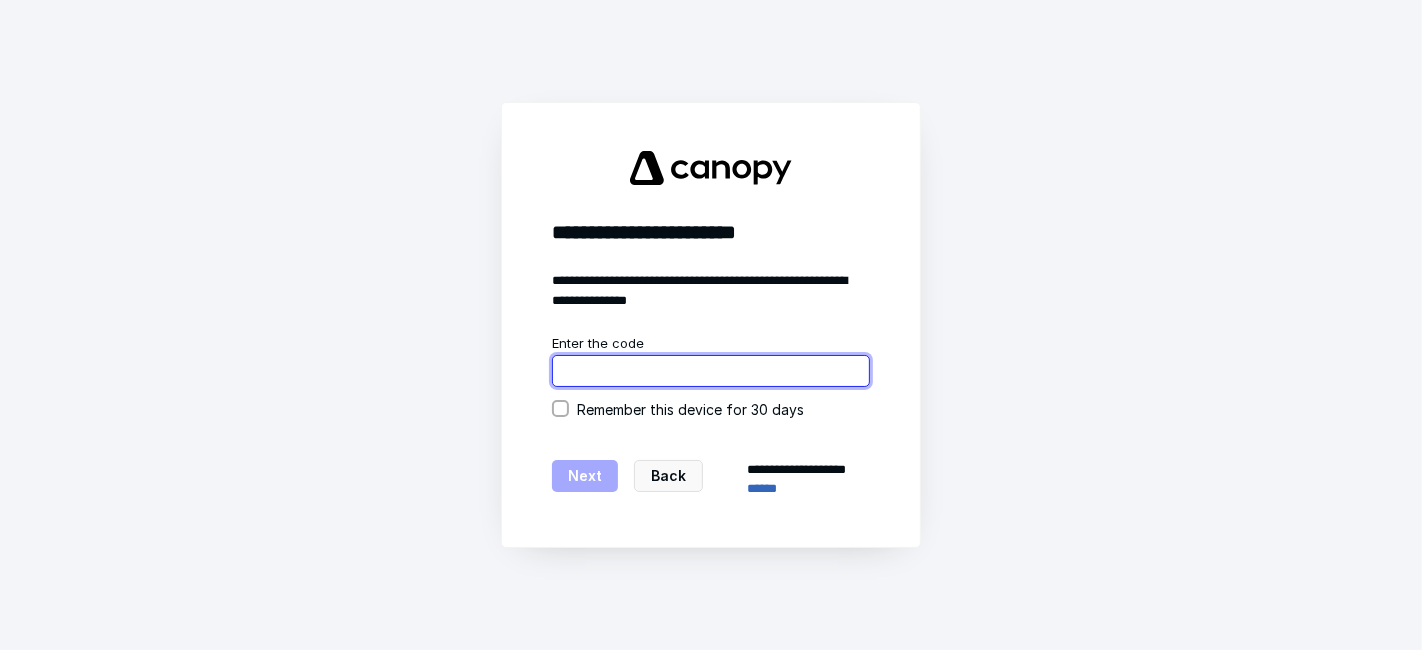 click at bounding box center (711, 371) 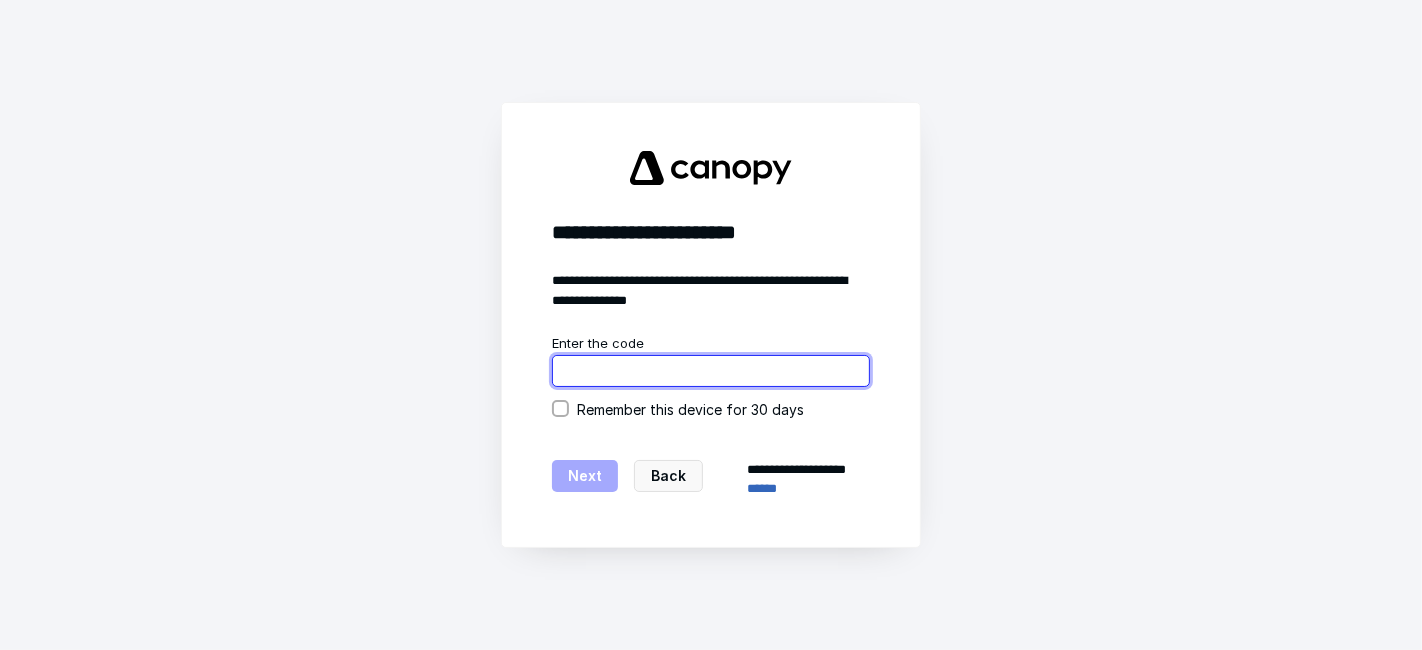 click at bounding box center (711, 371) 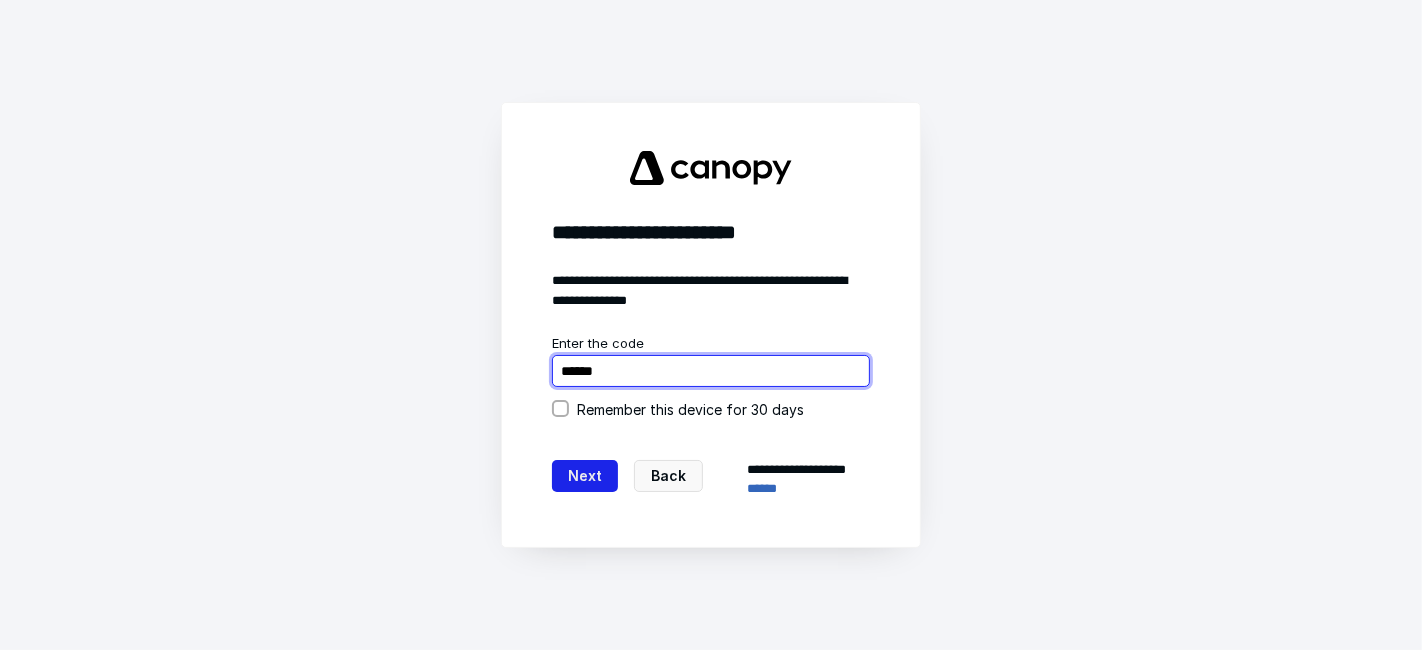 type on "******" 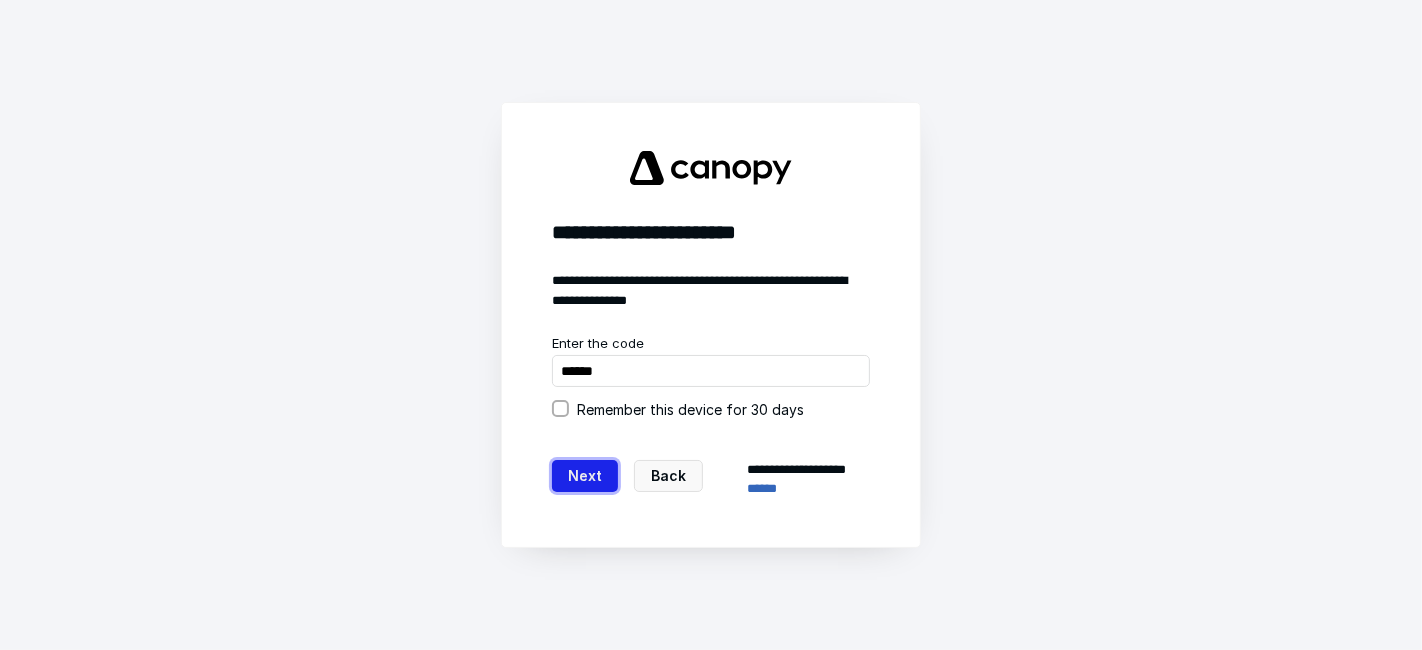 click on "Next" at bounding box center (585, 476) 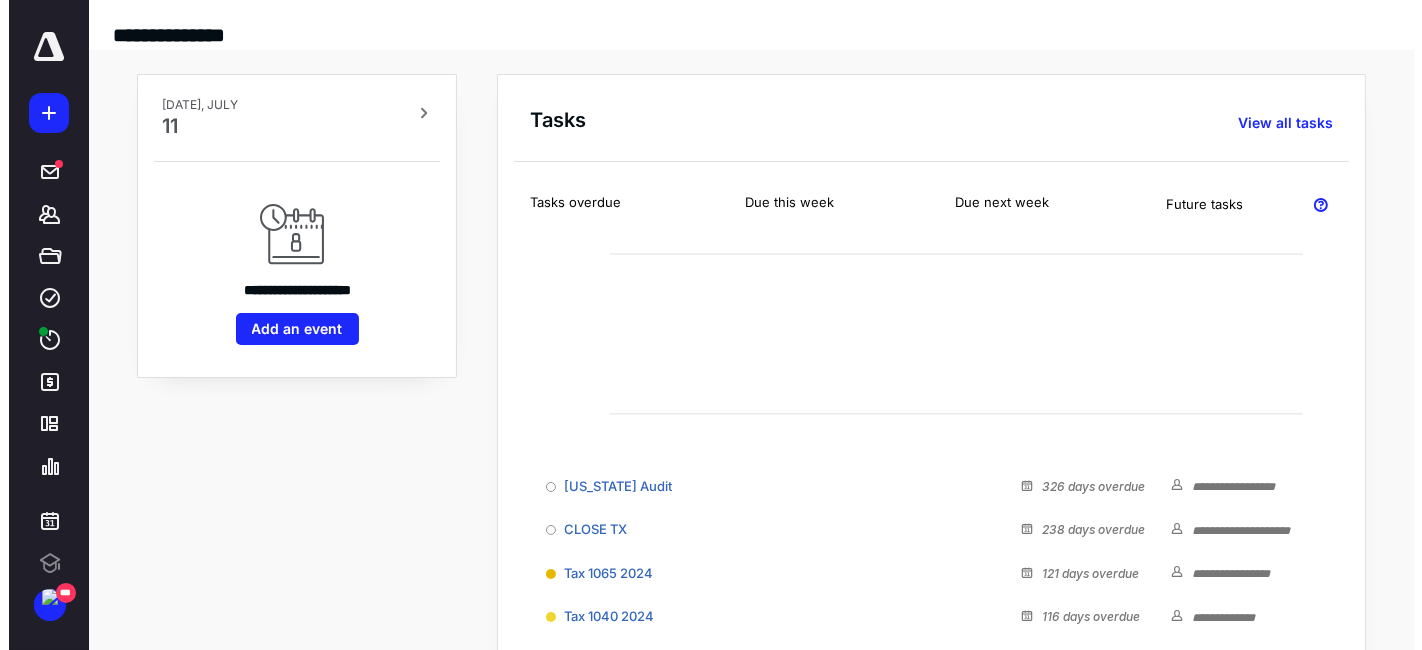 scroll, scrollTop: 0, scrollLeft: 0, axis: both 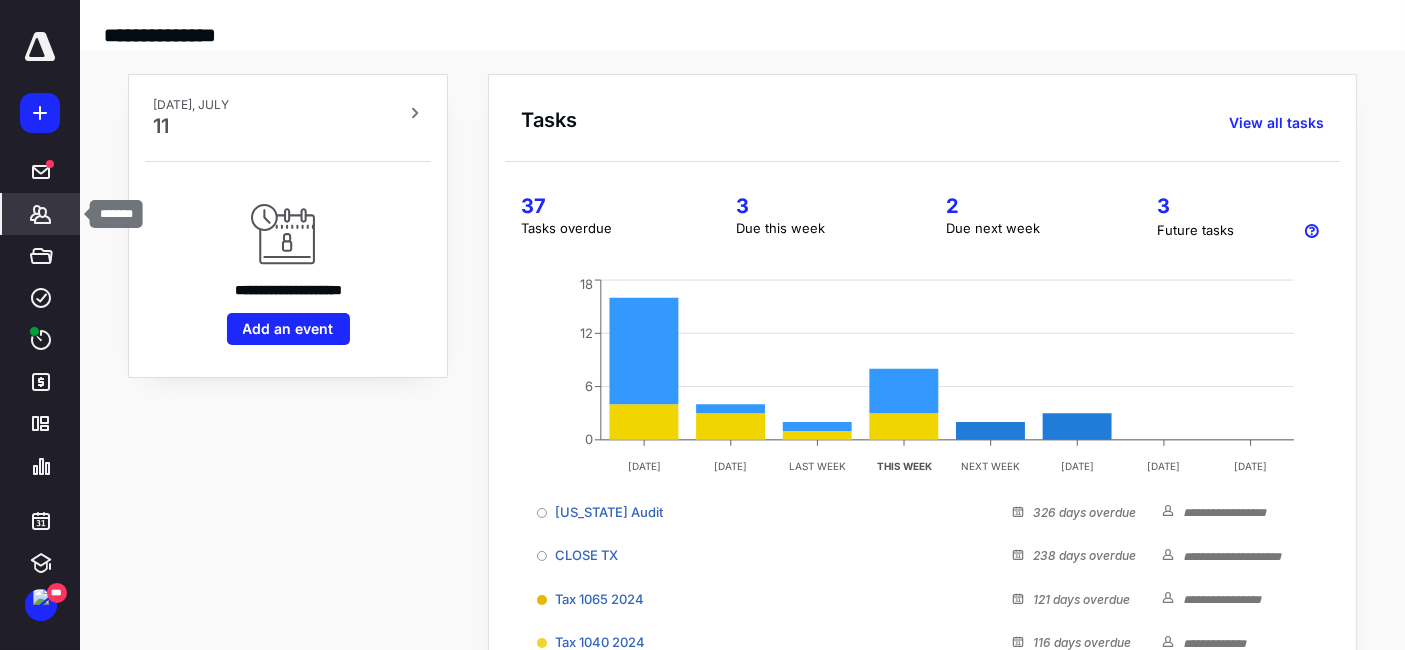 click 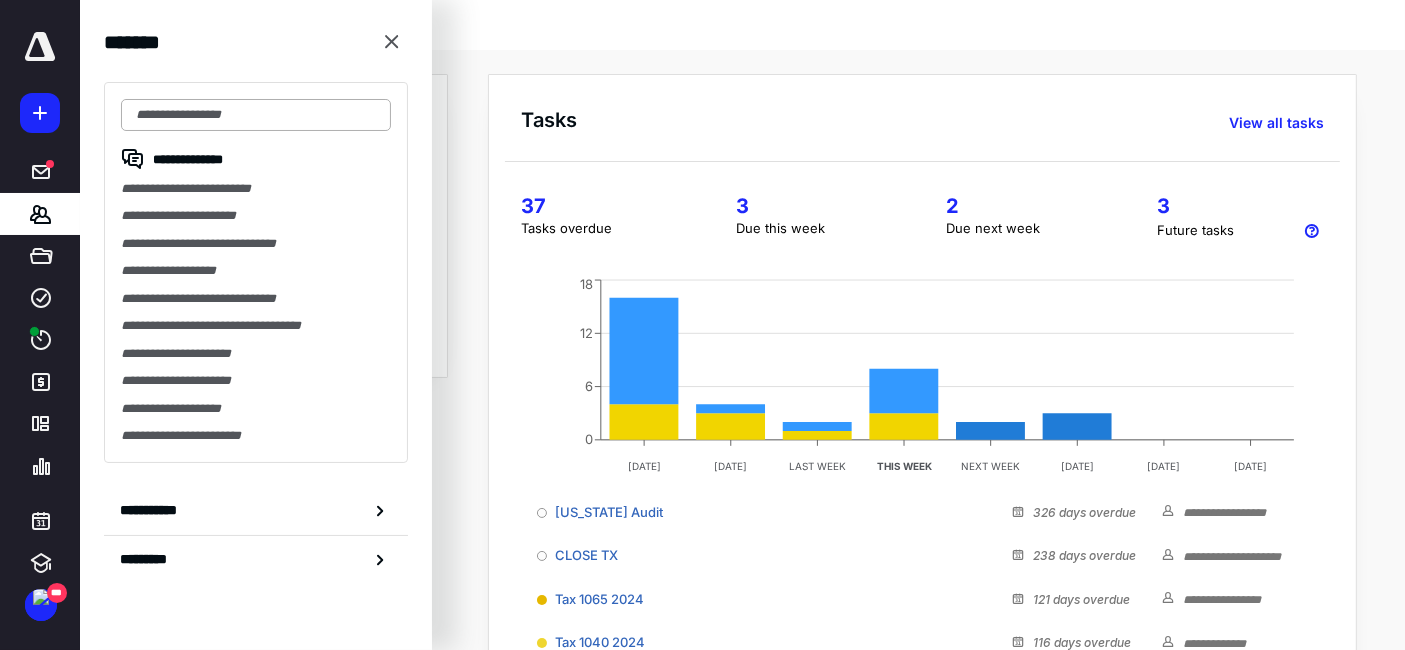 click at bounding box center [256, 115] 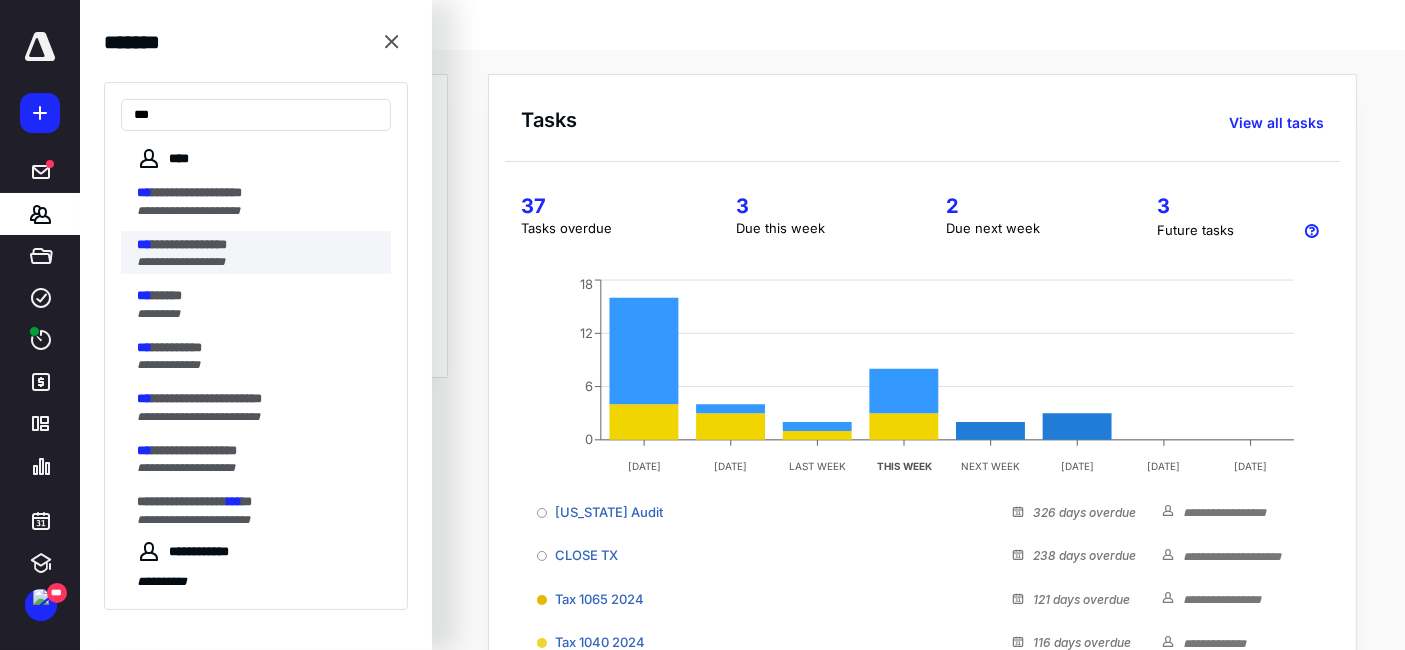 type on "***" 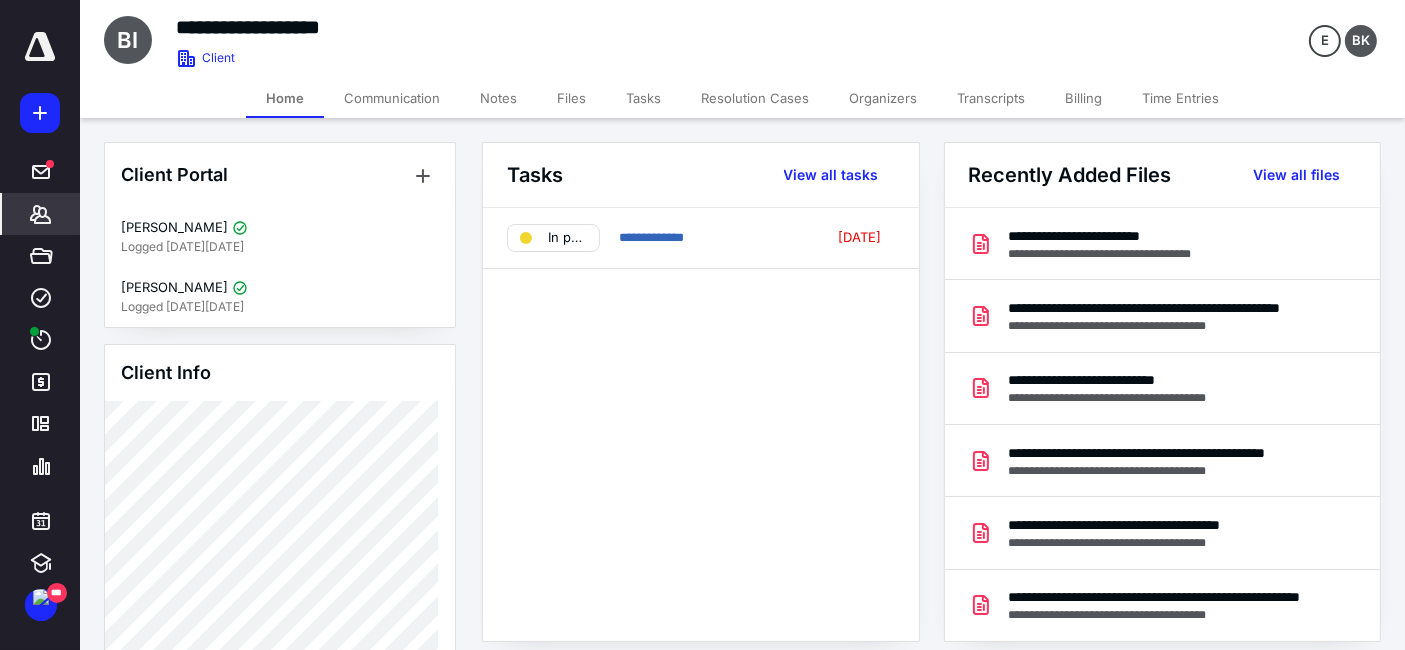 click on "Files" at bounding box center (571, 98) 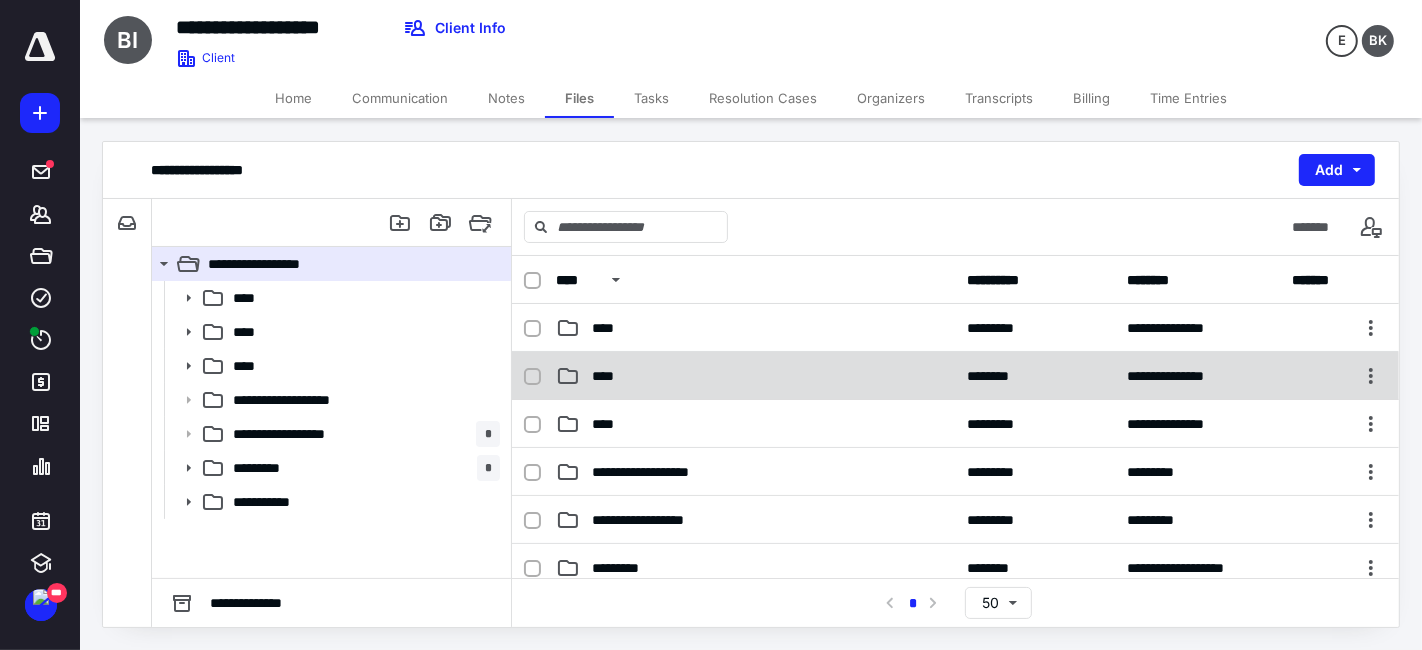 click on "****" at bounding box center (756, 376) 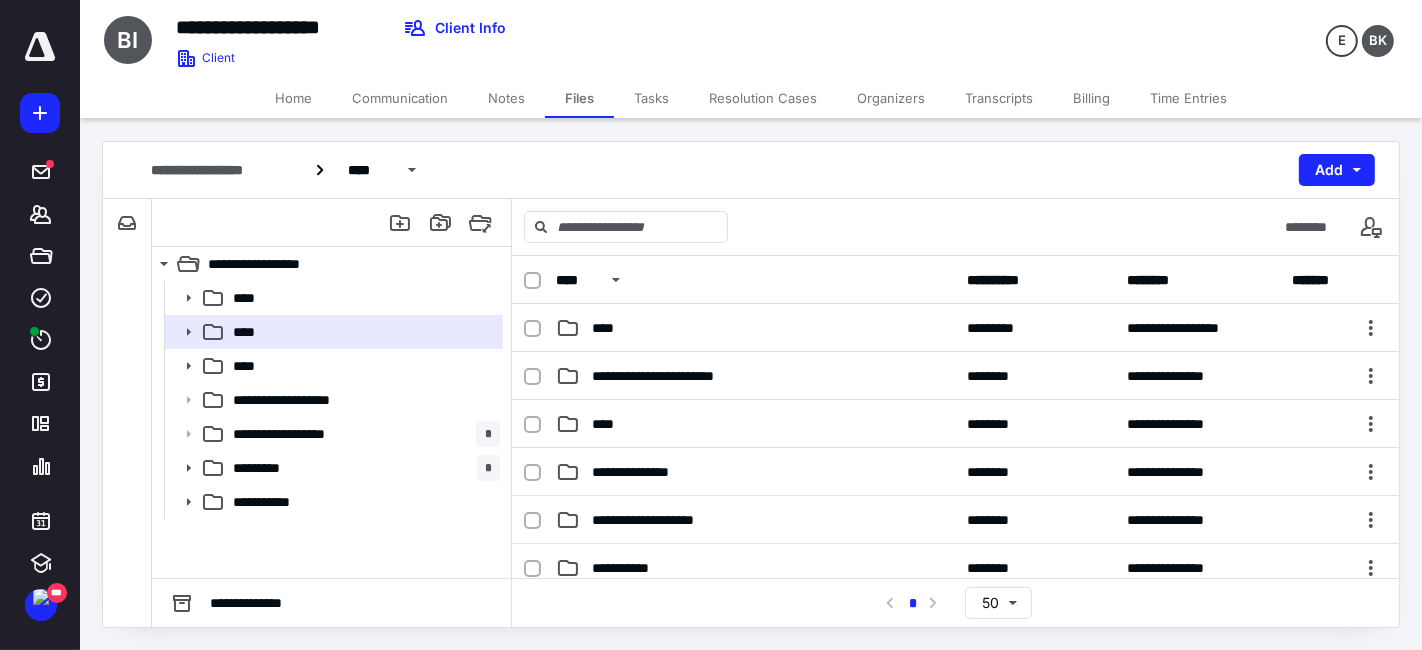 scroll, scrollTop: 333, scrollLeft: 0, axis: vertical 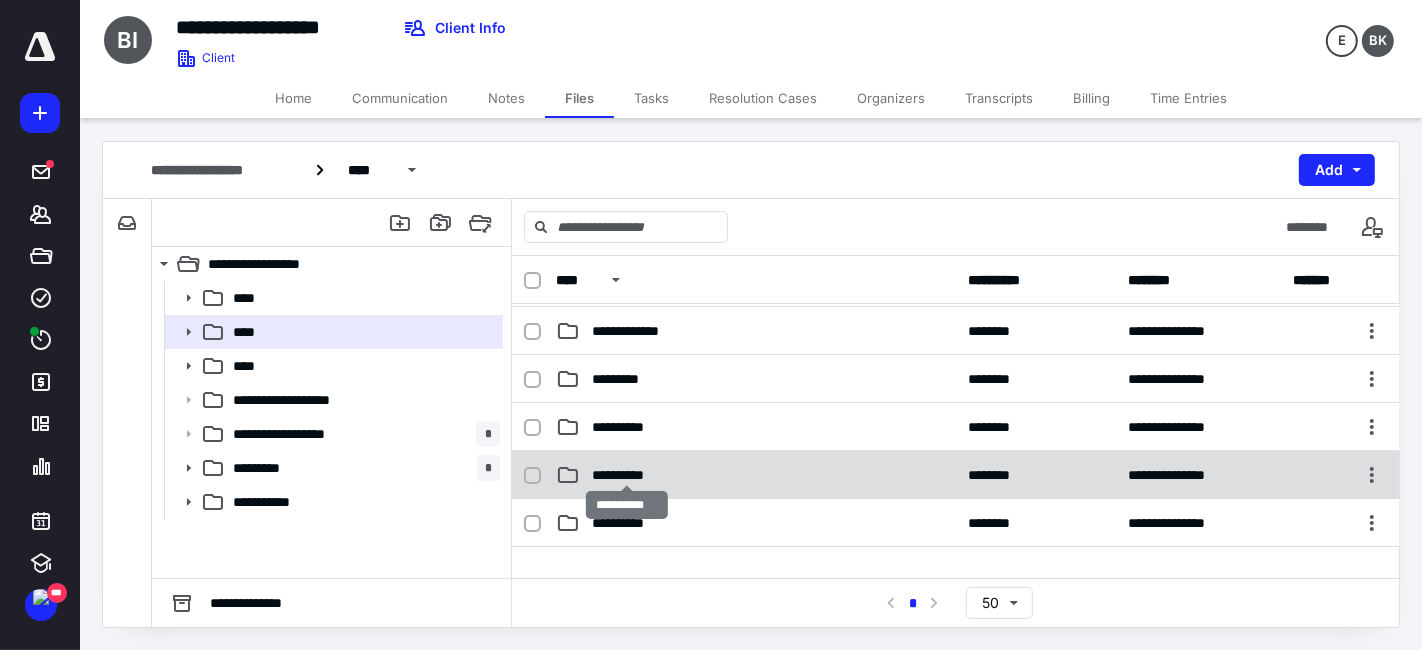 click on "**********" at bounding box center [627, 475] 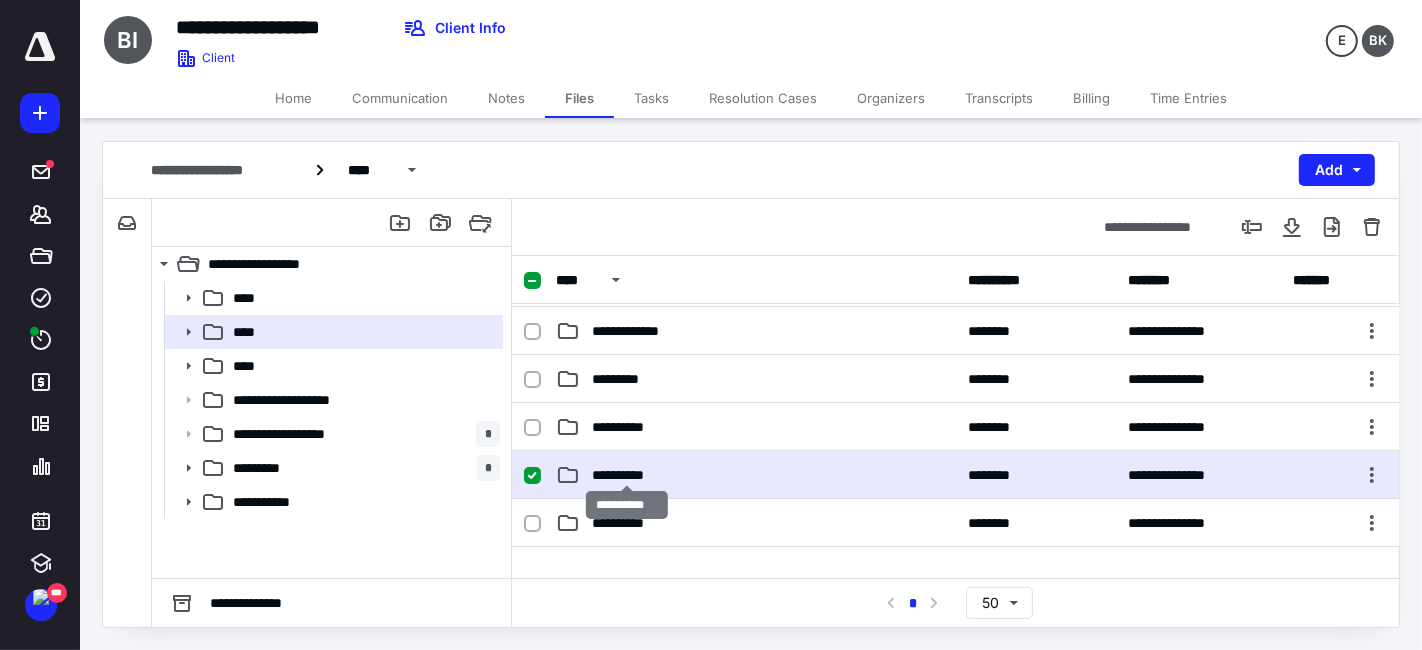 click on "**********" at bounding box center (627, 475) 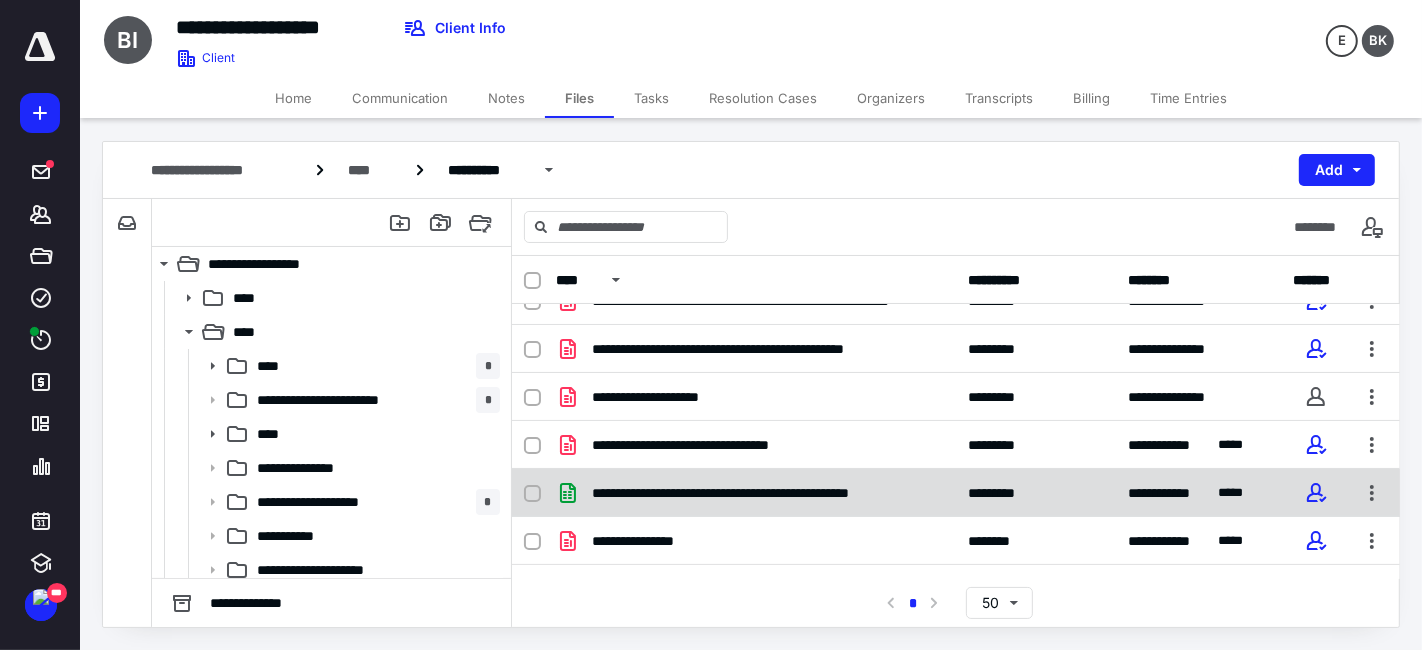scroll, scrollTop: 583, scrollLeft: 0, axis: vertical 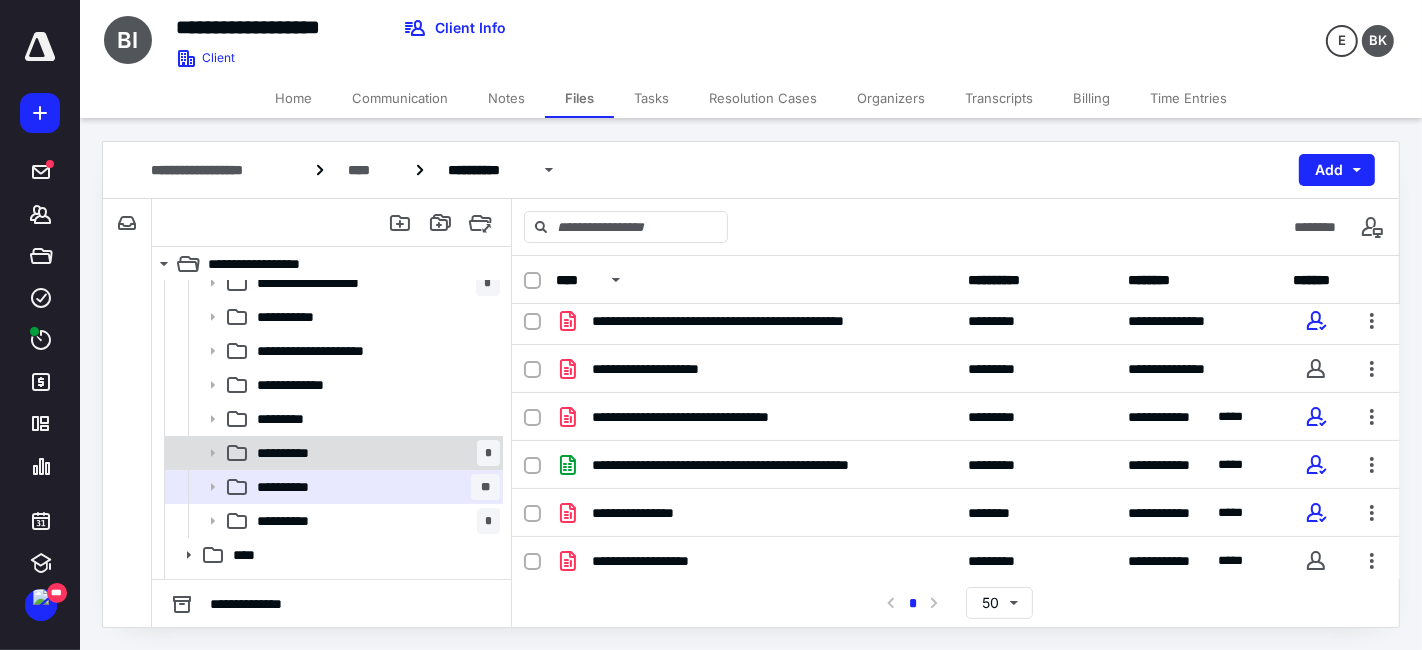 click on "**********" at bounding box center (374, 453) 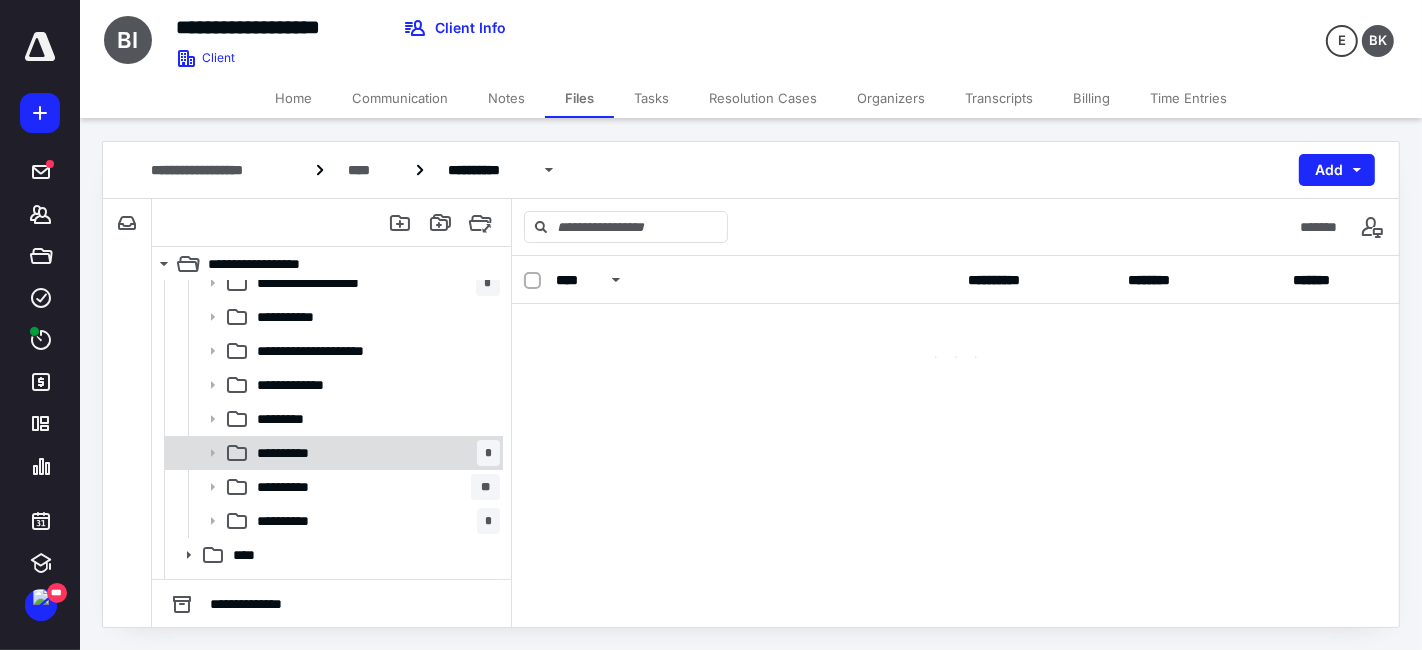 scroll, scrollTop: 0, scrollLeft: 0, axis: both 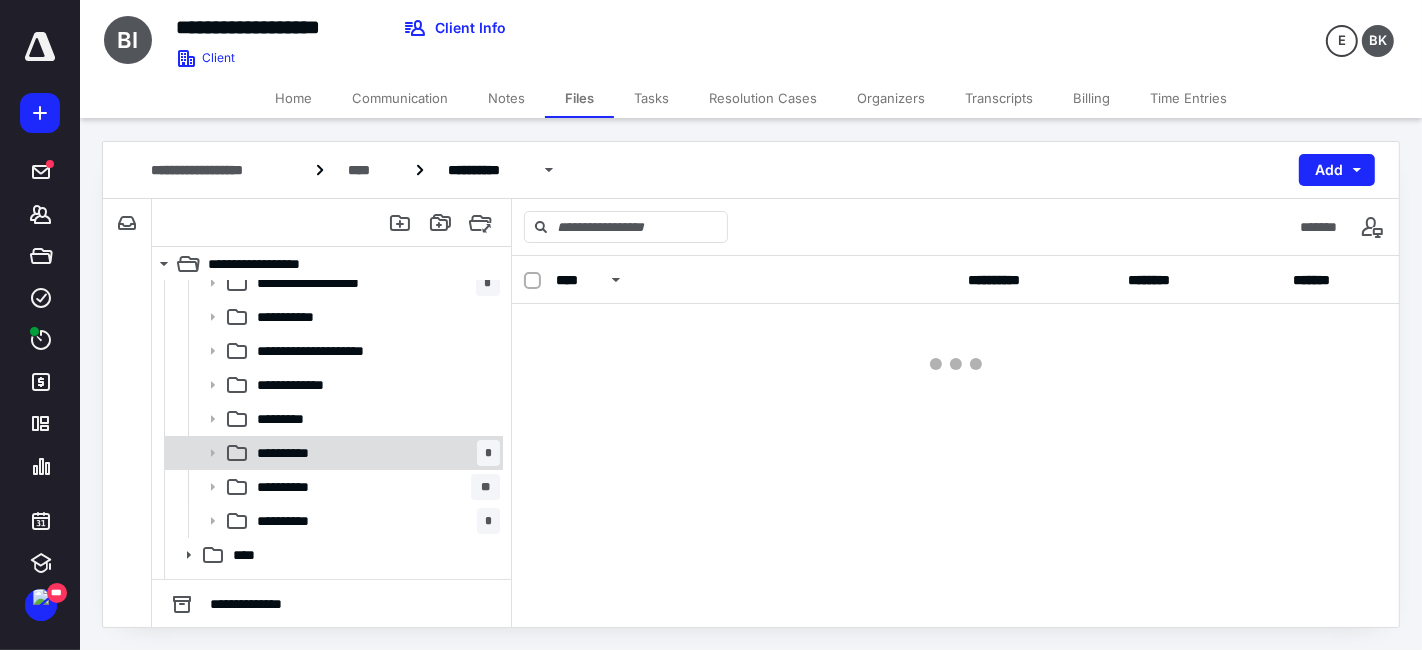 click on "**********" at bounding box center (374, 453) 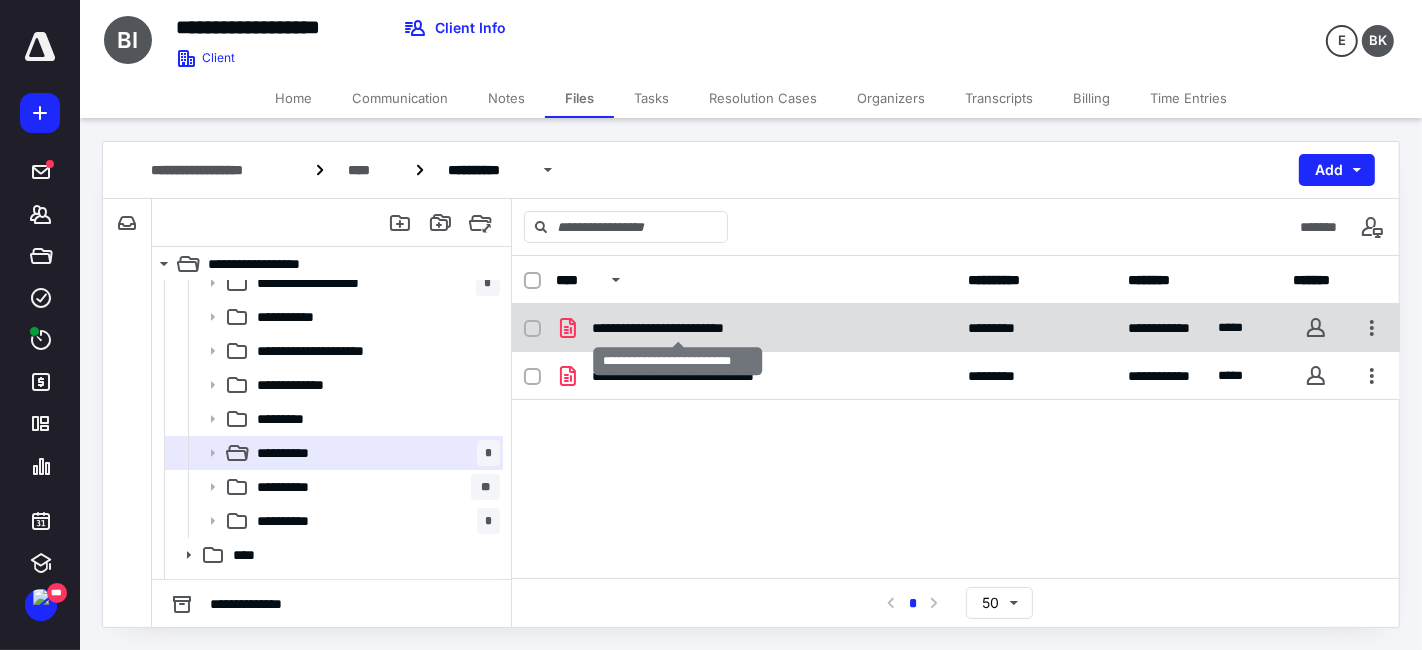 click on "**********" at bounding box center [678, 328] 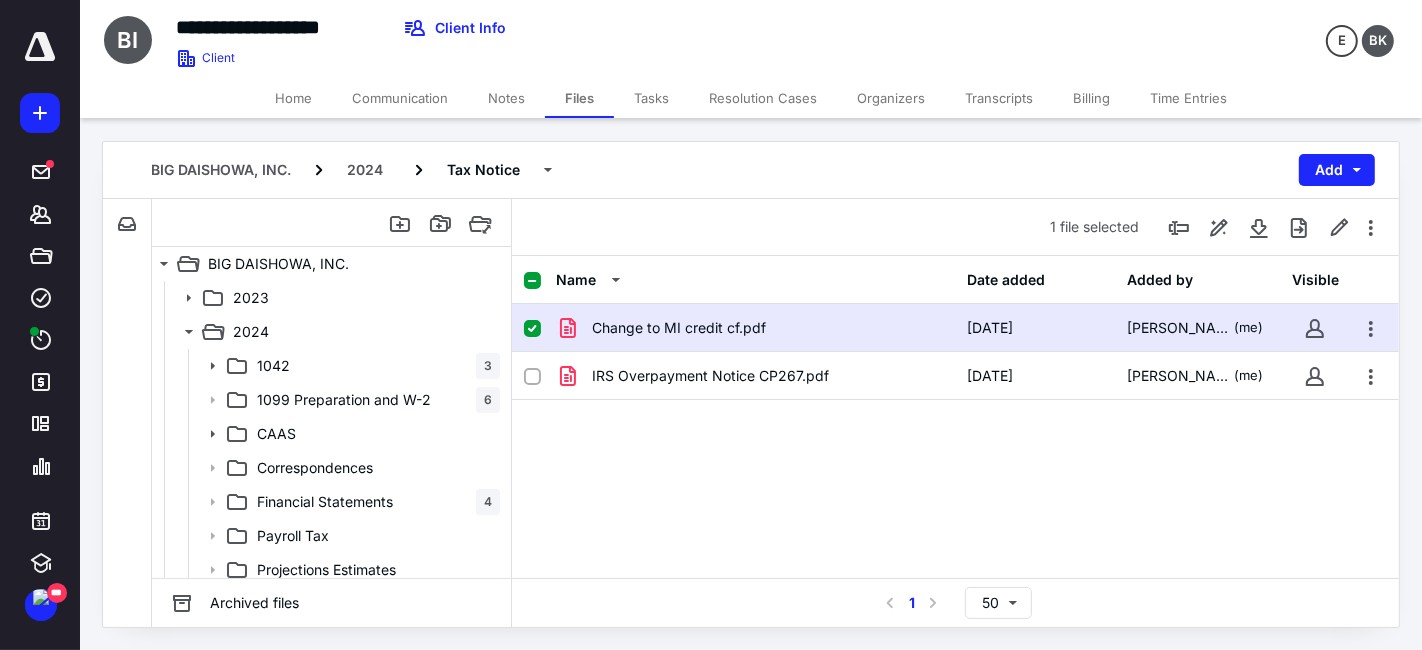 scroll, scrollTop: 219, scrollLeft: 0, axis: vertical 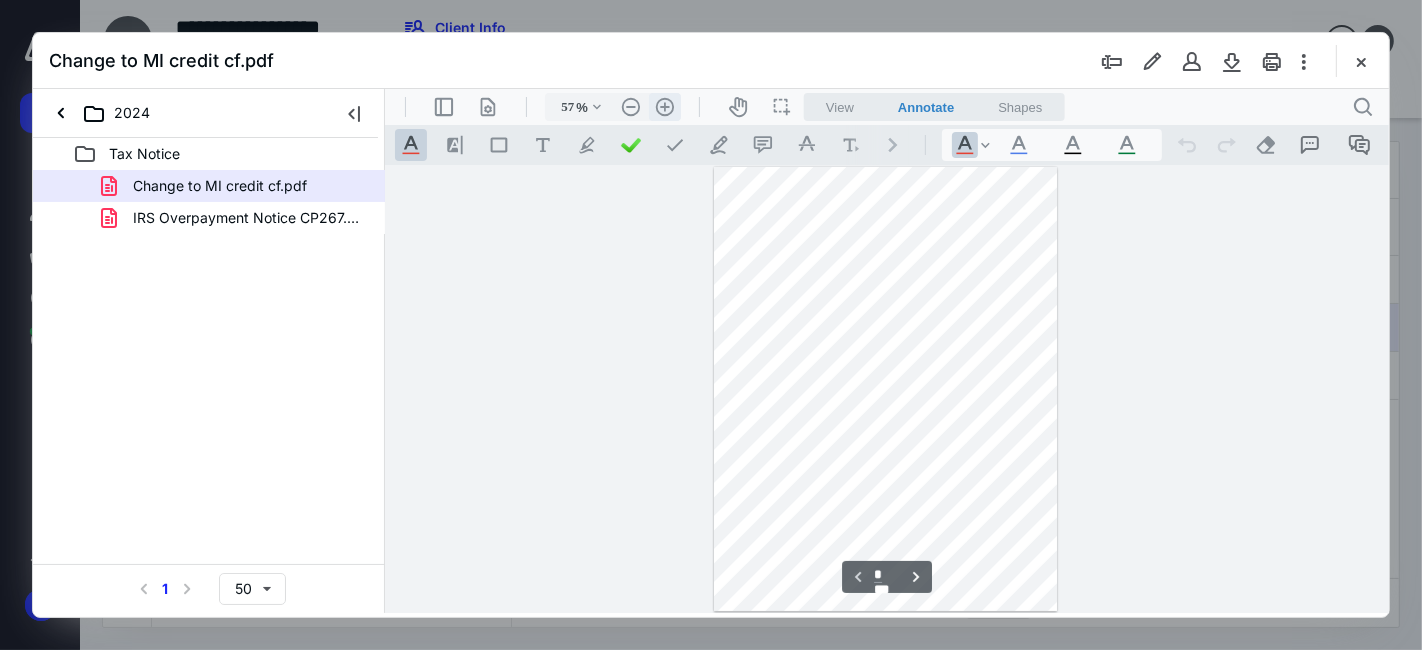 click on ".cls-1{fill:#abb0c4;} icon - header - zoom - in - line" at bounding box center (664, 106) 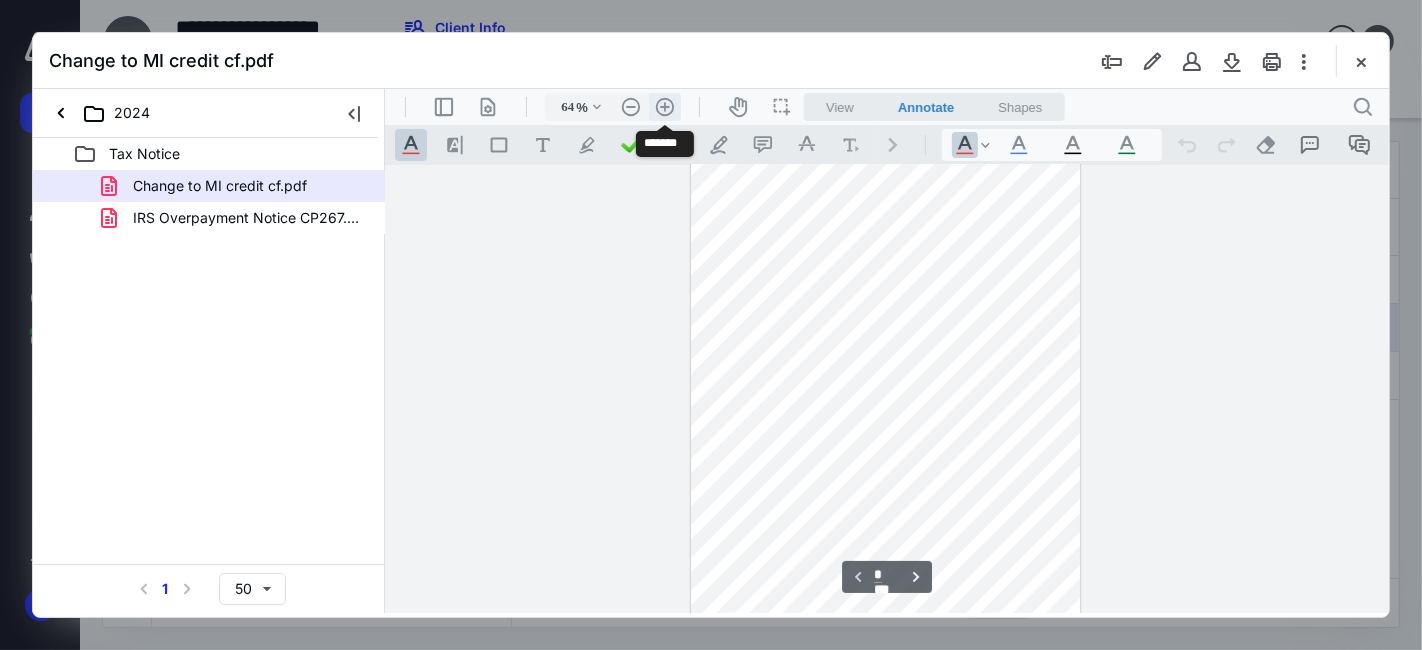 click on ".cls-1{fill:#abb0c4;} icon - header - zoom - in - line" at bounding box center (664, 106) 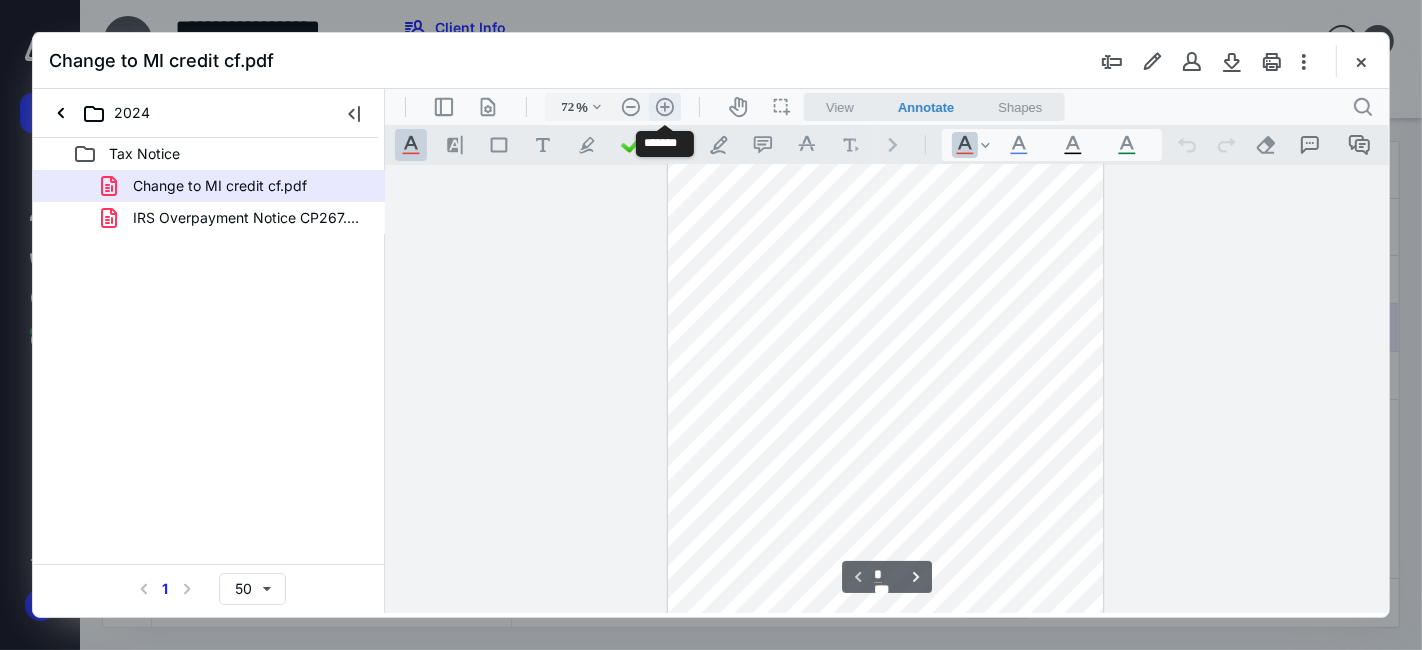 click on ".cls-1{fill:#abb0c4;} icon - header - zoom - in - line" at bounding box center (664, 106) 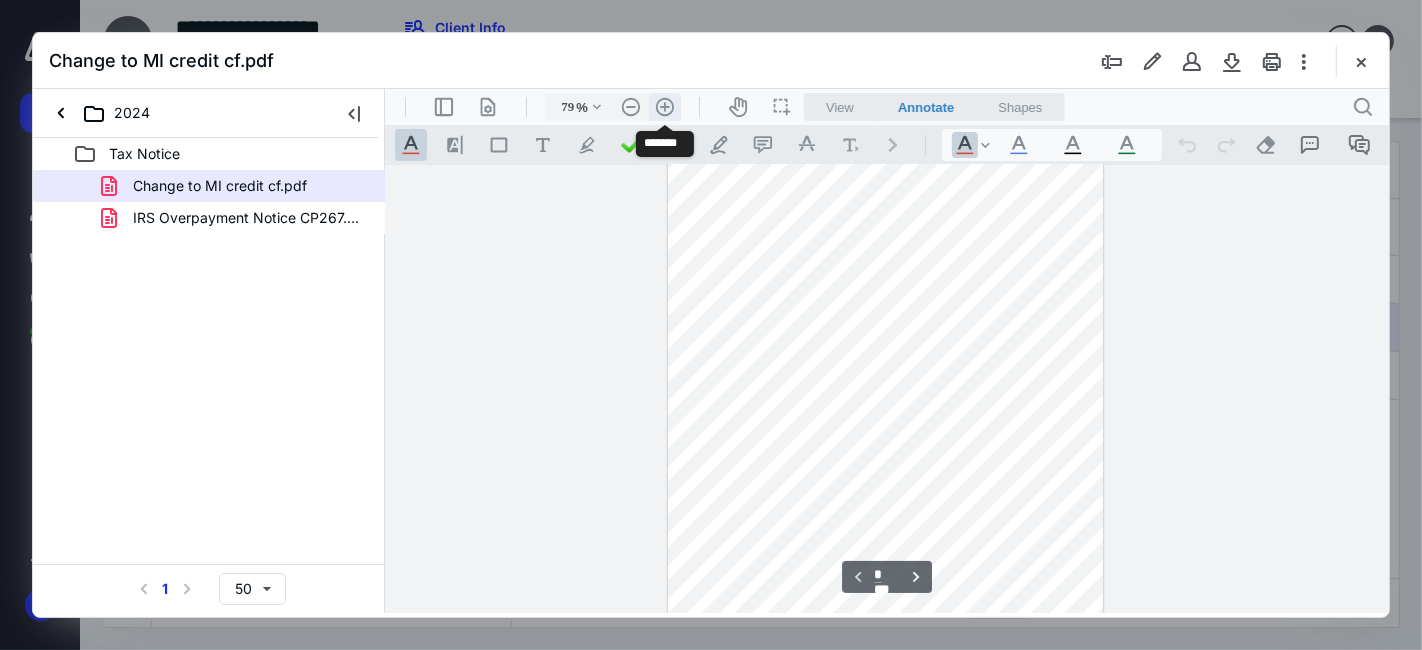 click on ".cls-1{fill:#abb0c4;} icon - header - zoom - in - line" at bounding box center [664, 106] 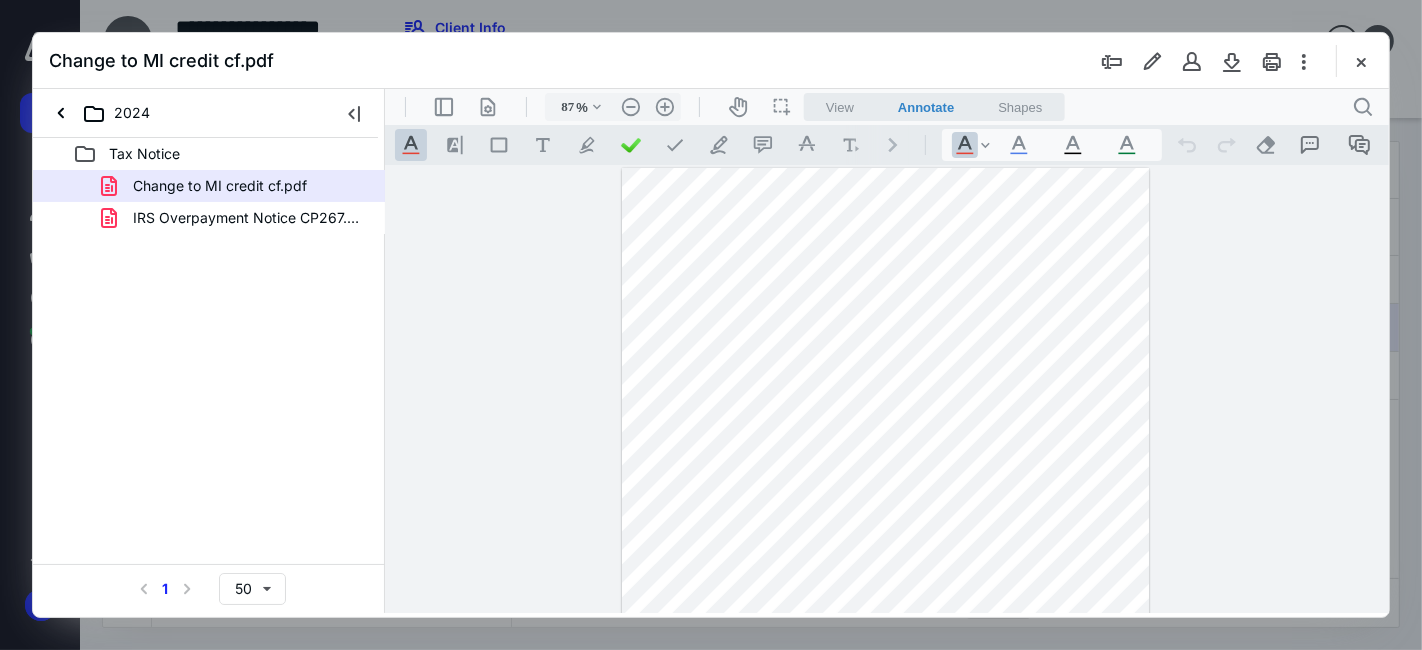 scroll, scrollTop: 444, scrollLeft: 0, axis: vertical 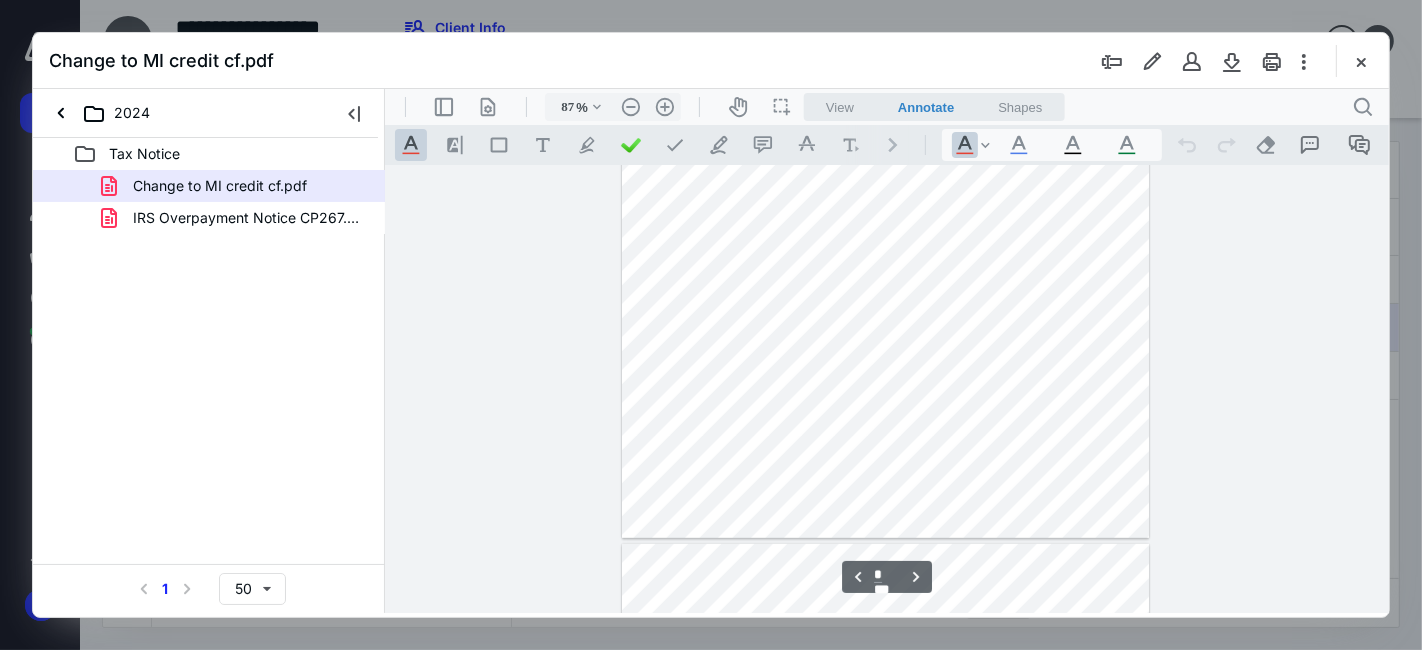 type on "*" 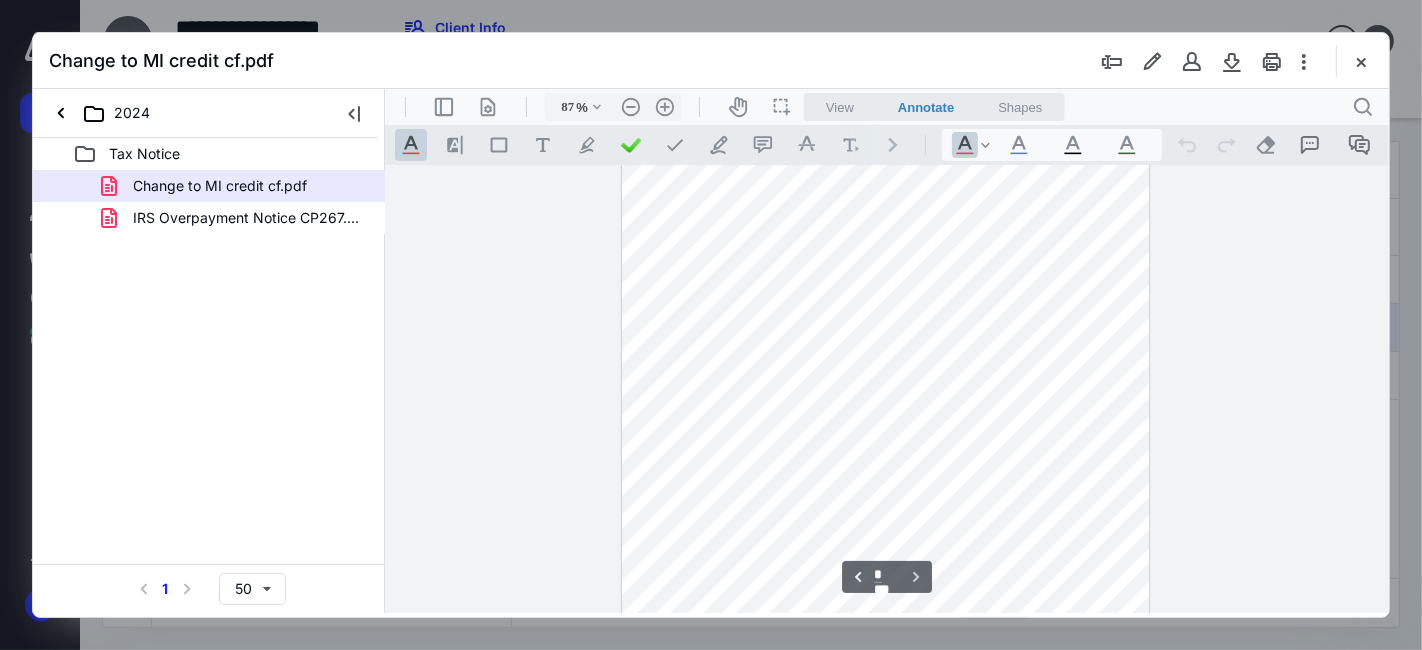 scroll, scrollTop: 1333, scrollLeft: 0, axis: vertical 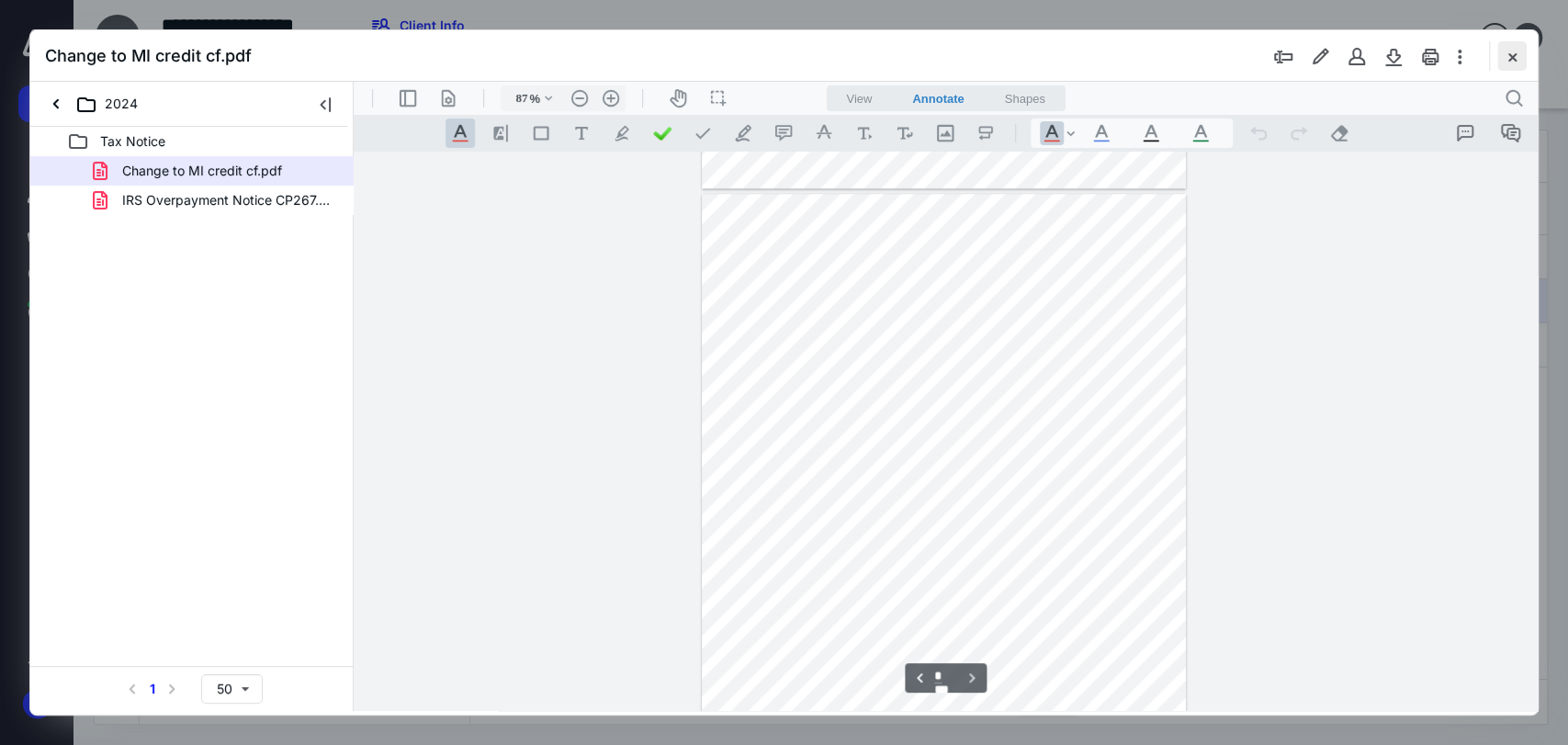 click at bounding box center (1512, 56) 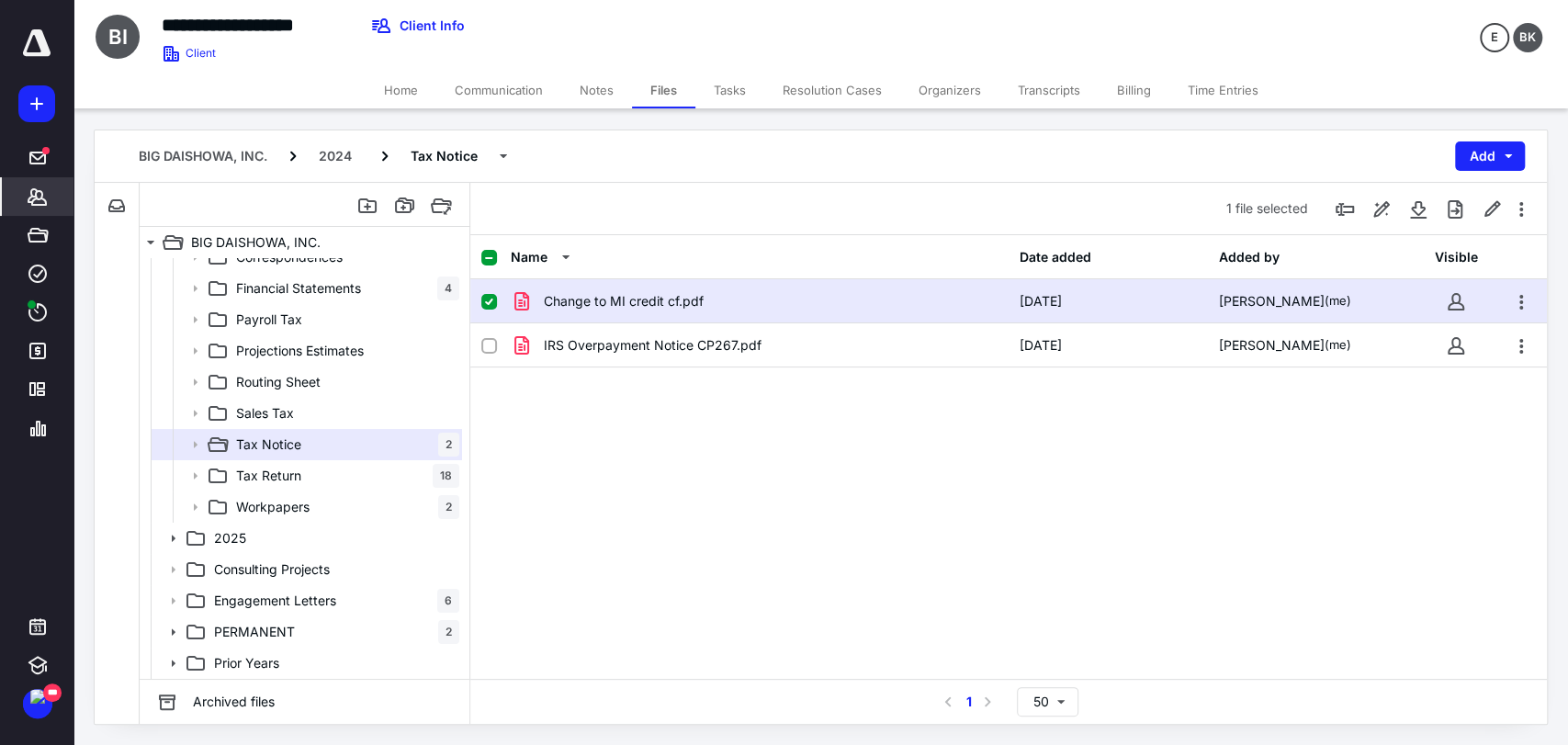 click 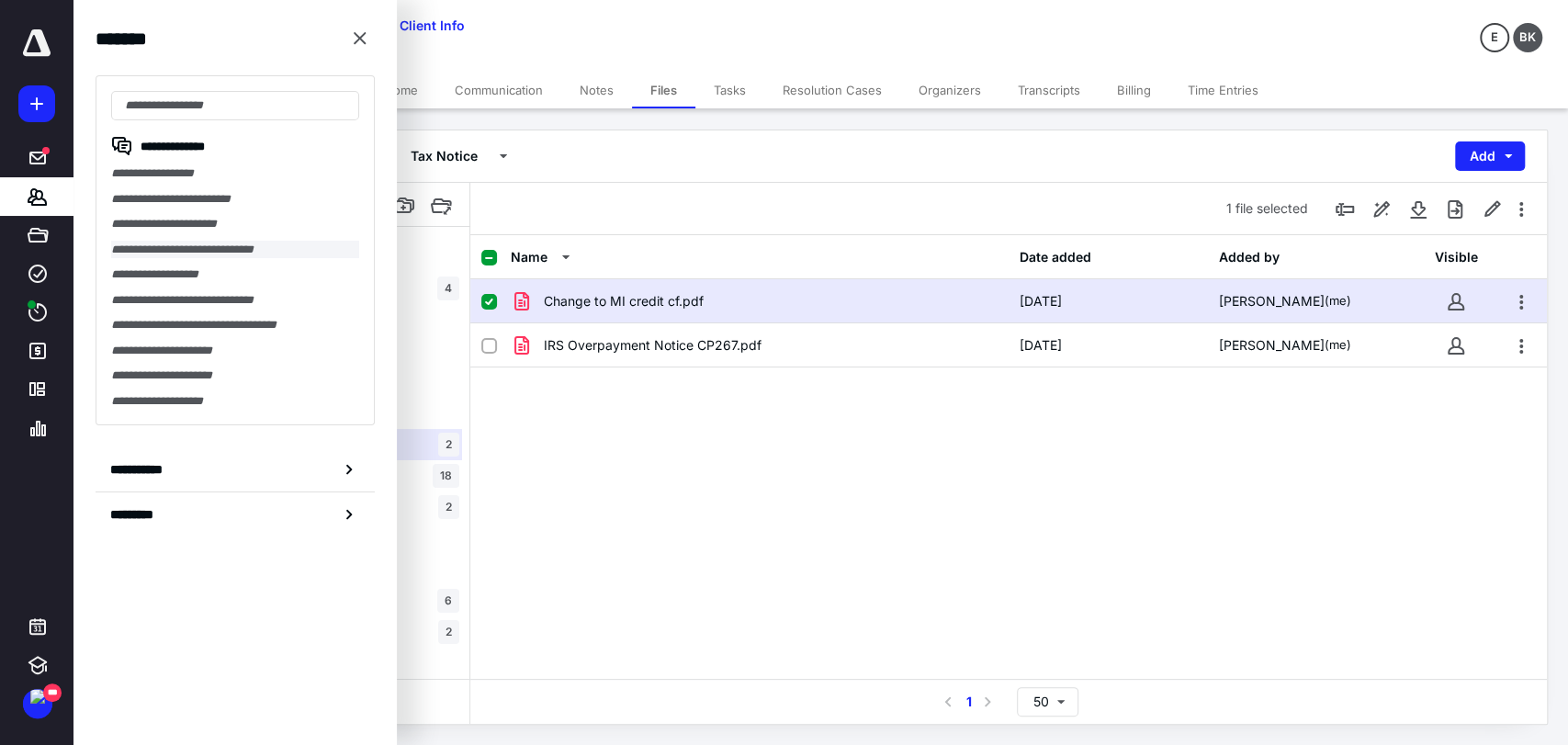 click on "**********" at bounding box center (235, 250) 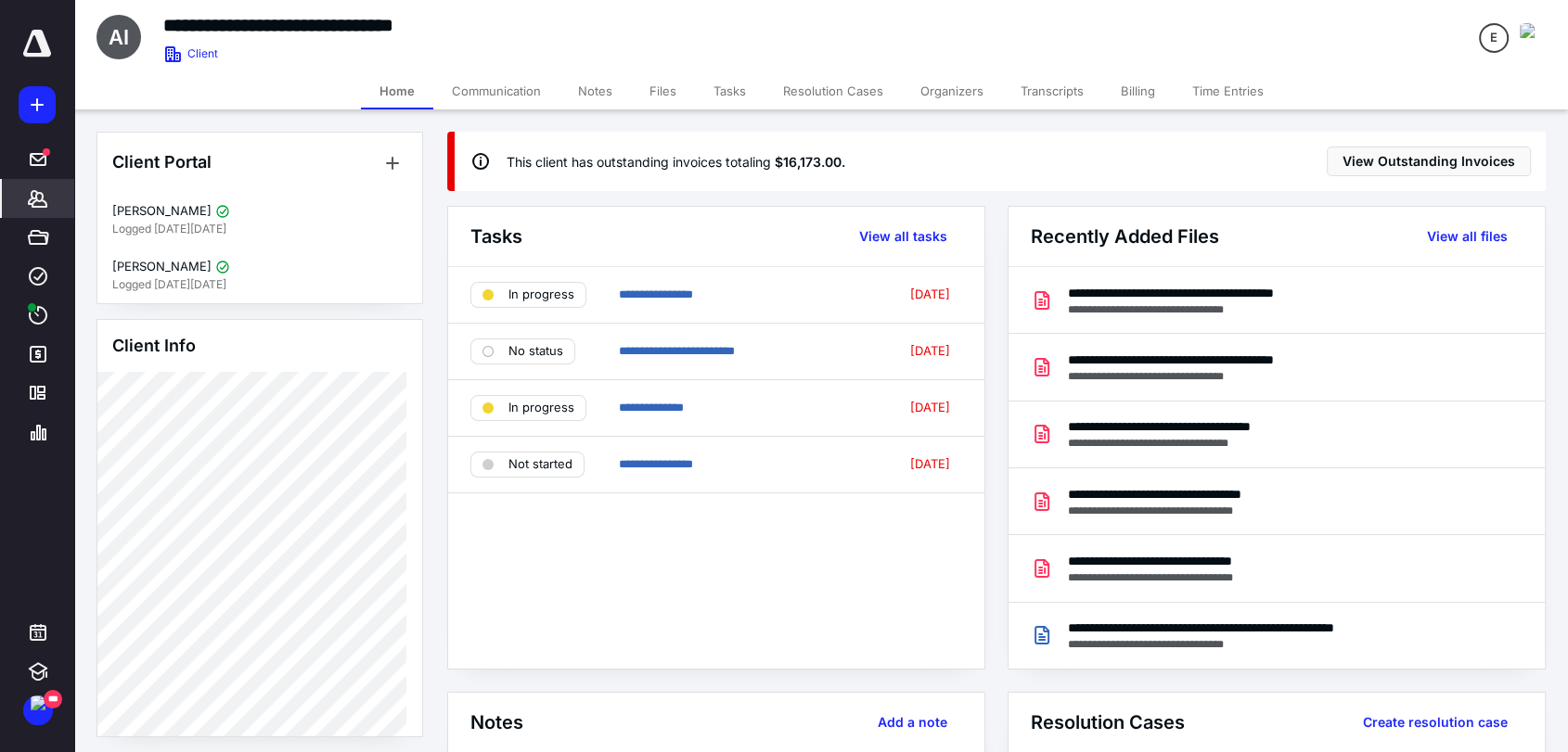 click on "Files" at bounding box center [662, 91] 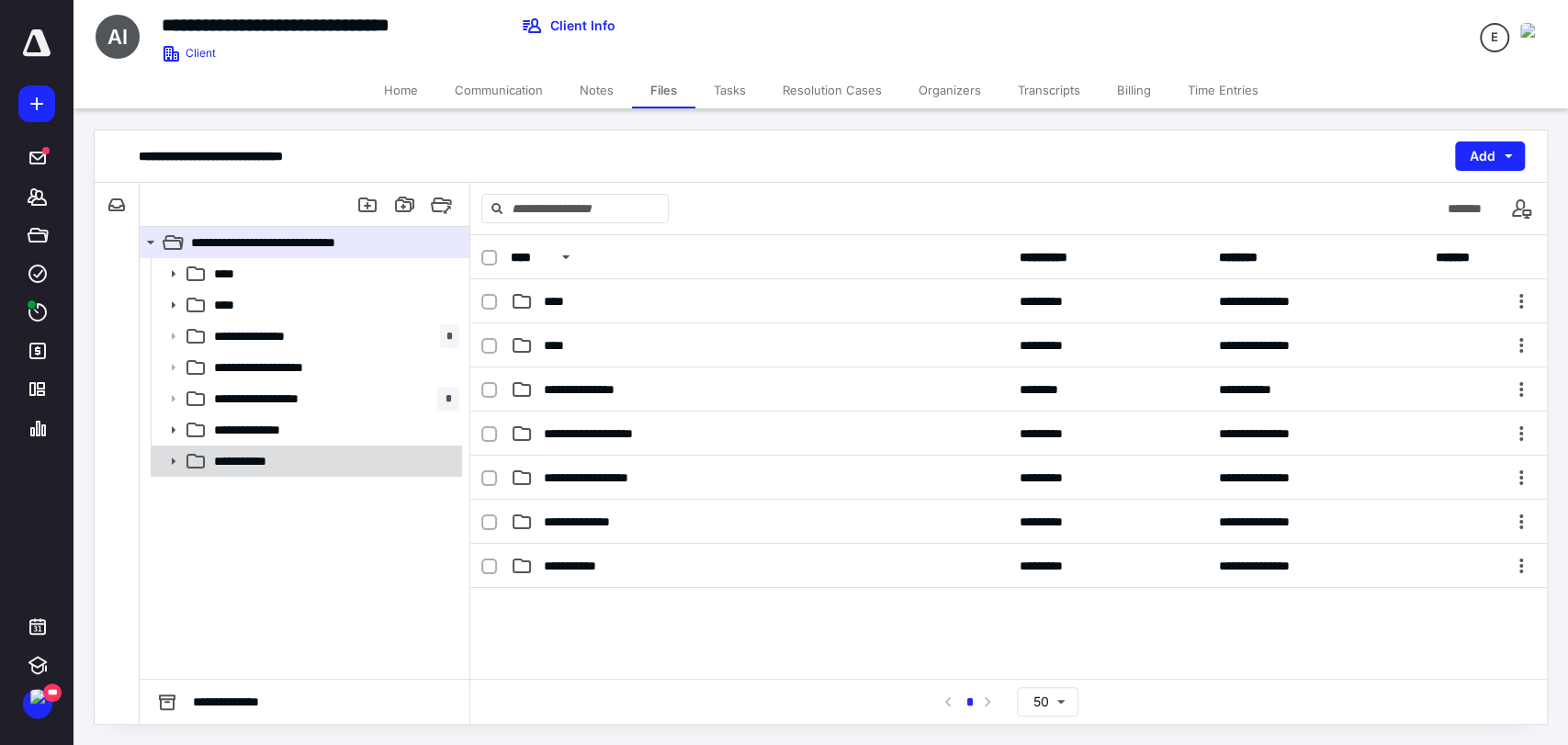 click on "**********" at bounding box center (247, 461) 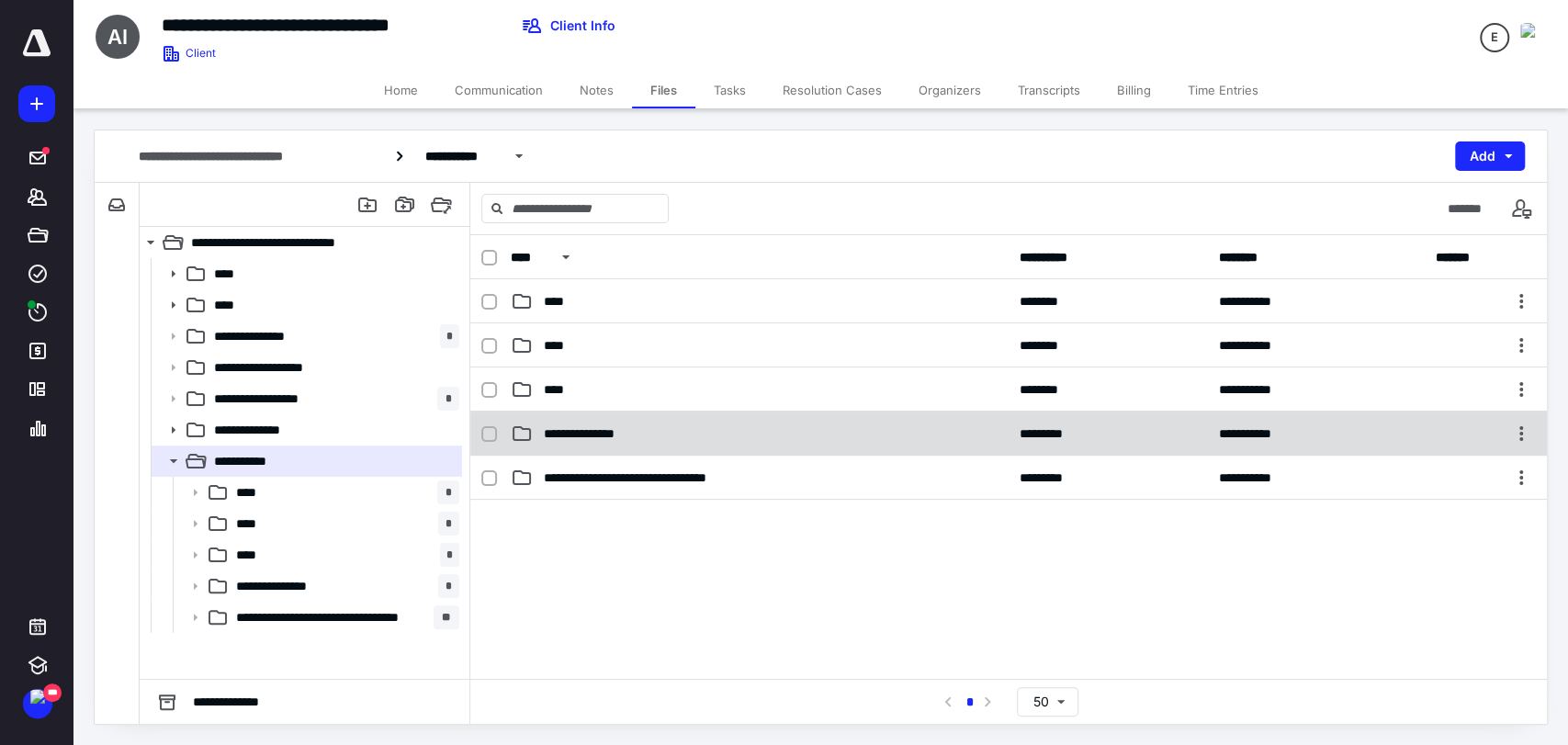 click on "**********" at bounding box center [592, 434] 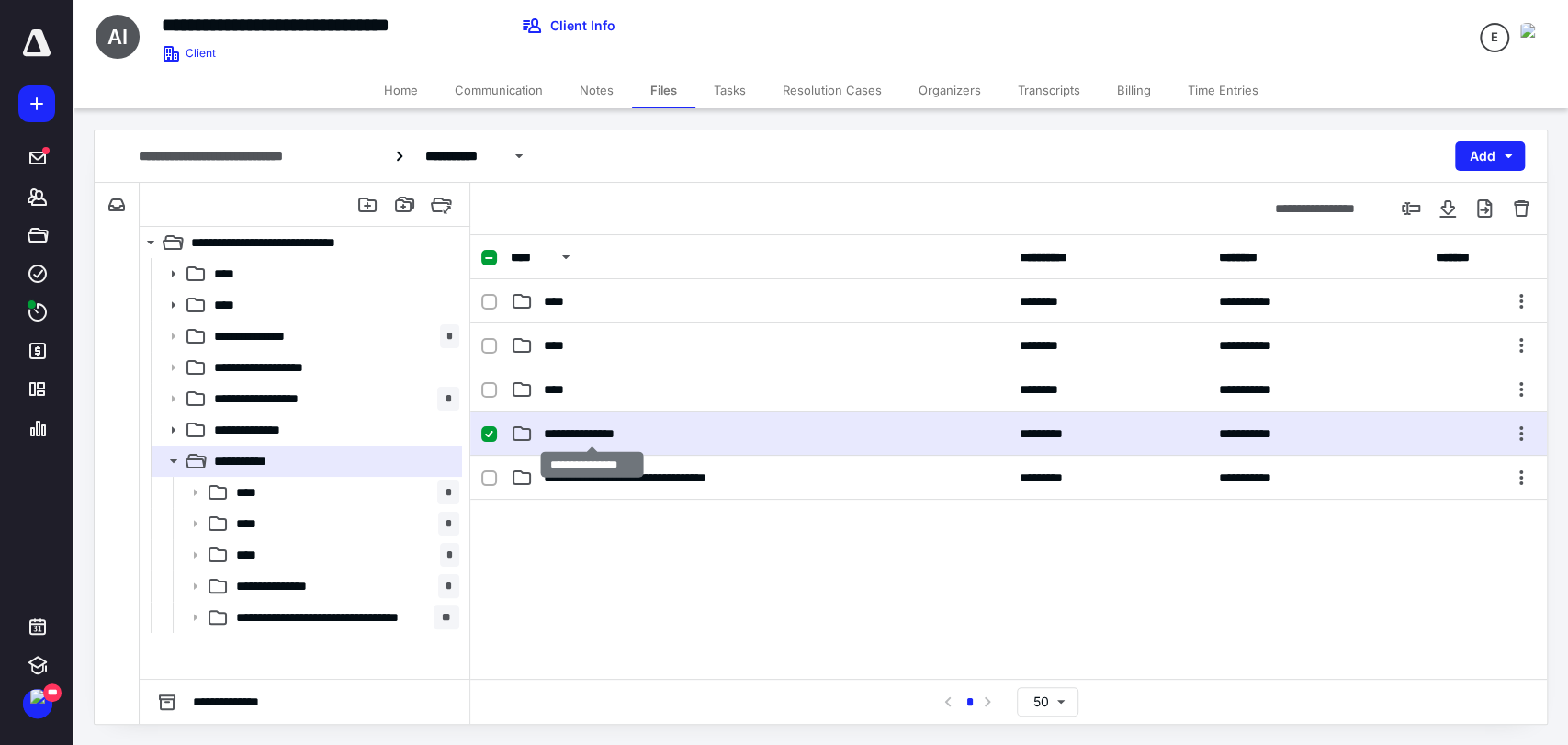 click on "**********" at bounding box center [592, 434] 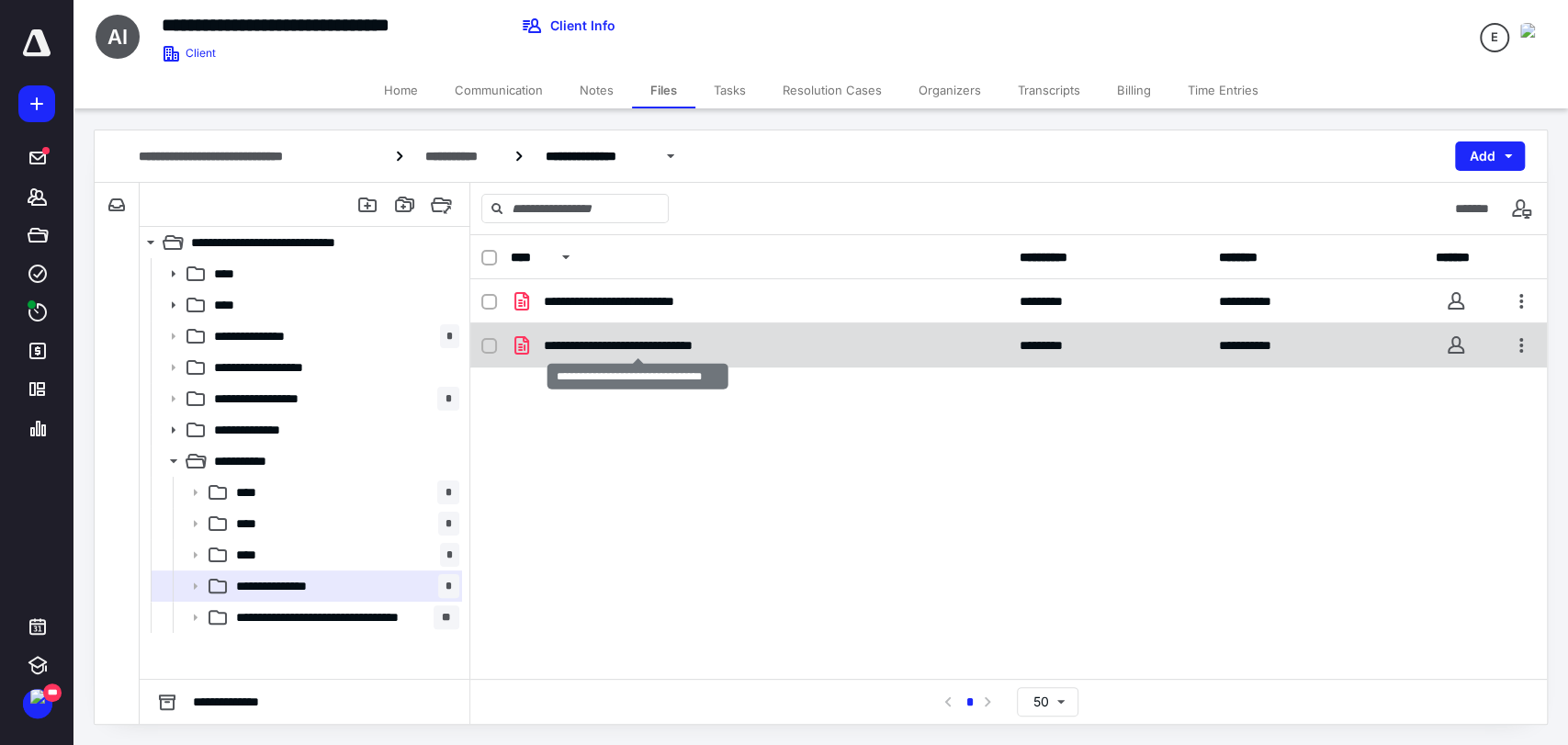 click on "**********" at bounding box center [637, 345] 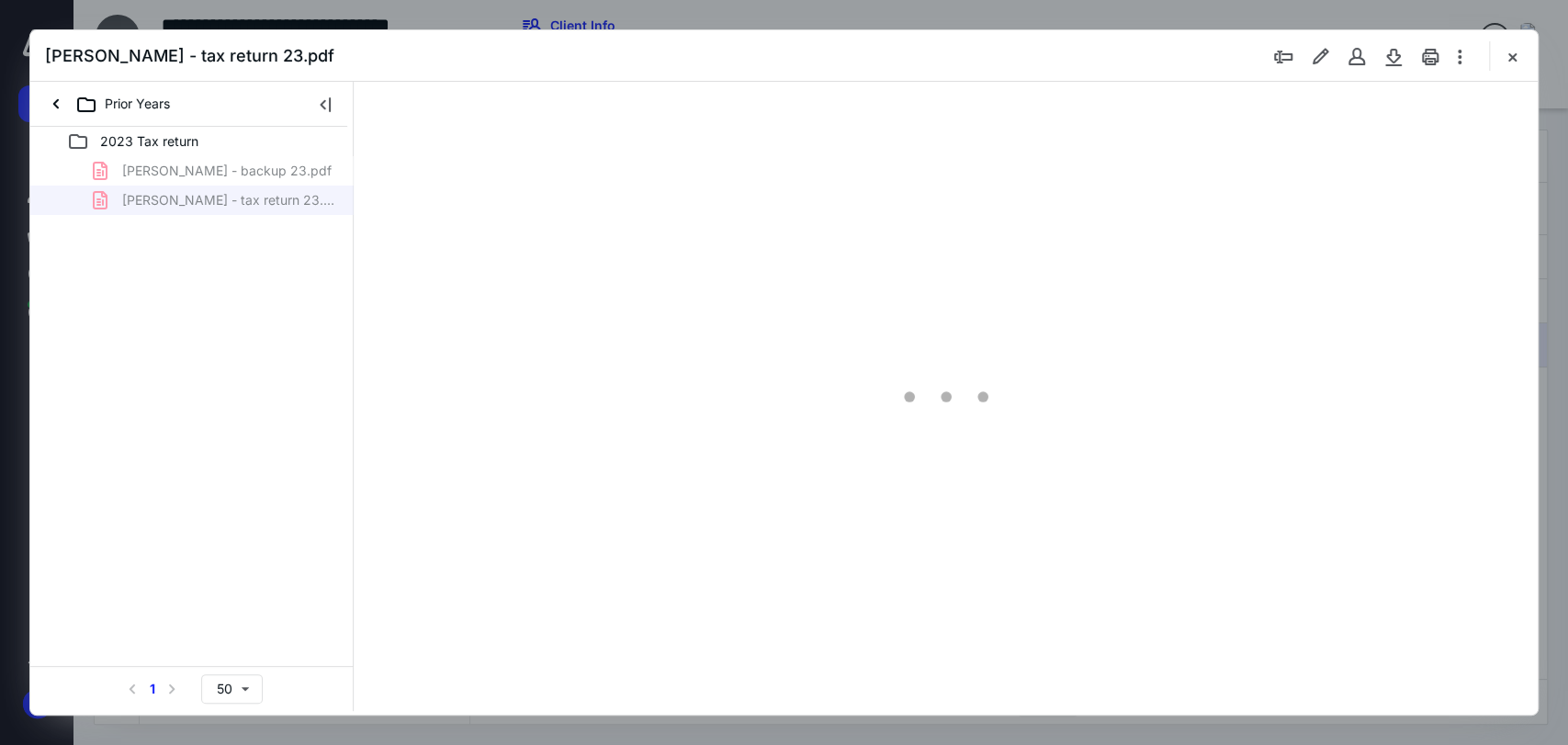 scroll, scrollTop: 0, scrollLeft: 0, axis: both 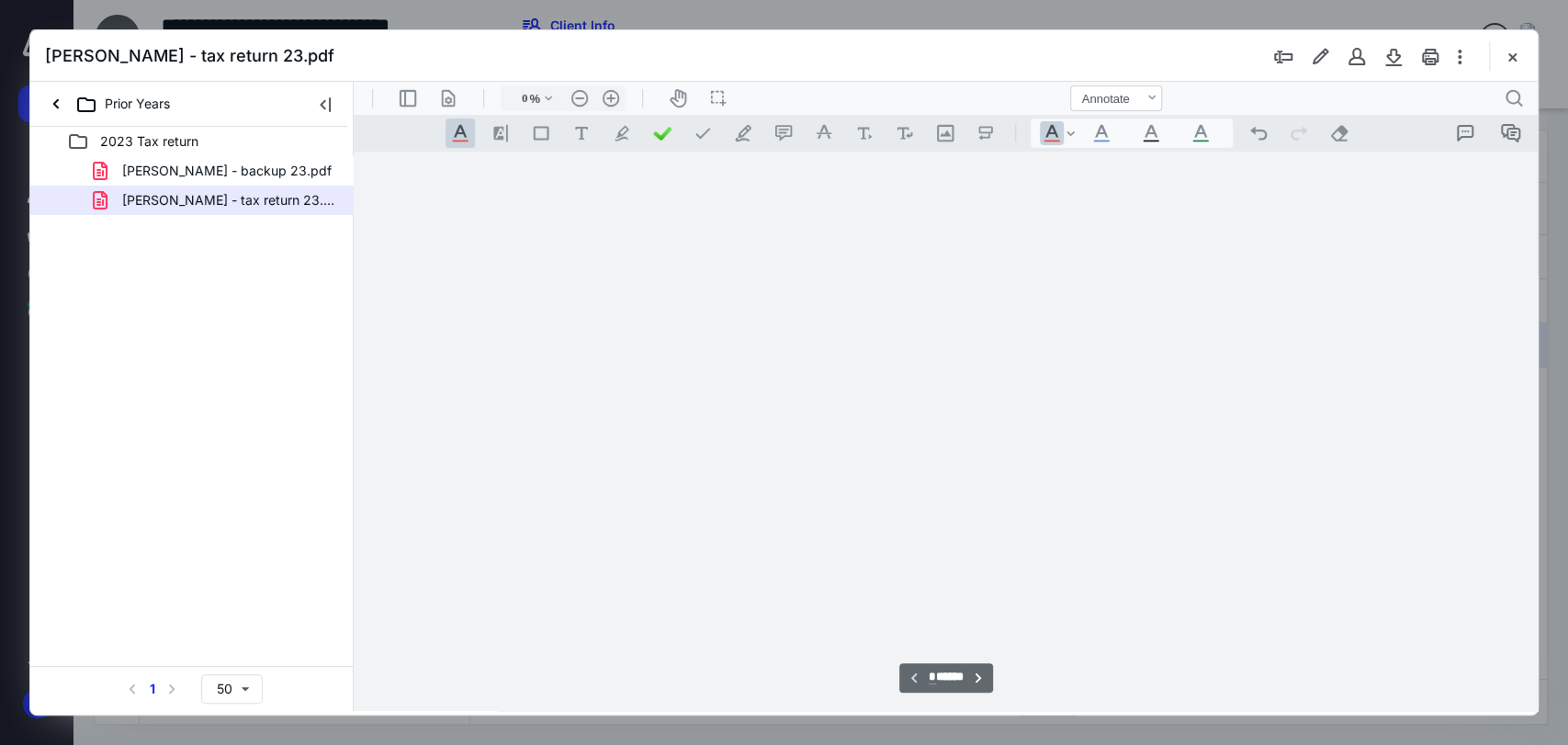type on "77" 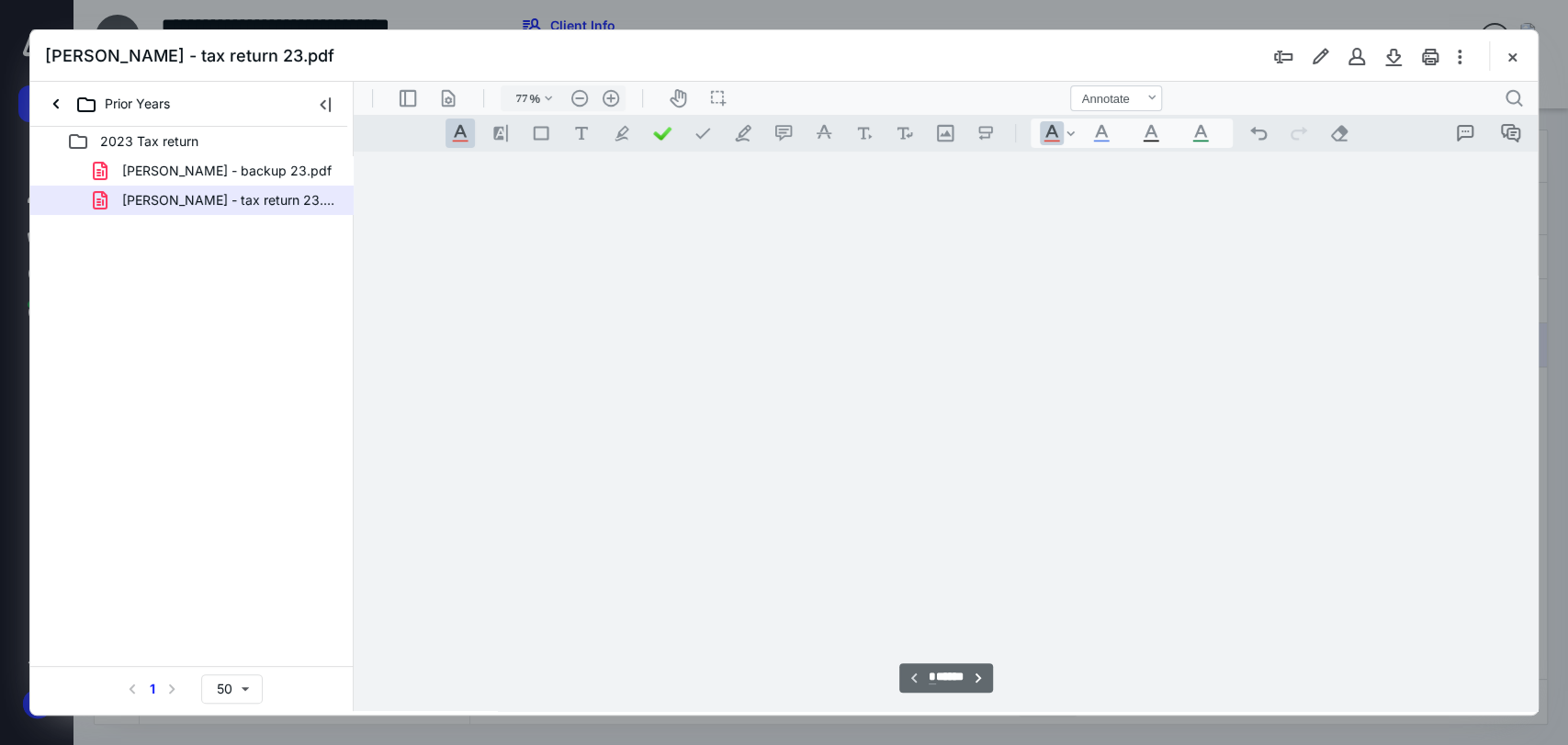 scroll, scrollTop: 73, scrollLeft: 0, axis: vertical 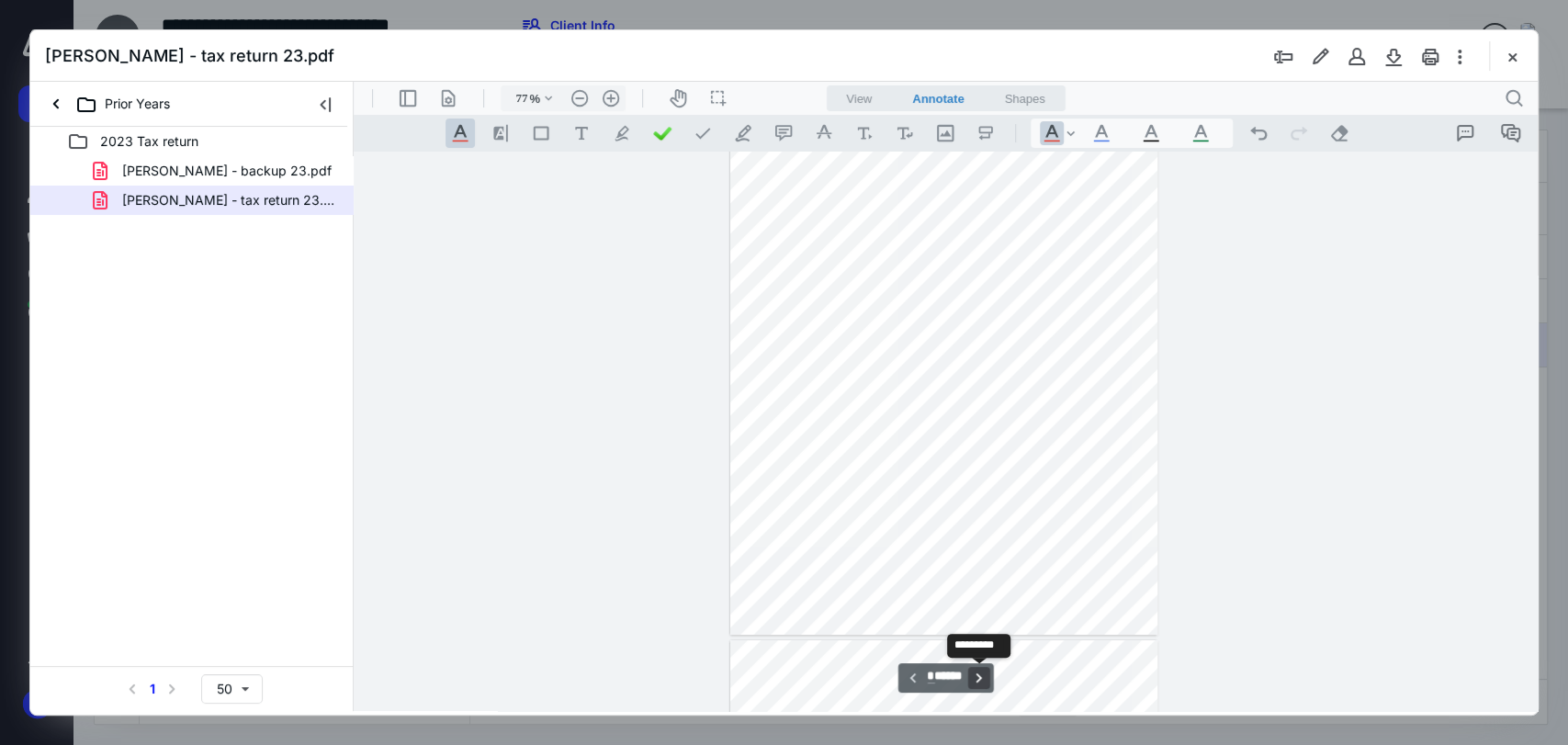 click on "**********" at bounding box center (979, 678) 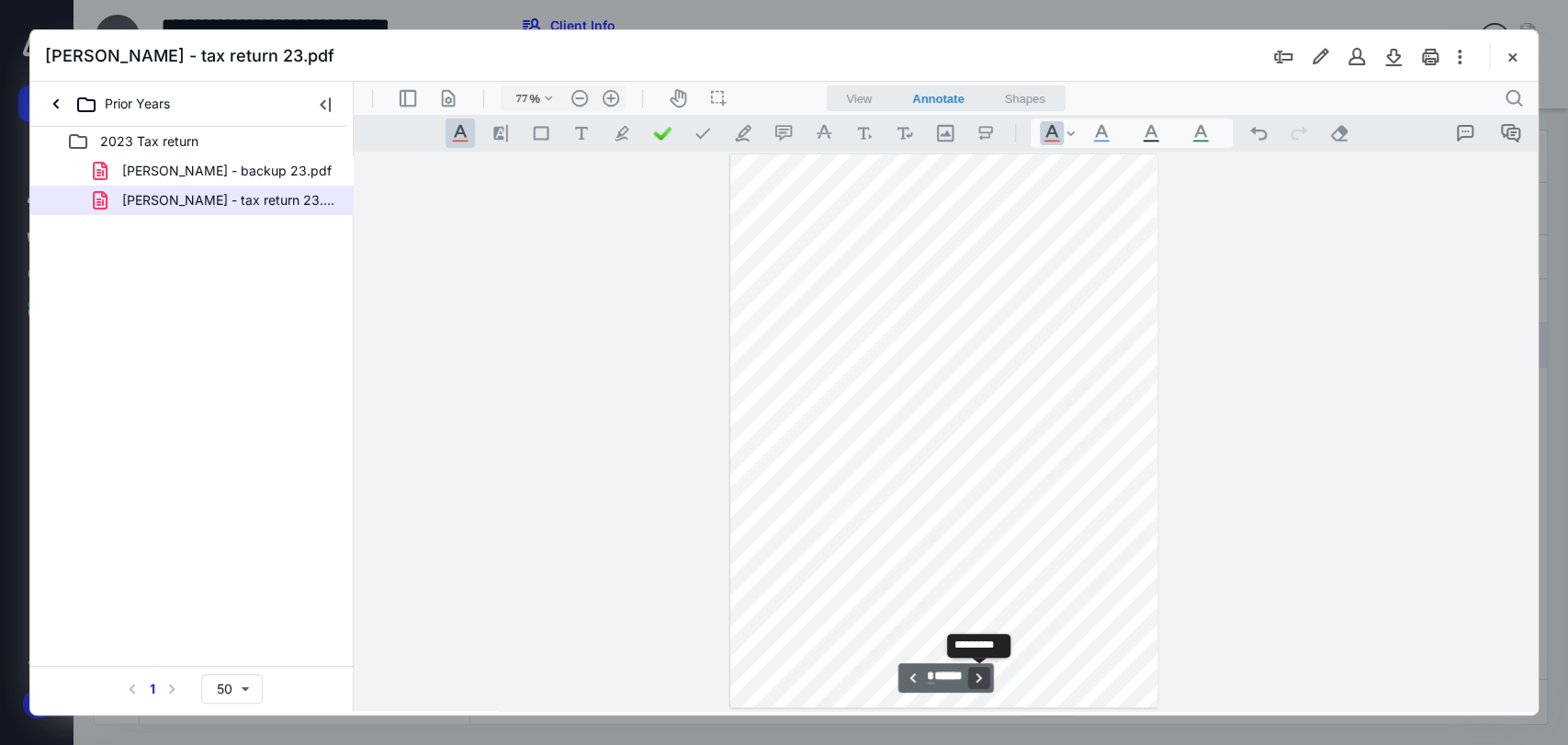 click on "**********" at bounding box center (979, 678) 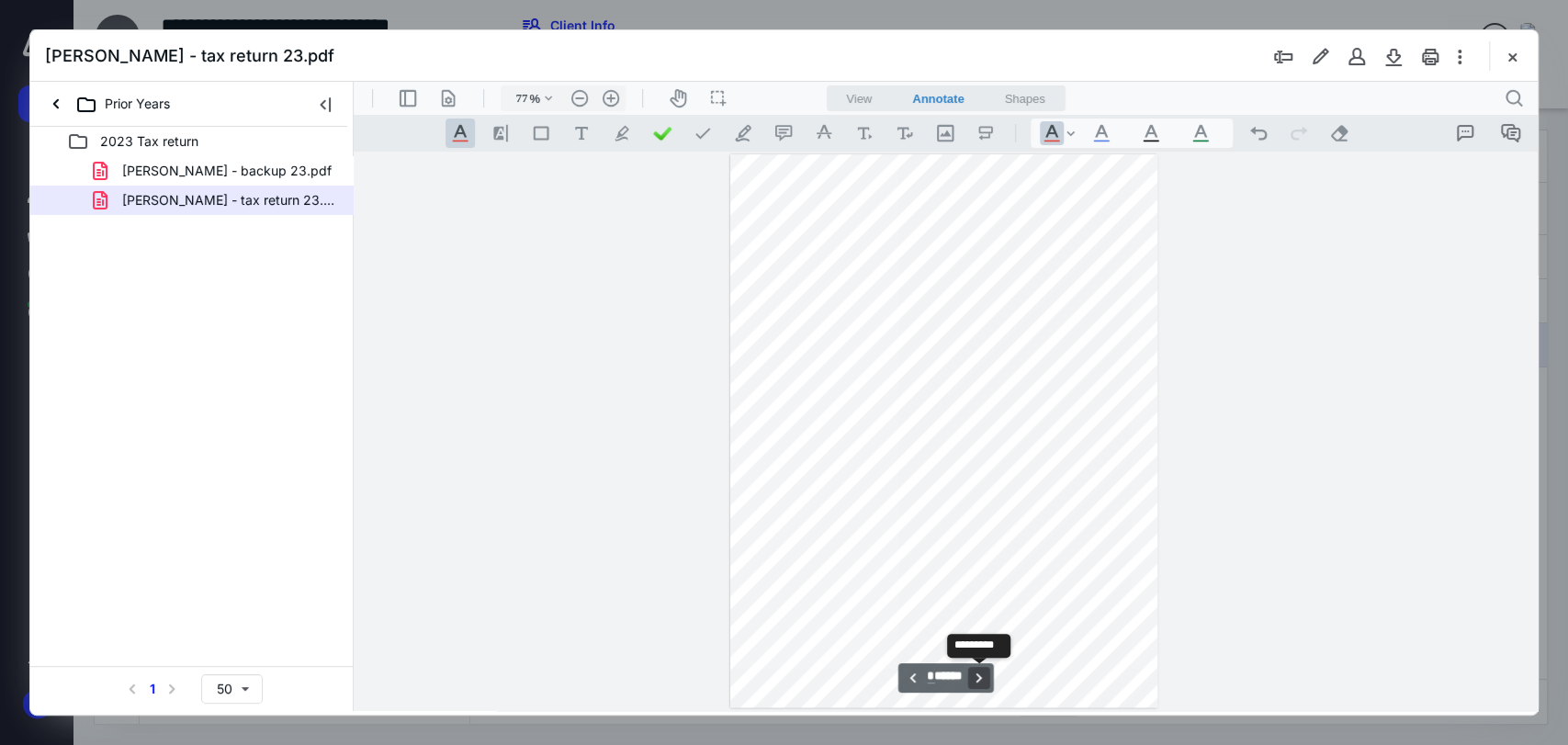 click on "**********" at bounding box center [979, 678] 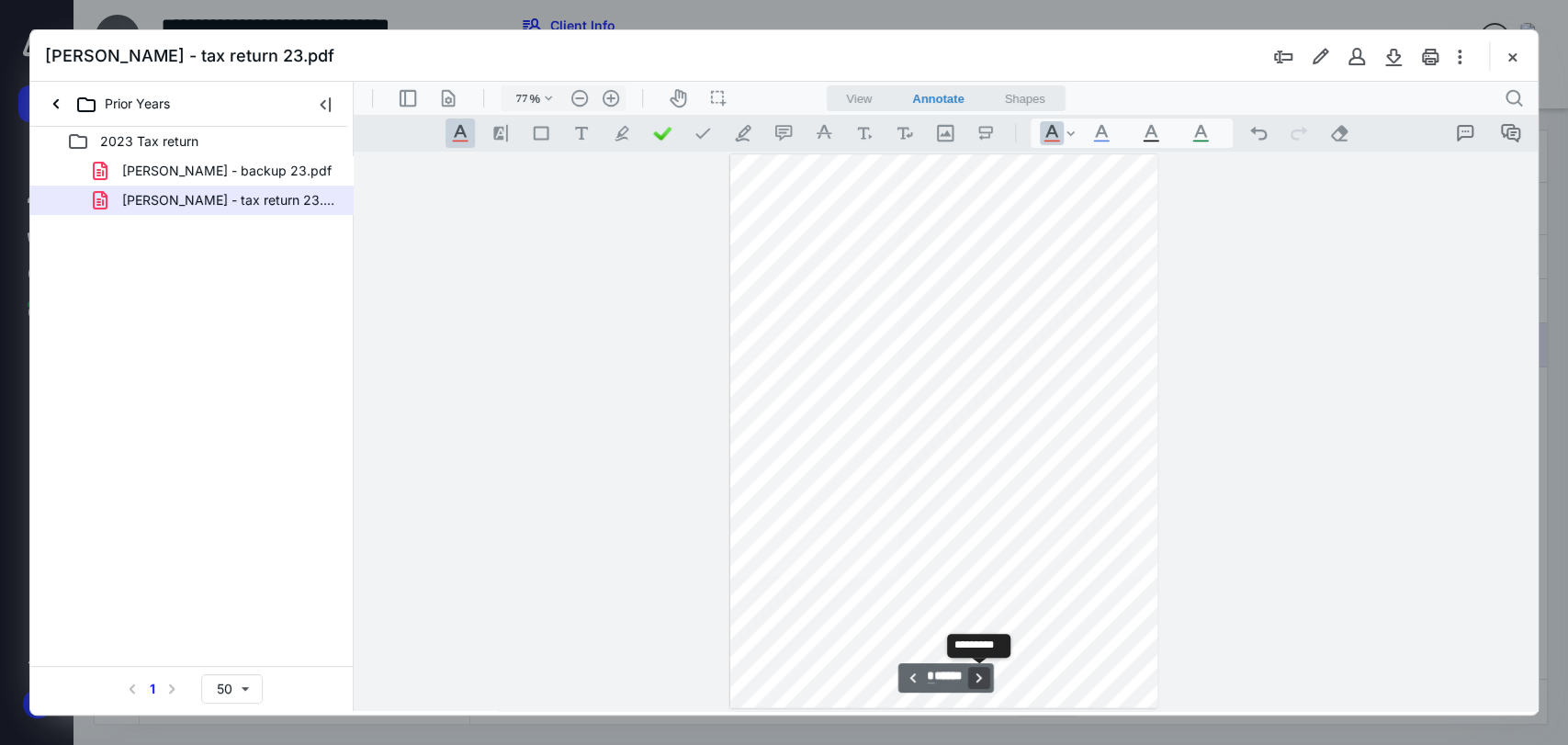 click on "**********" at bounding box center [979, 678] 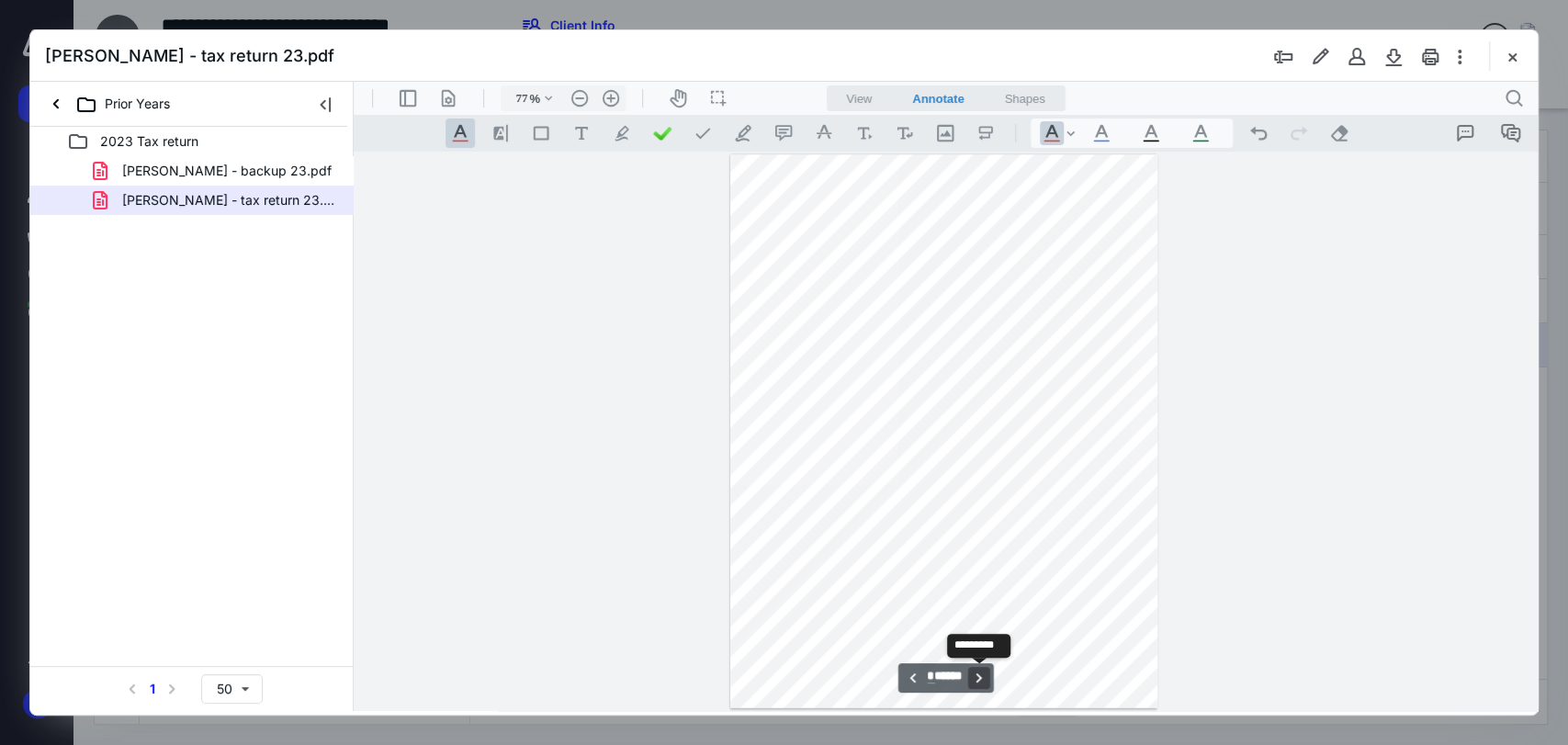 click on "**********" at bounding box center [979, 678] 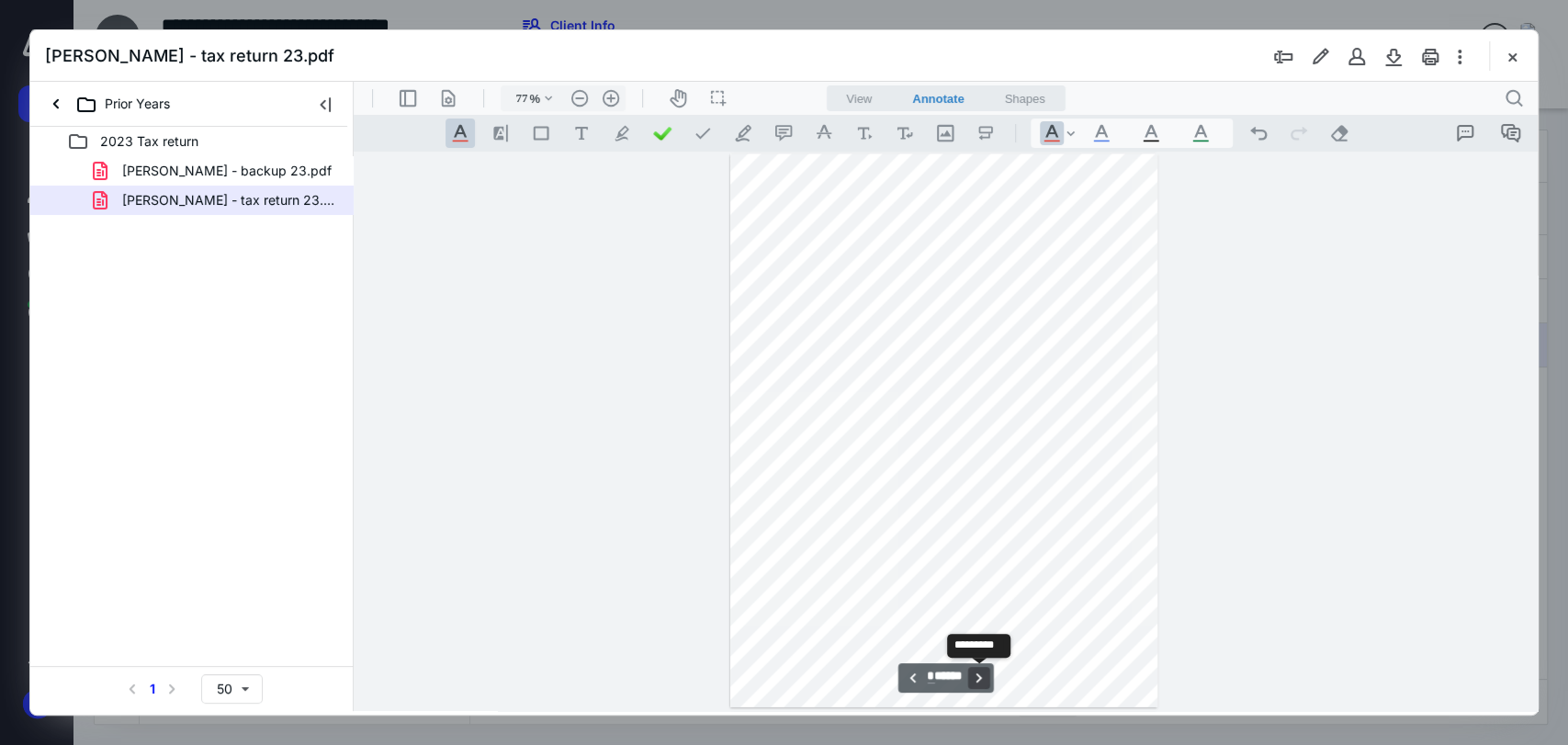 click on "**********" at bounding box center [979, 678] 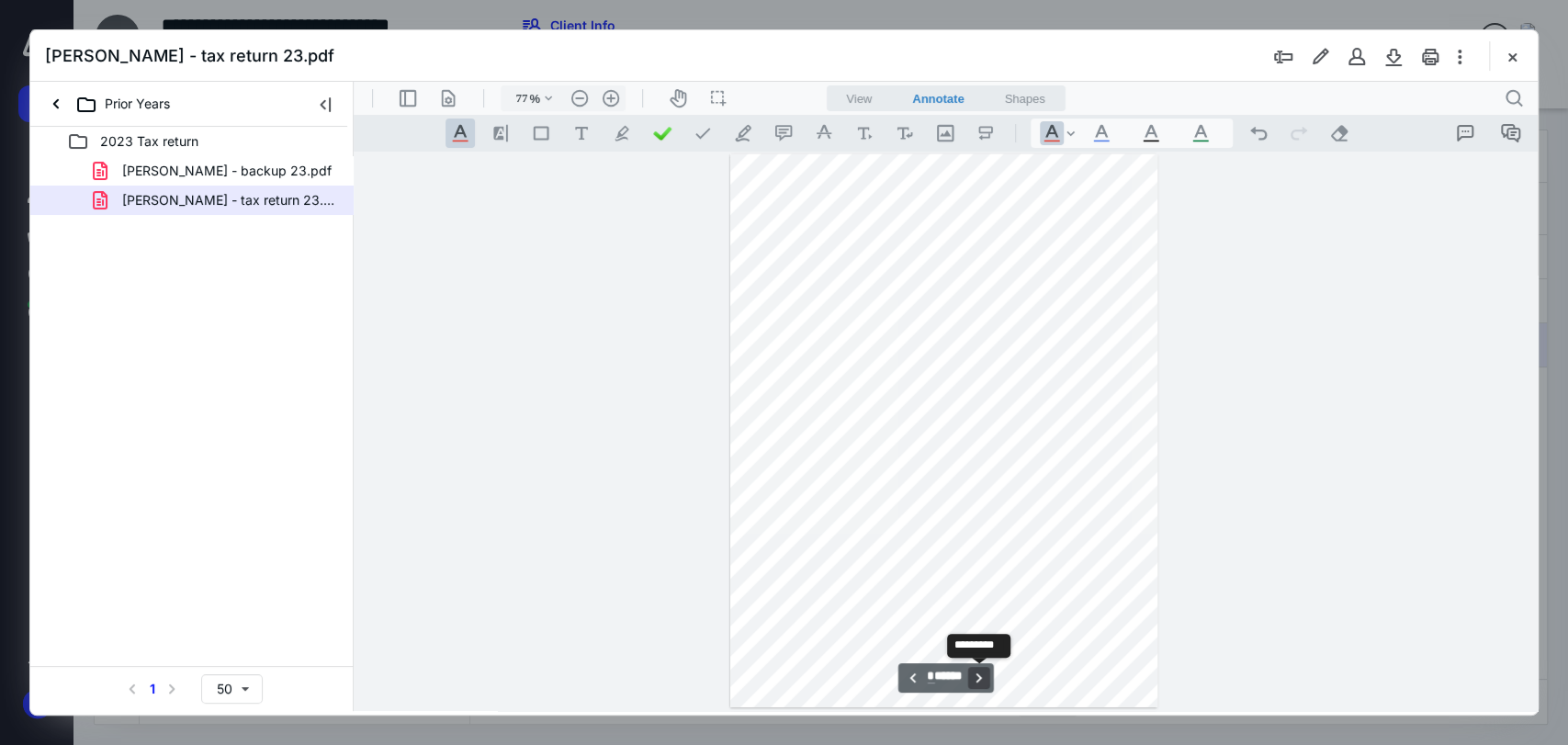 click on "**********" at bounding box center [979, 678] 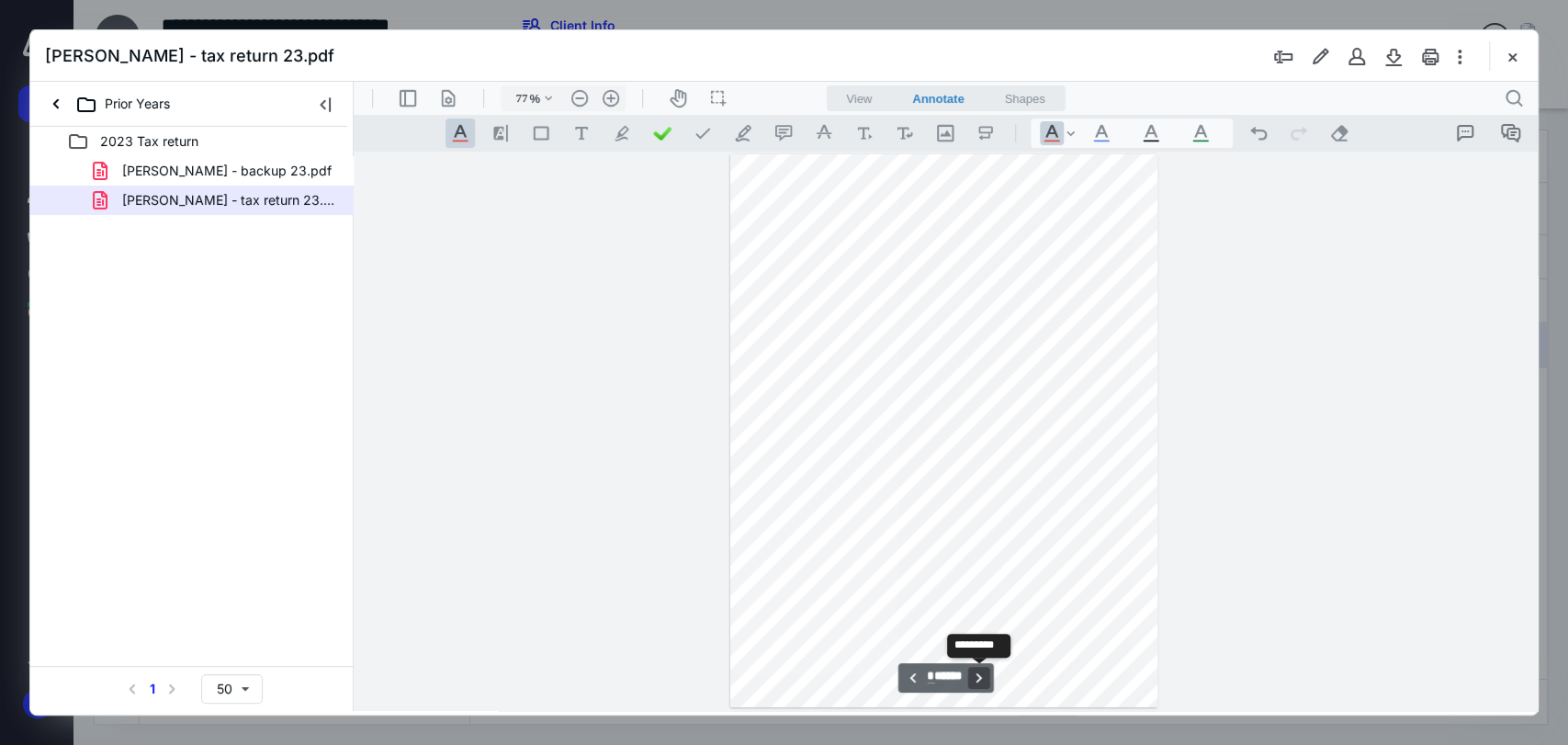 click on "**********" at bounding box center (979, 678) 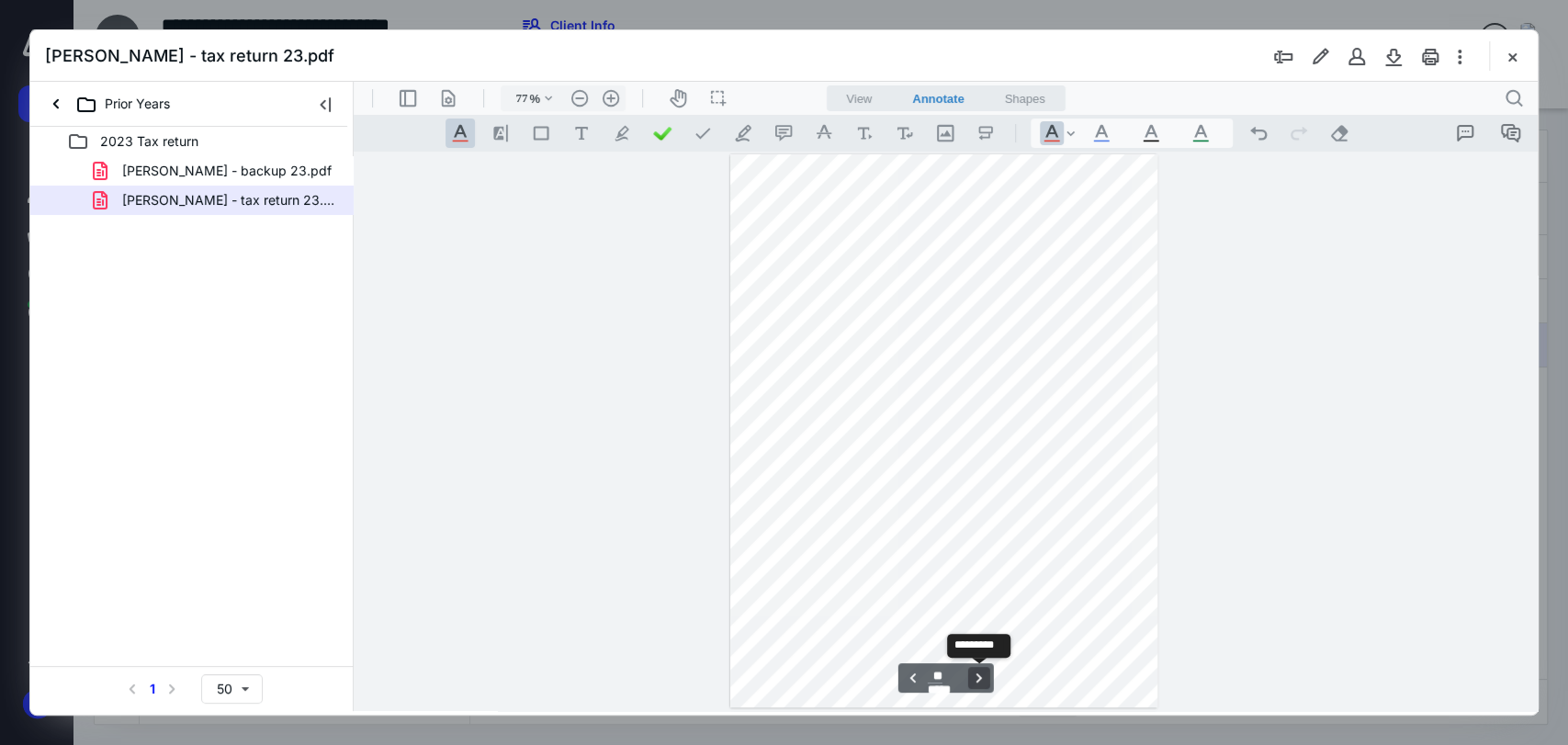 click on "**********" at bounding box center (979, 678) 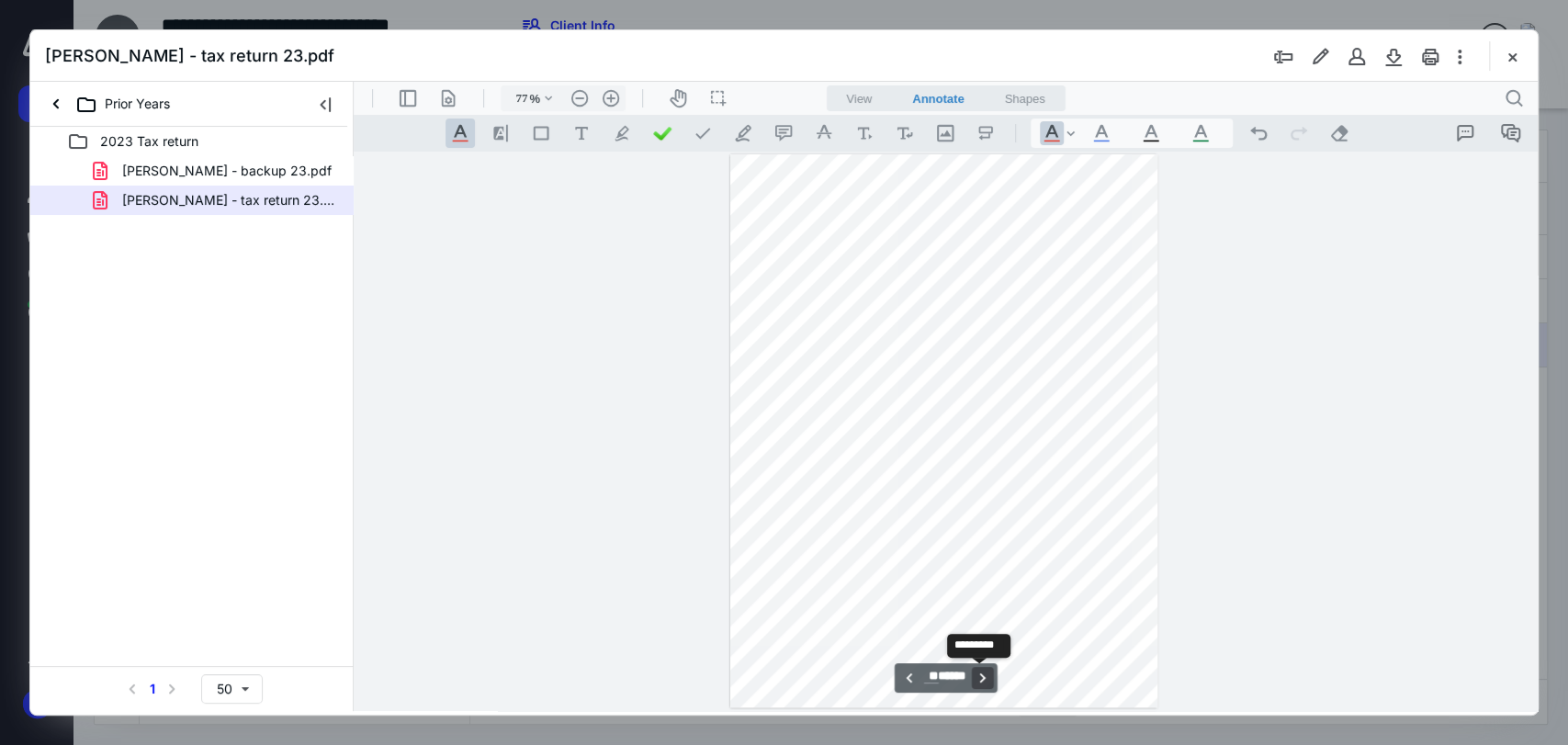 click on "**********" at bounding box center (983, 678) 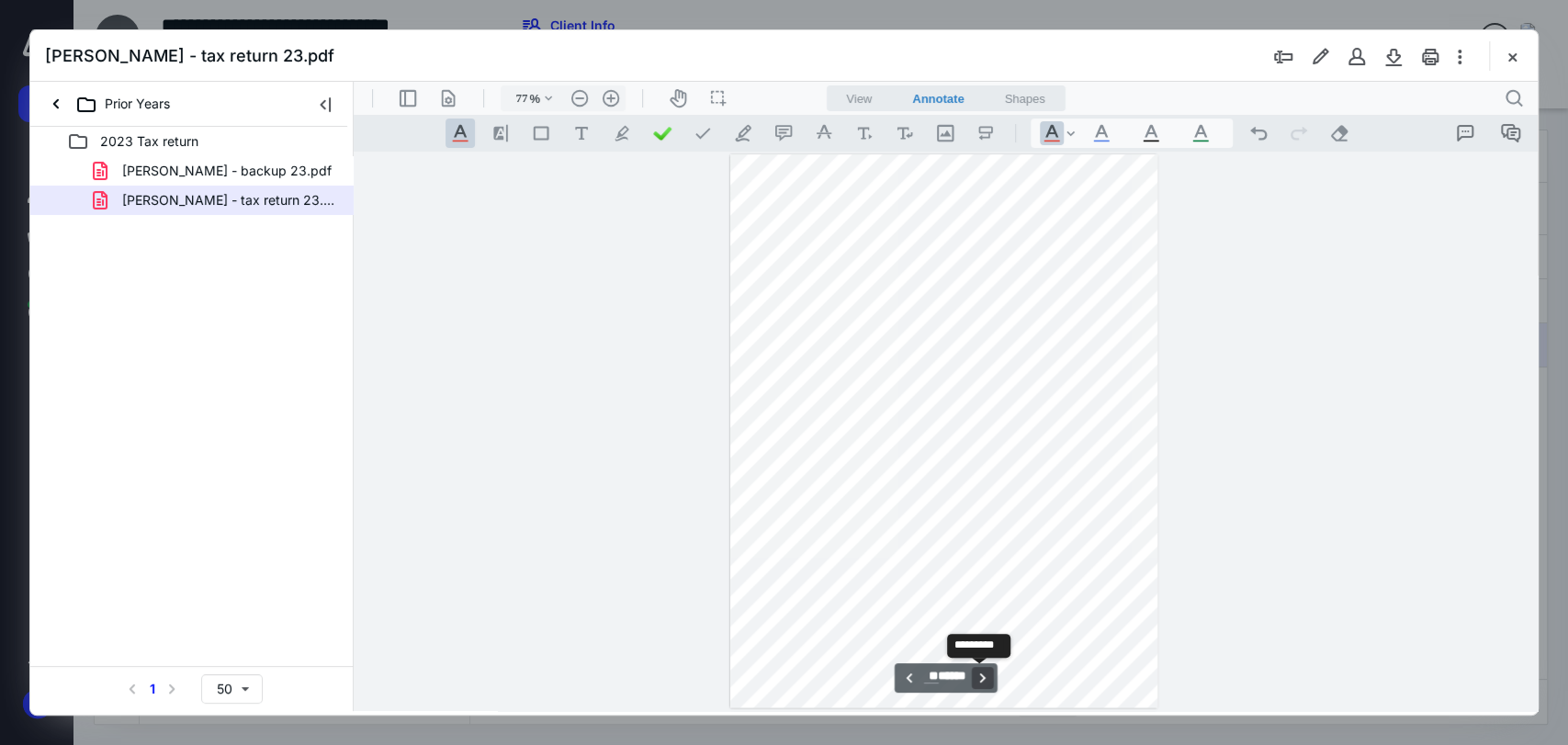 click on "**********" at bounding box center (983, 678) 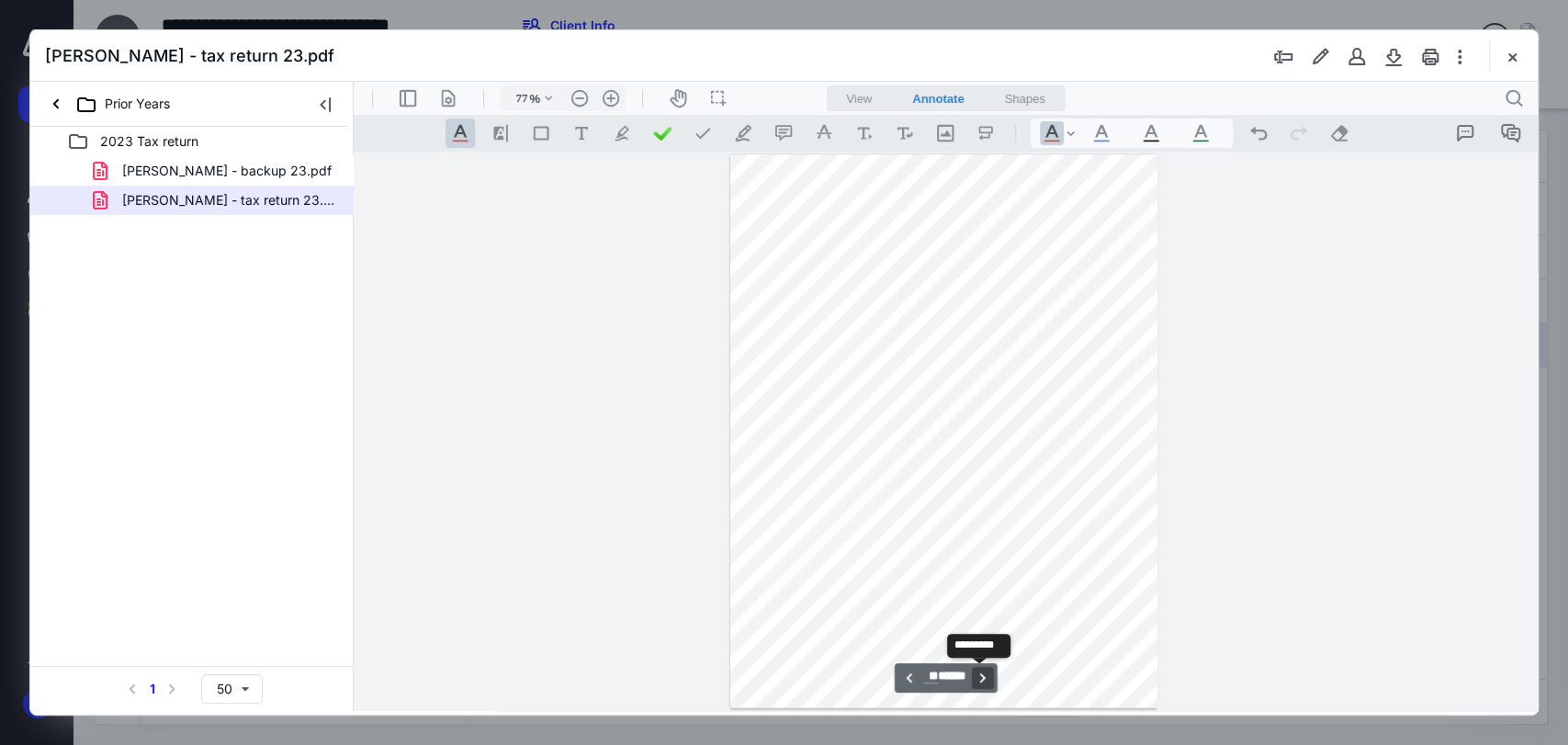 click on "**********" at bounding box center (983, 678) 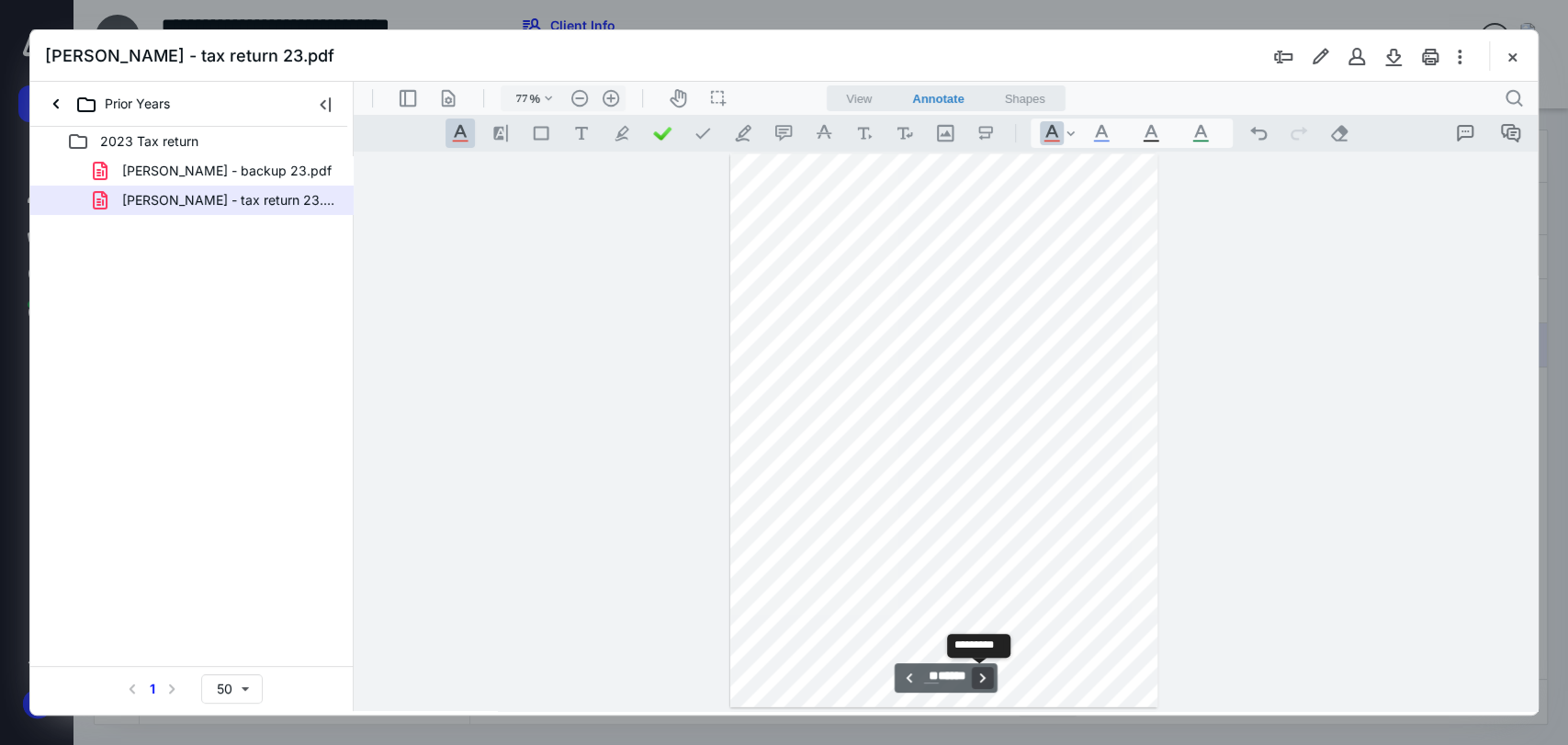 click on "**********" at bounding box center (983, 678) 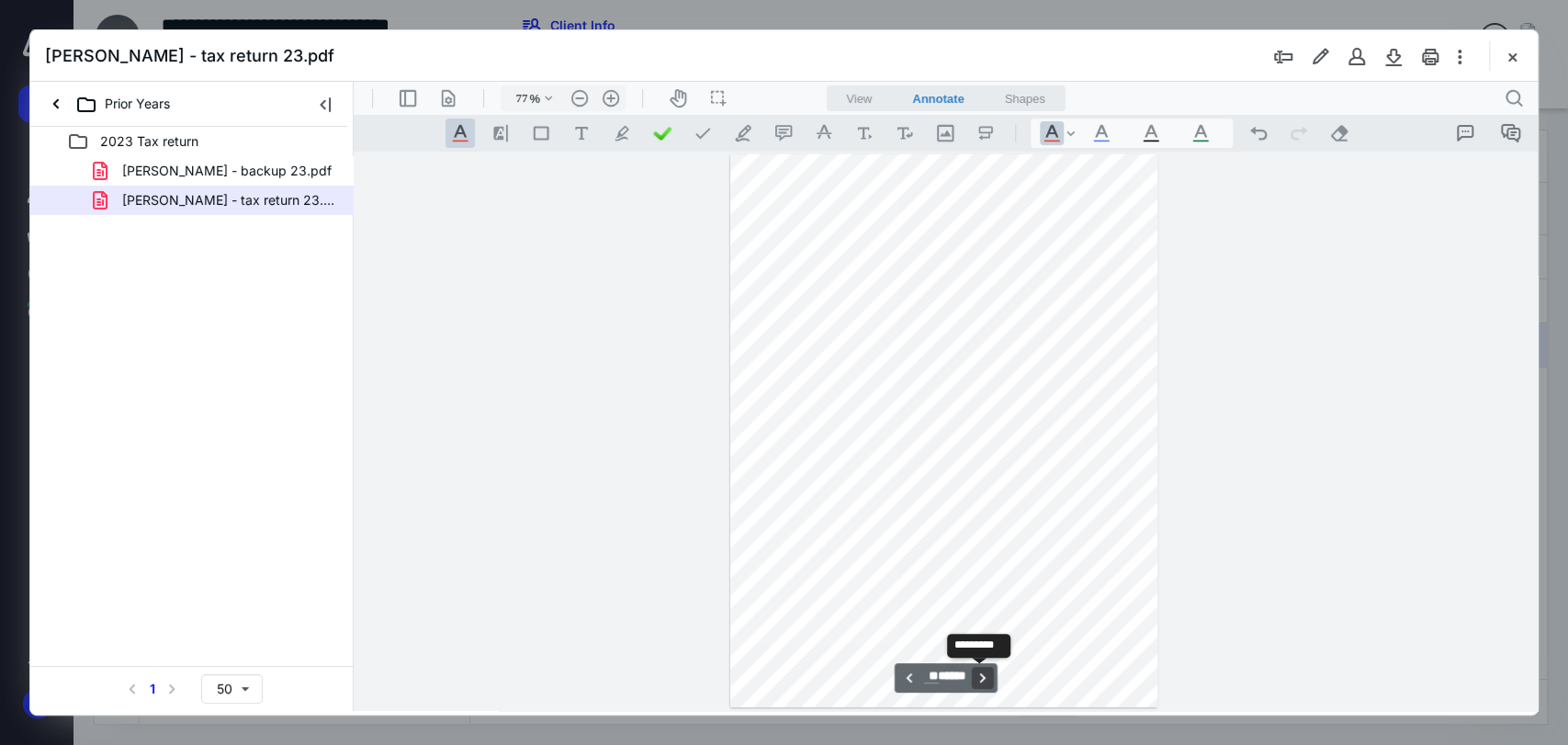 click on "**********" at bounding box center (983, 678) 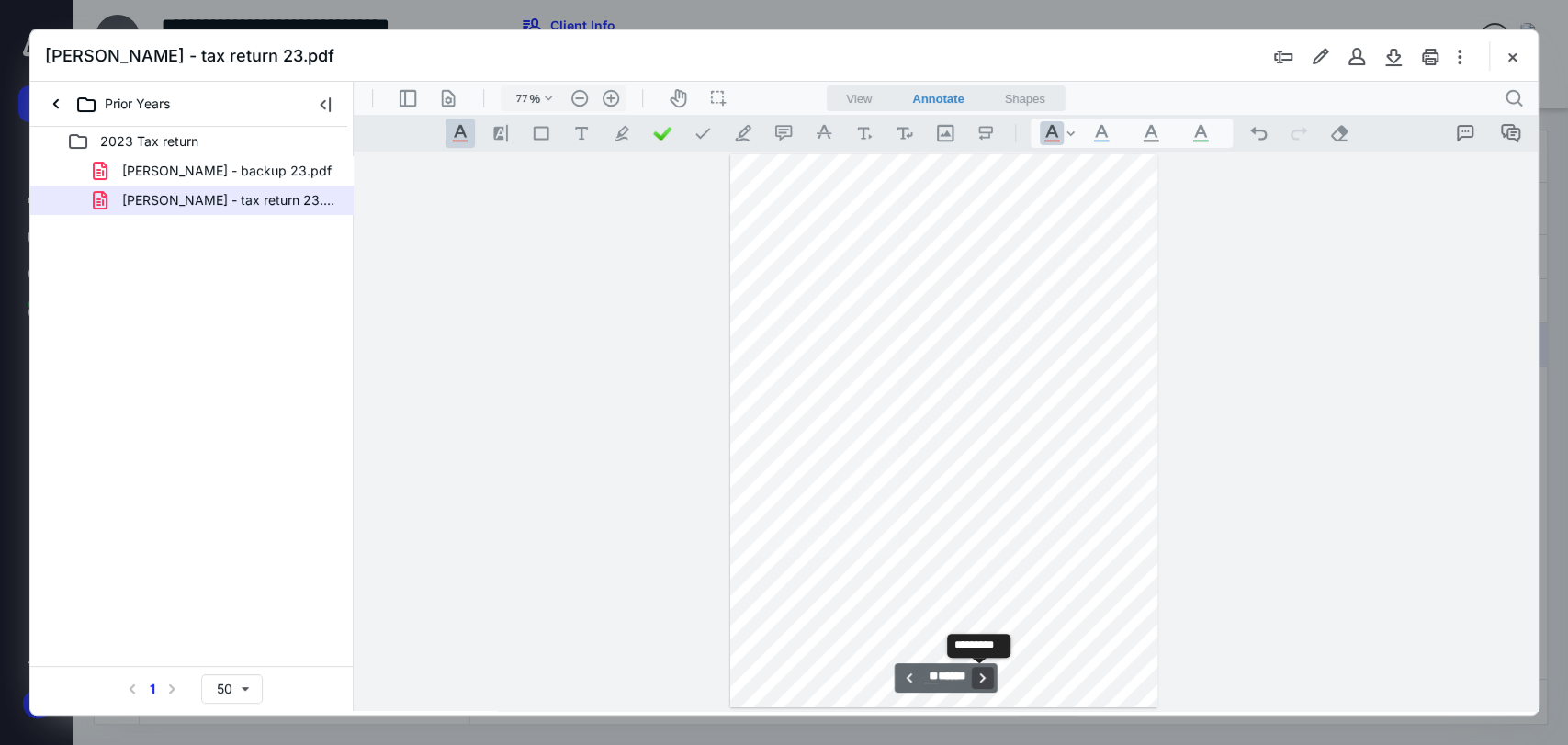 click on "**********" at bounding box center (983, 678) 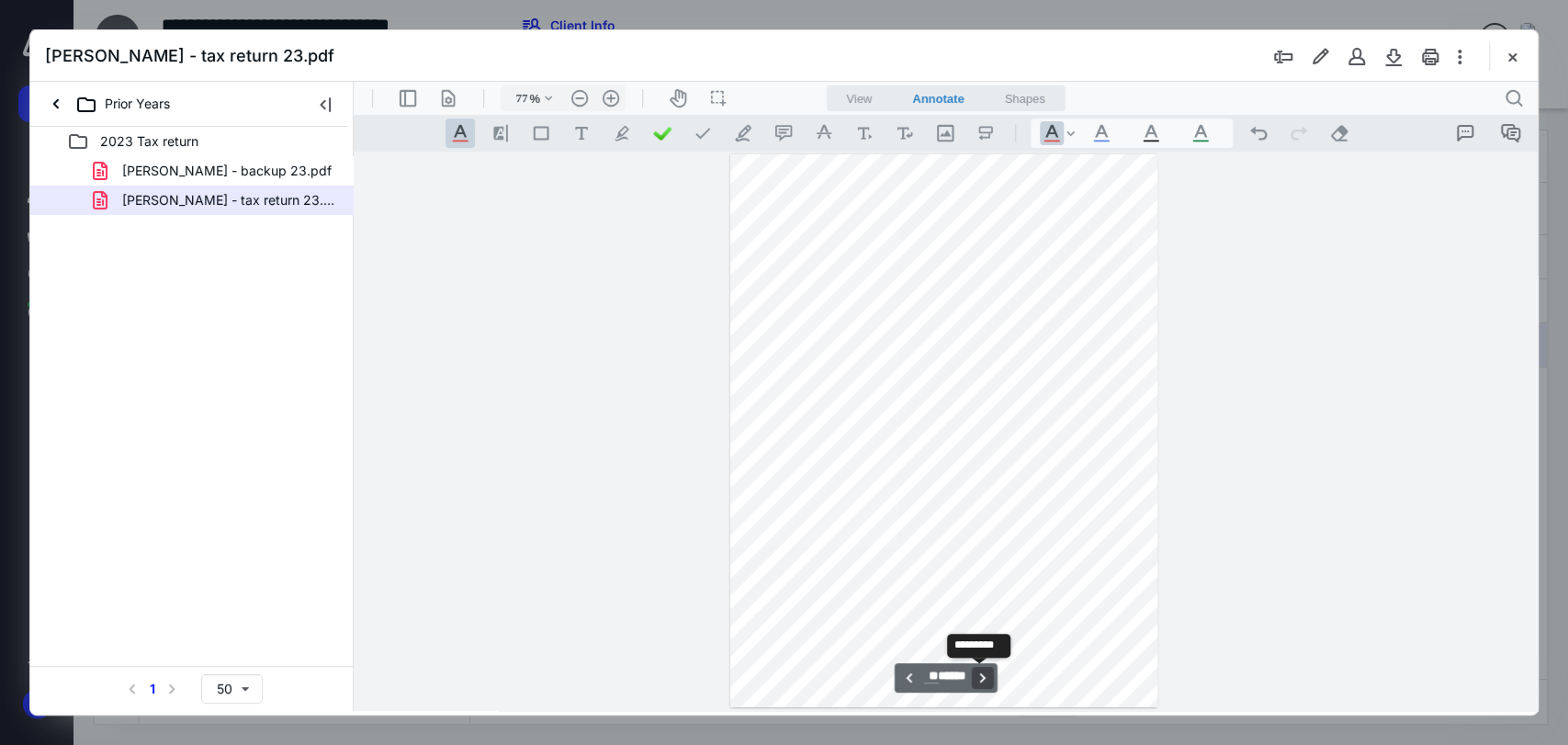 click on "**********" at bounding box center (983, 678) 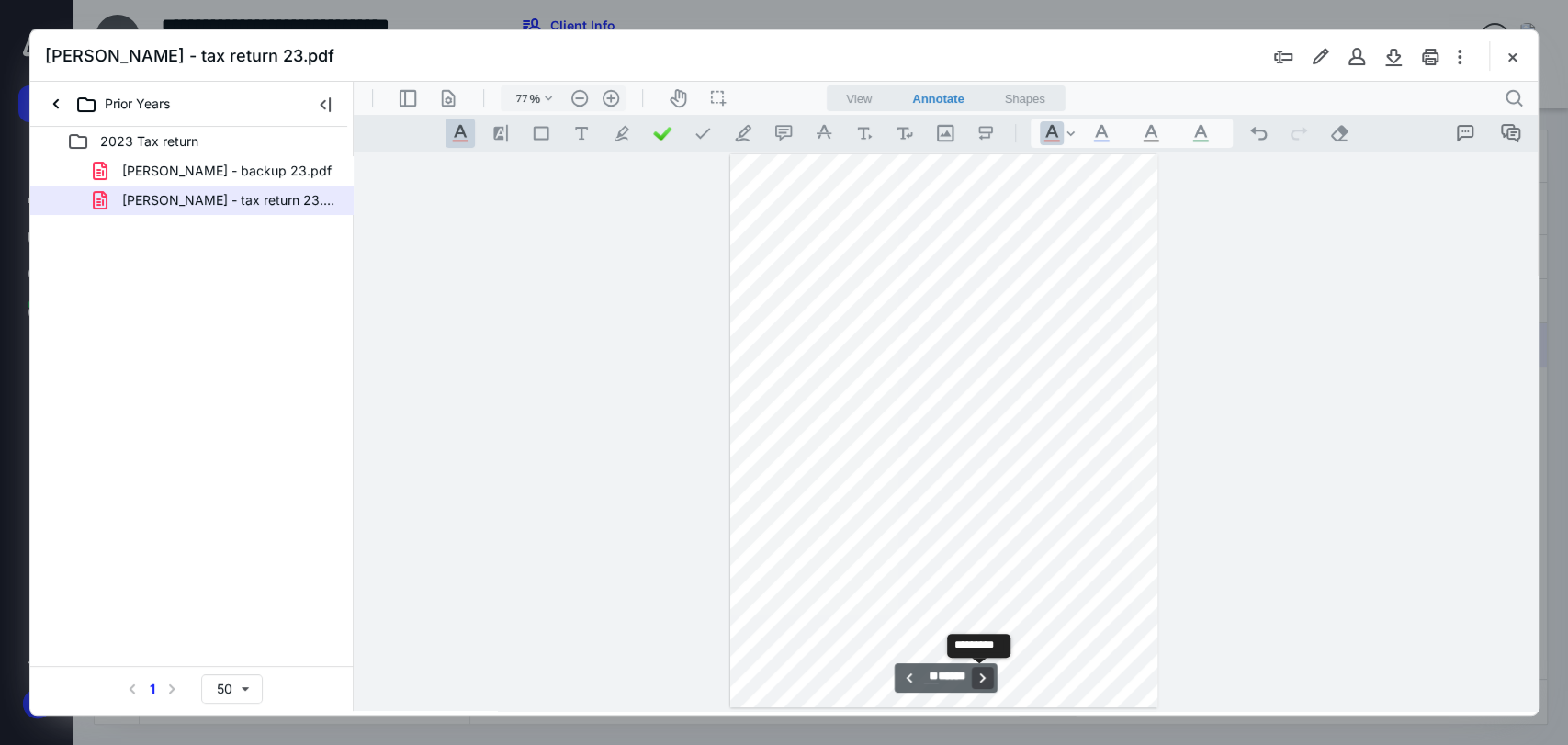 click on "**********" at bounding box center (983, 678) 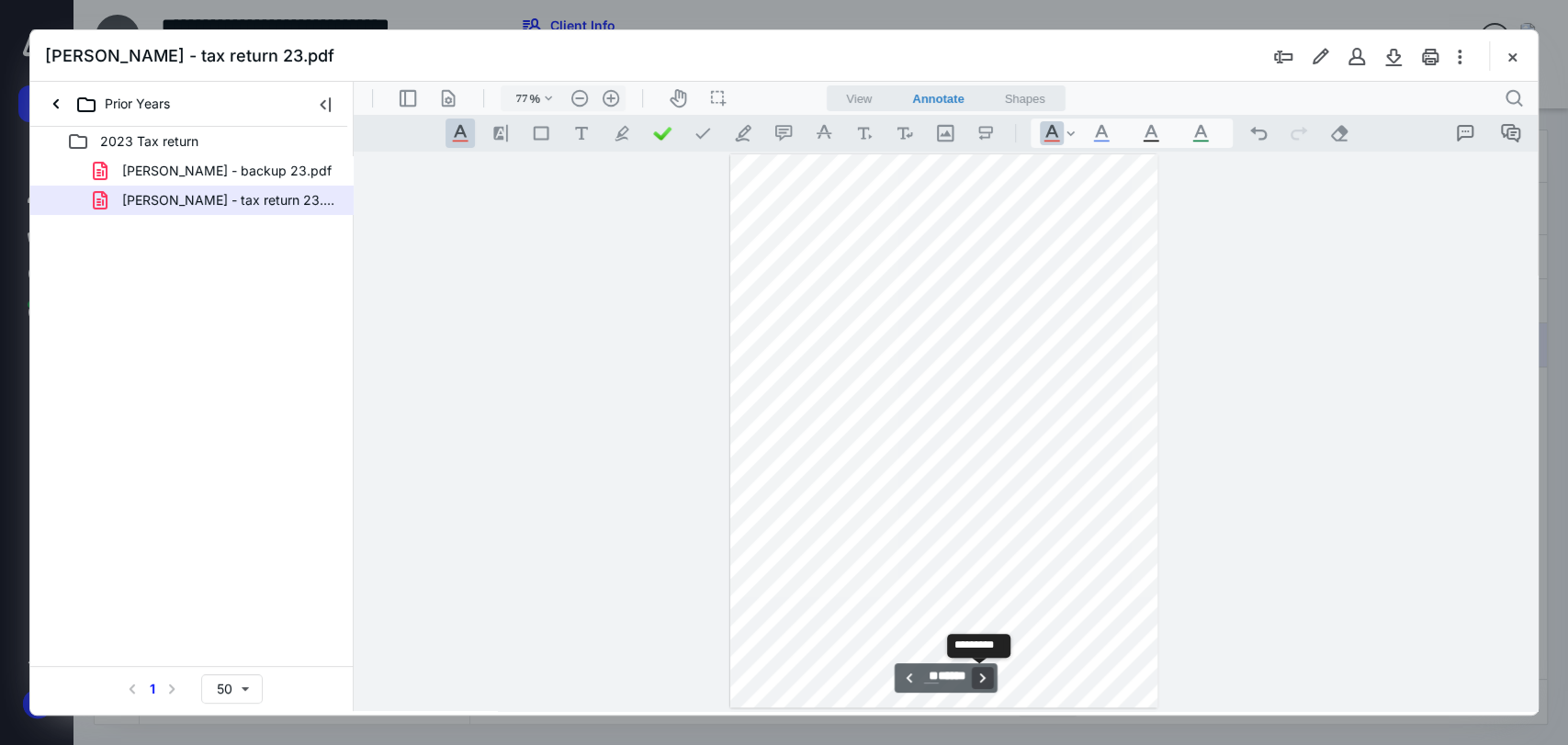 click on "**********" at bounding box center [983, 678] 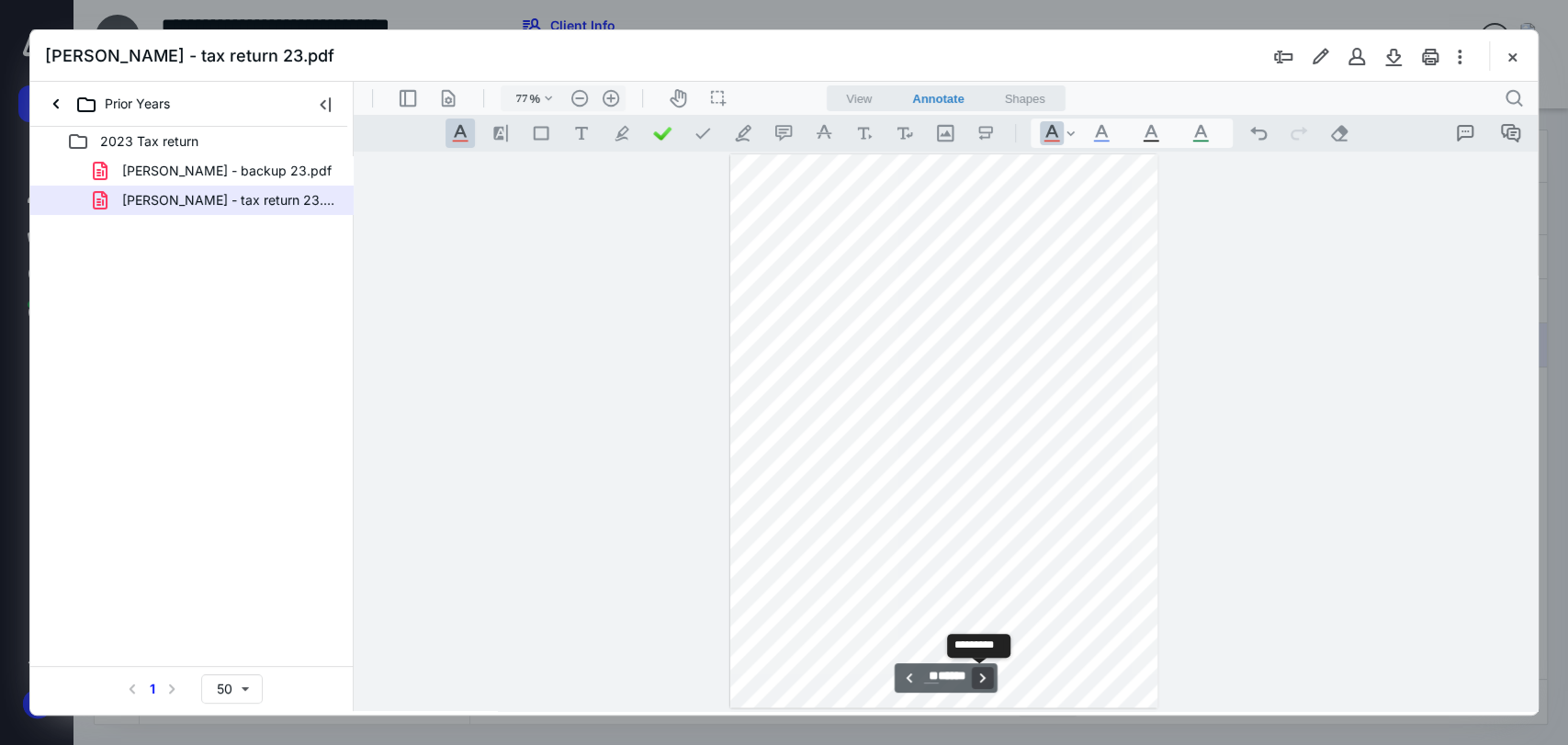 click on "**********" at bounding box center [983, 678] 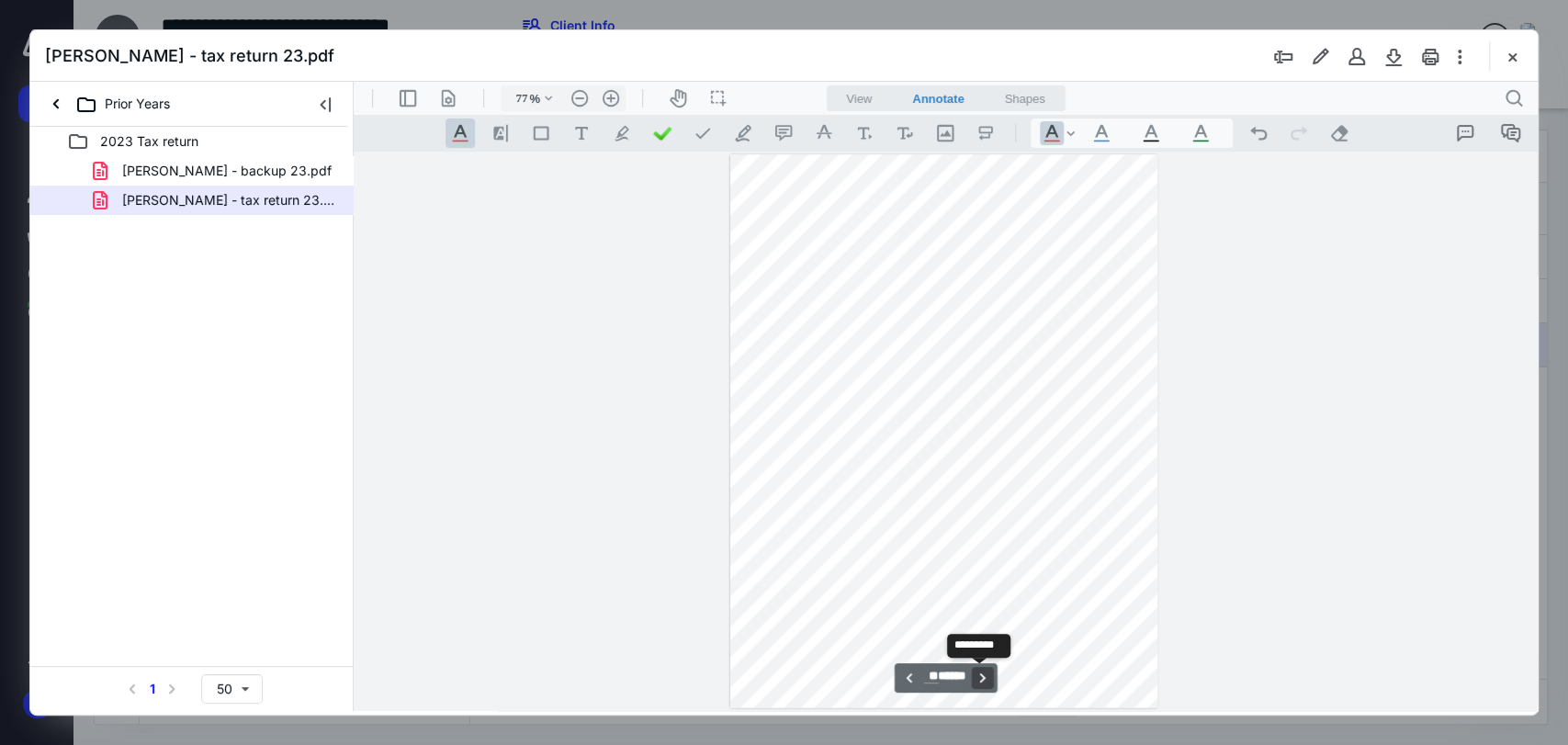click on "**********" at bounding box center [983, 678] 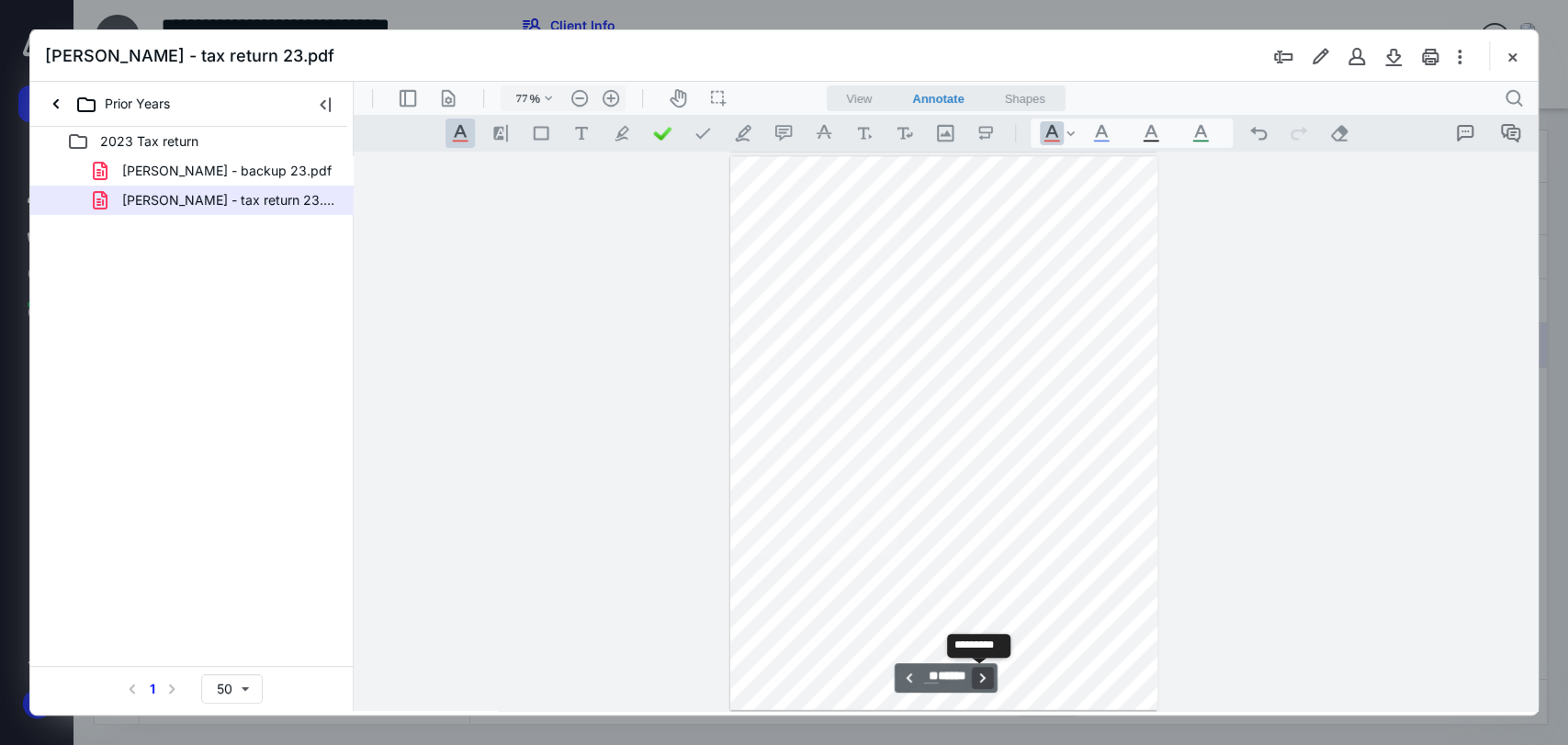 click on "**********" at bounding box center (983, 678) 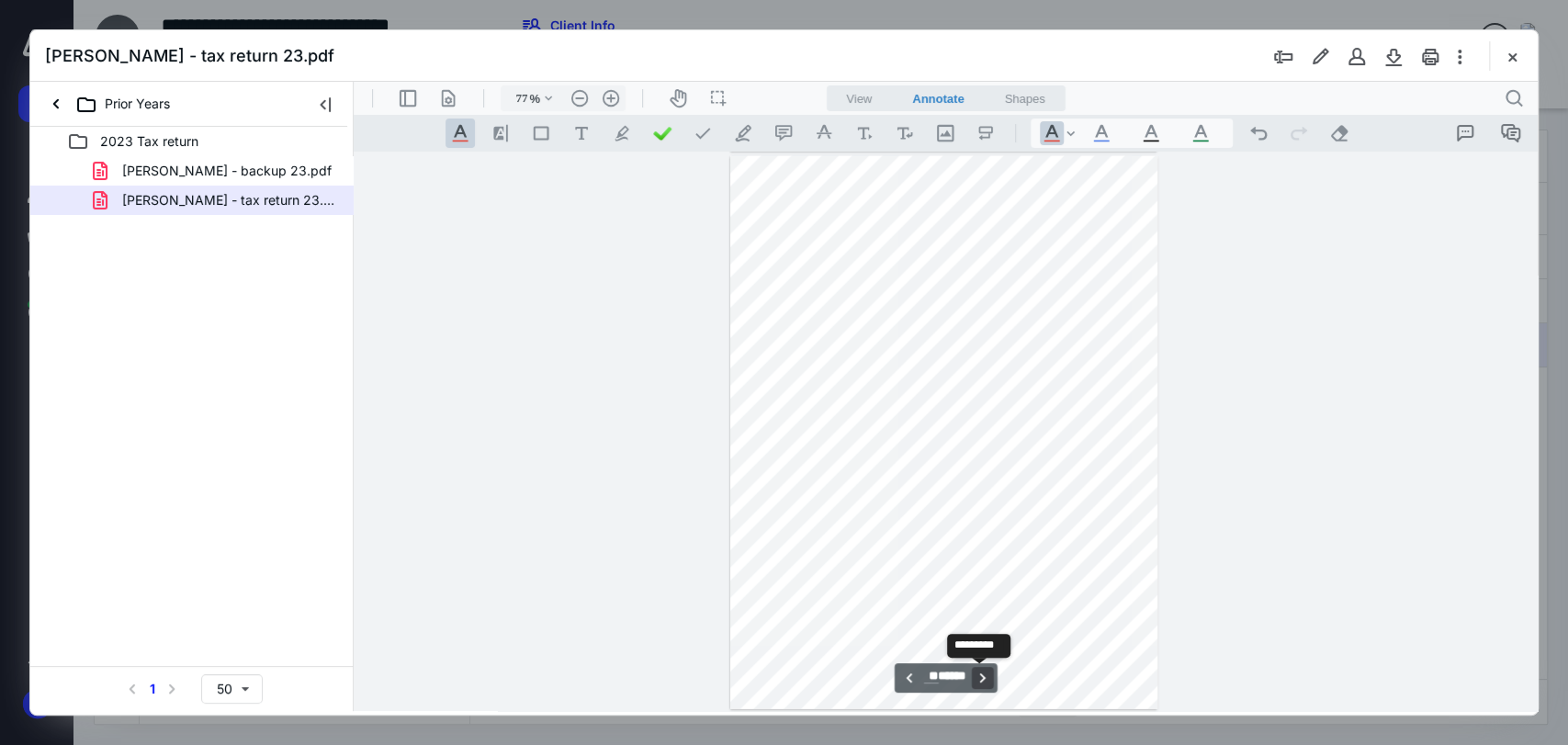 click on "**********" at bounding box center [983, 678] 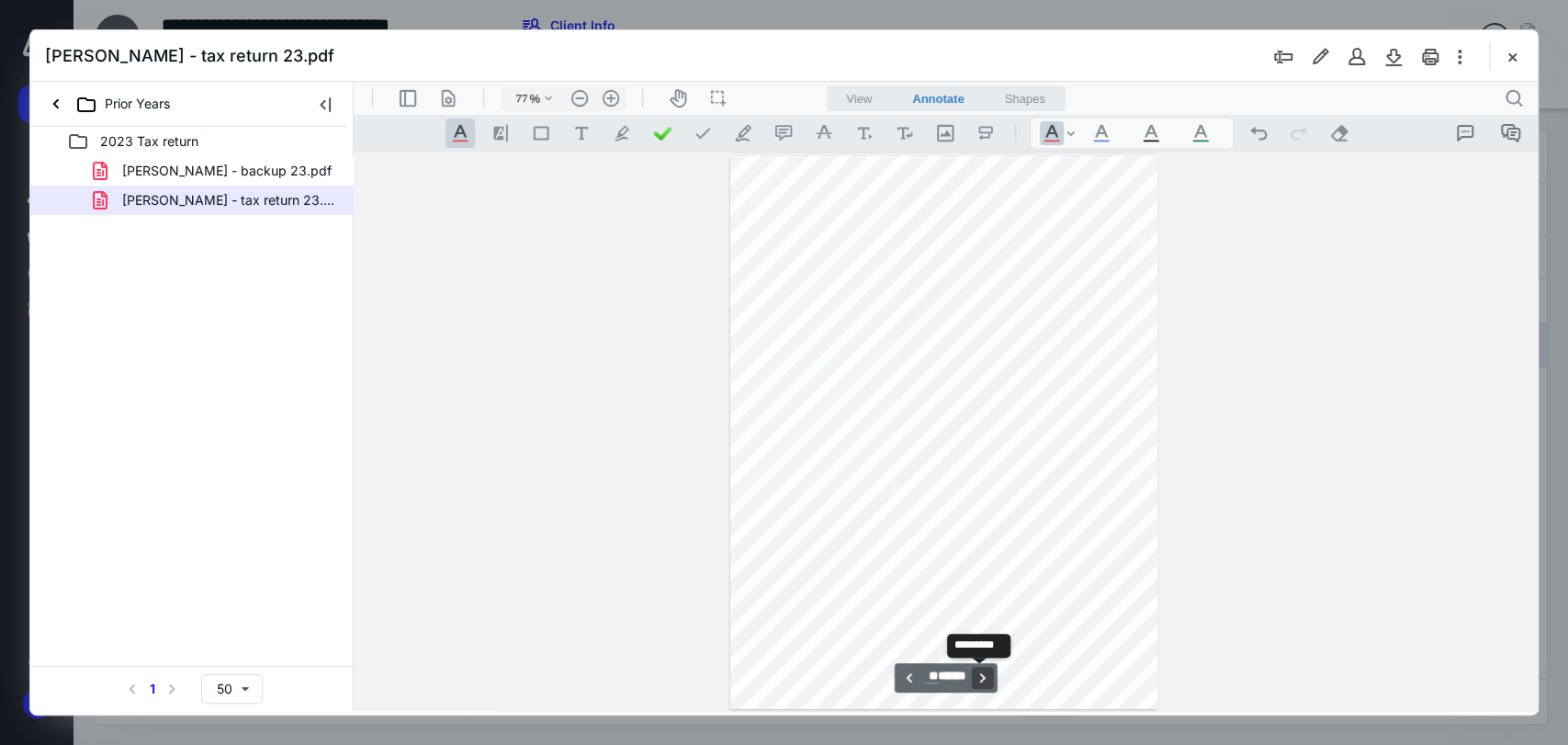 click on "**********" at bounding box center (983, 678) 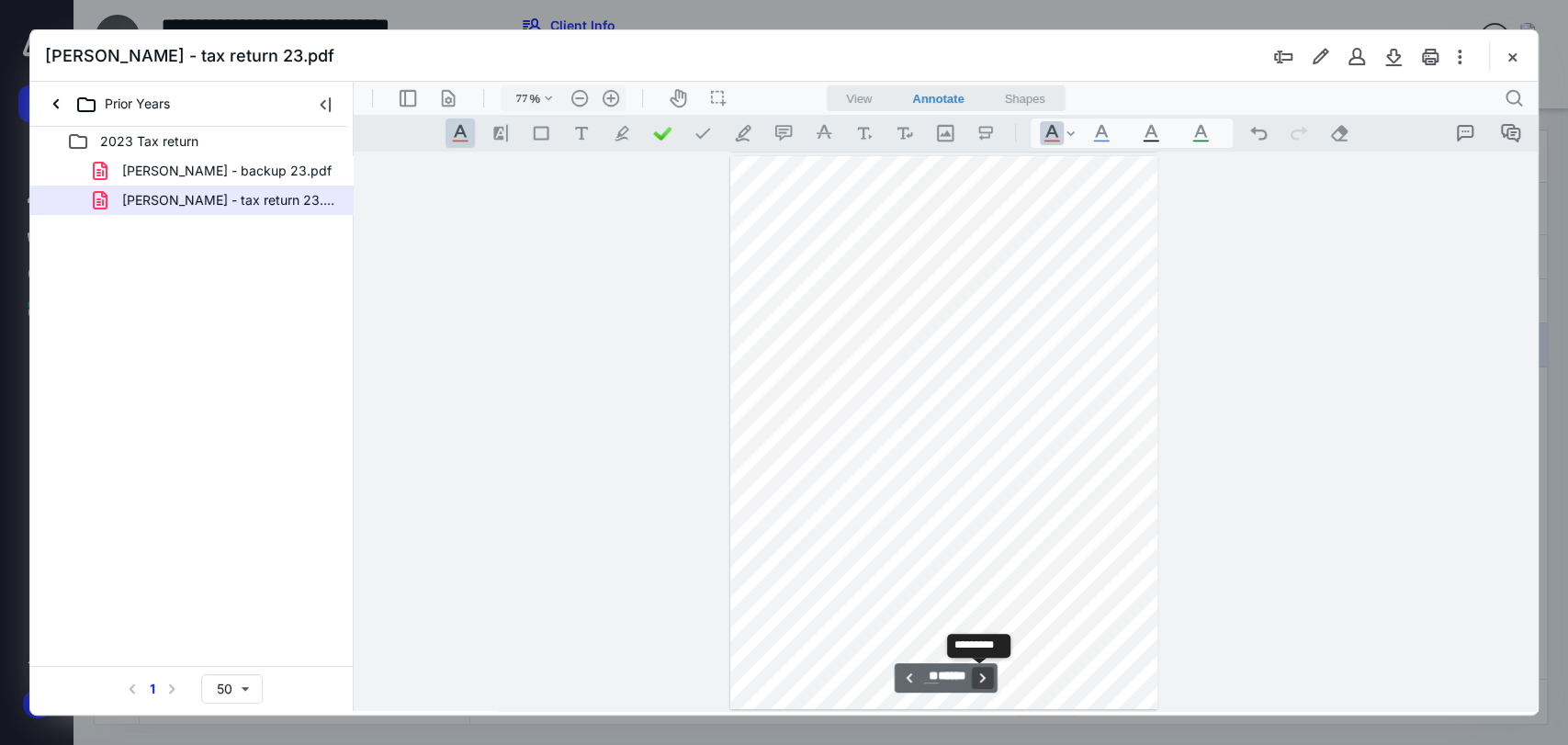 click on "**********" at bounding box center (983, 678) 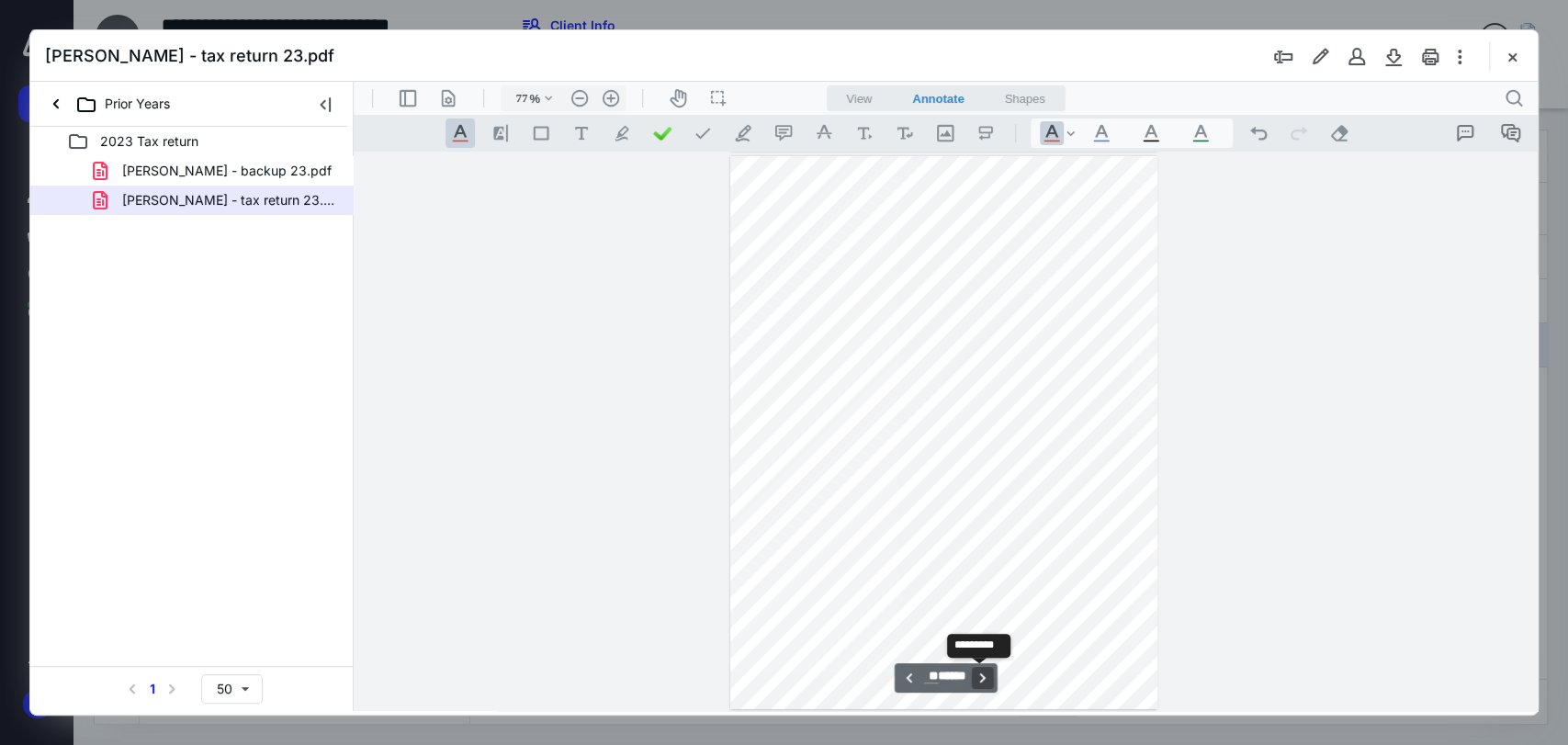 click on "**********" at bounding box center [983, 678] 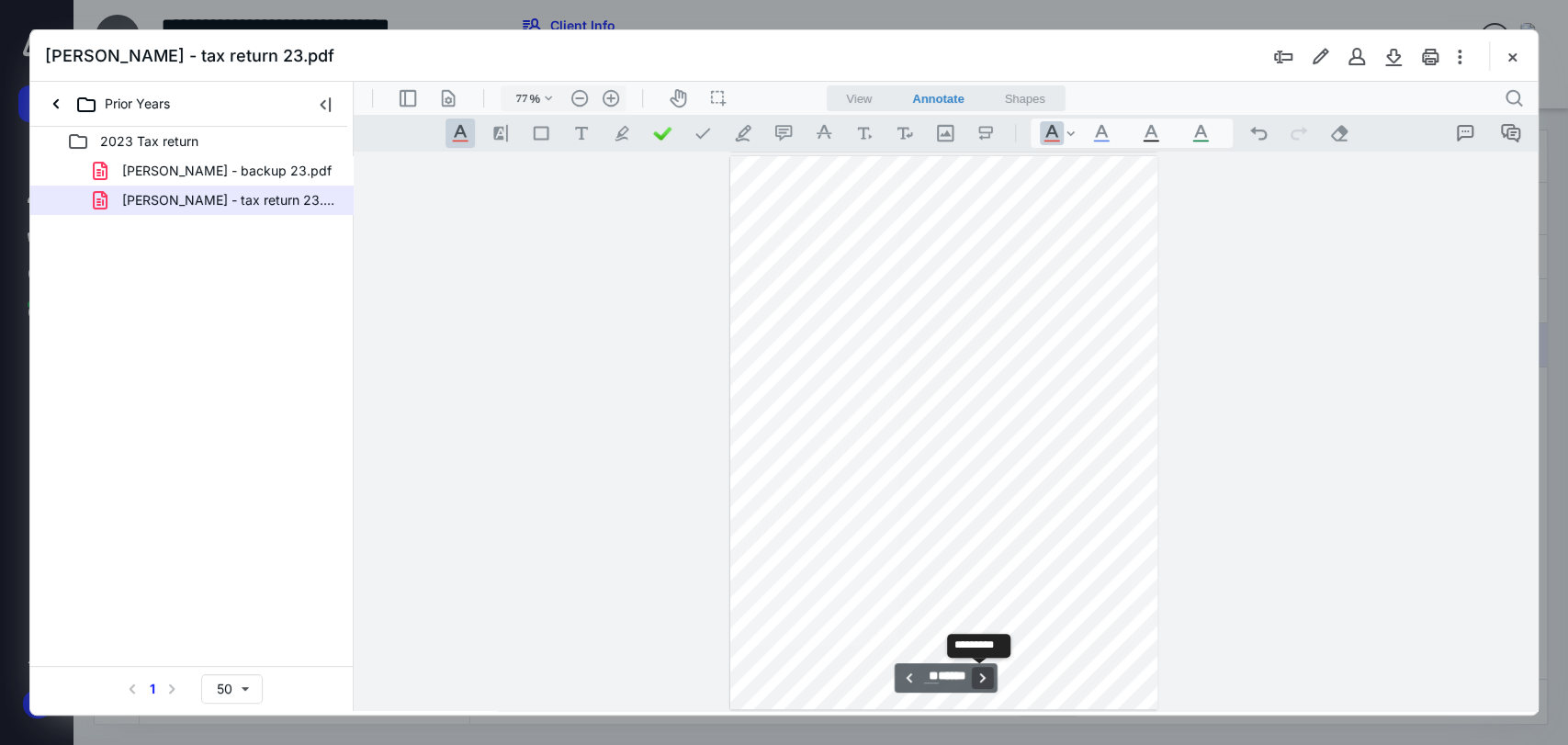 click on "**********" at bounding box center [983, 678] 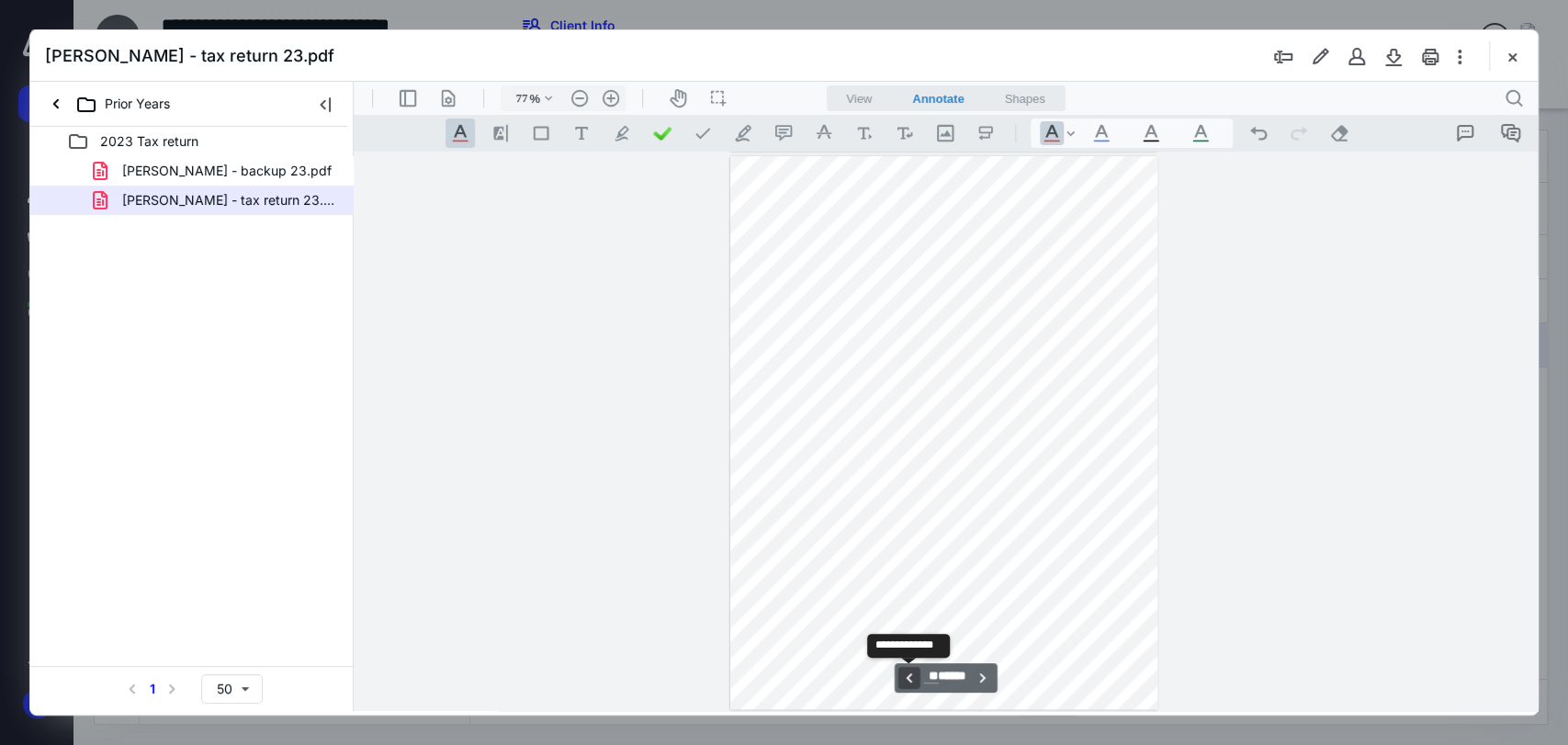 click on "**********" at bounding box center (908, 678) 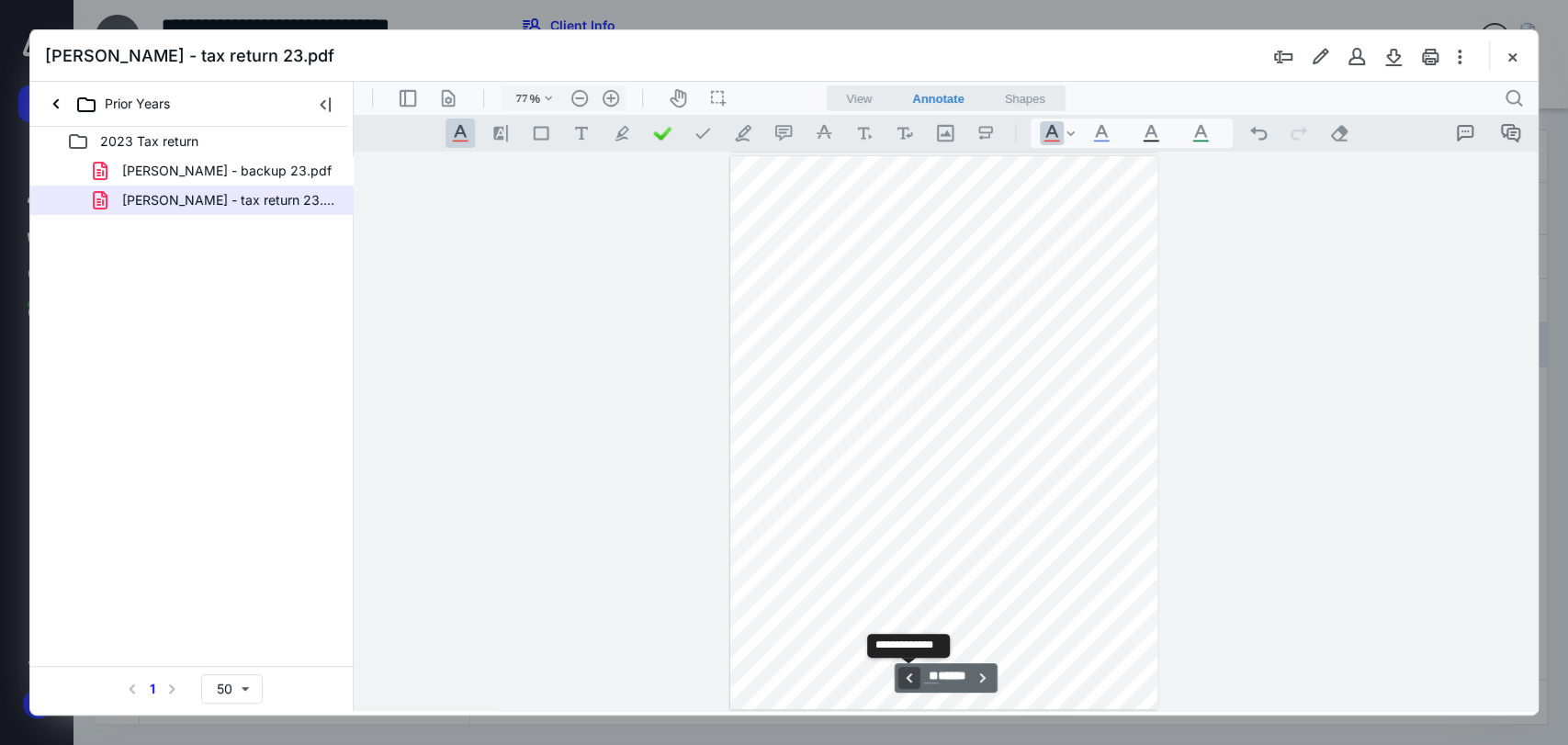 click on "**********" at bounding box center (908, 678) 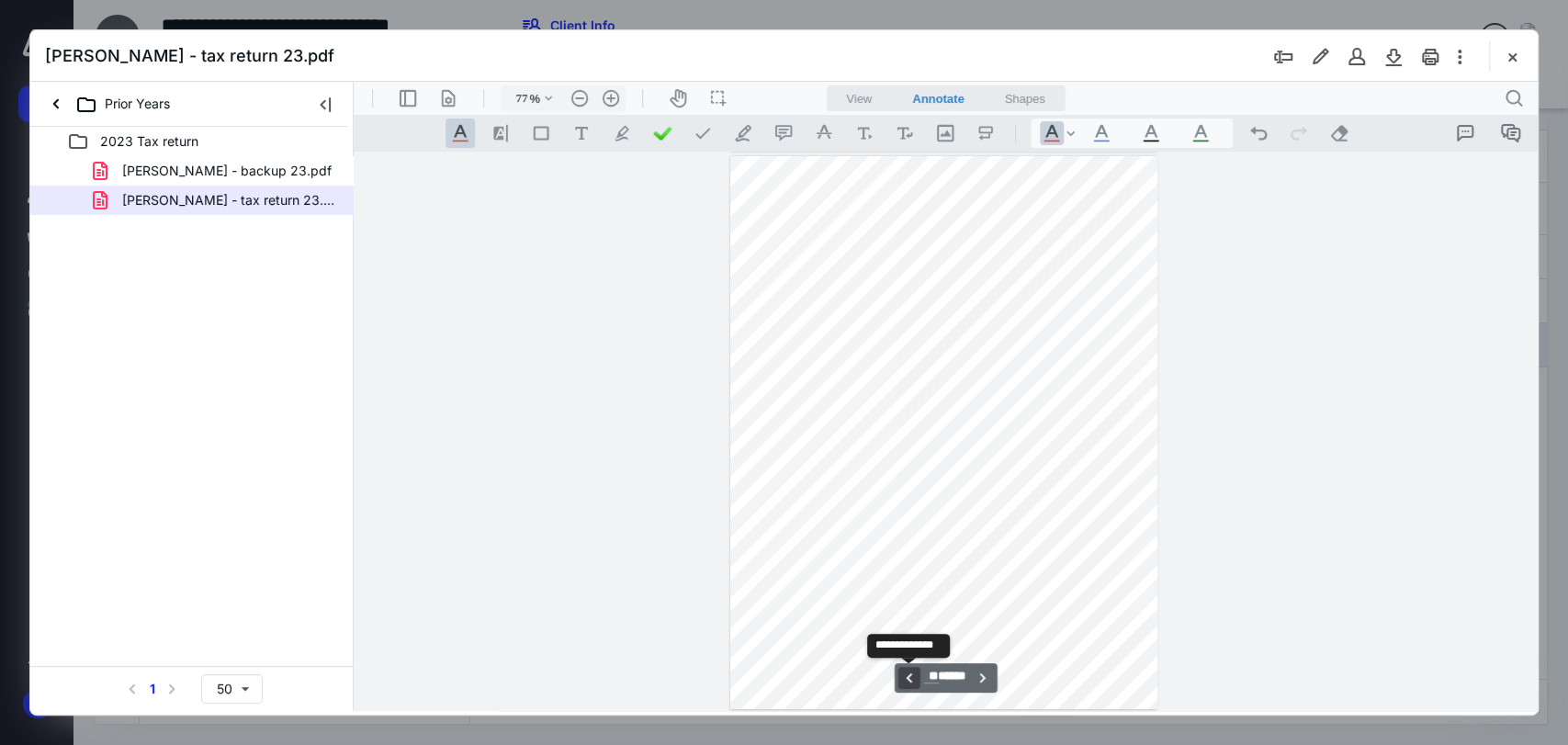 click on "**********" at bounding box center [908, 678] 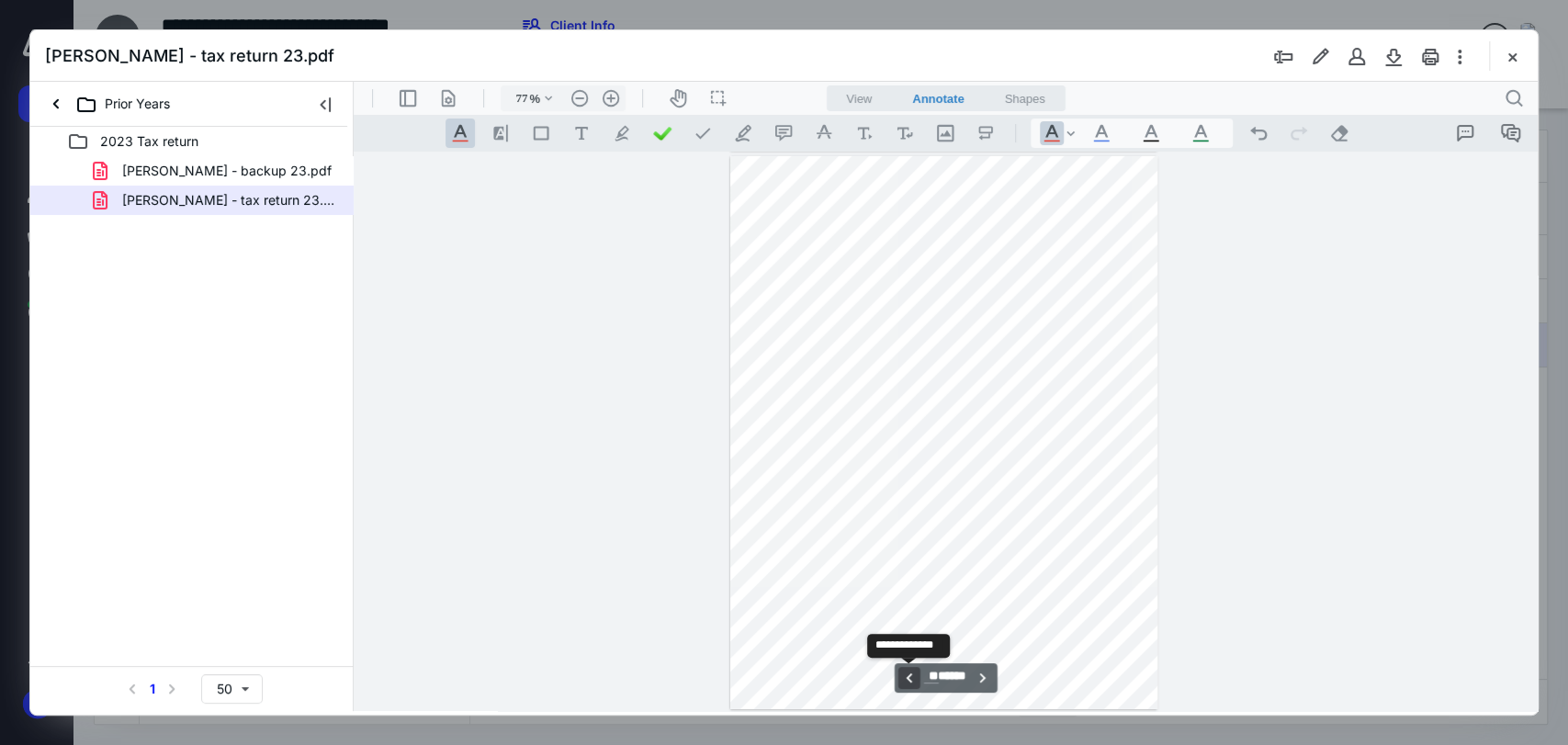 click on "**********" at bounding box center [908, 678] 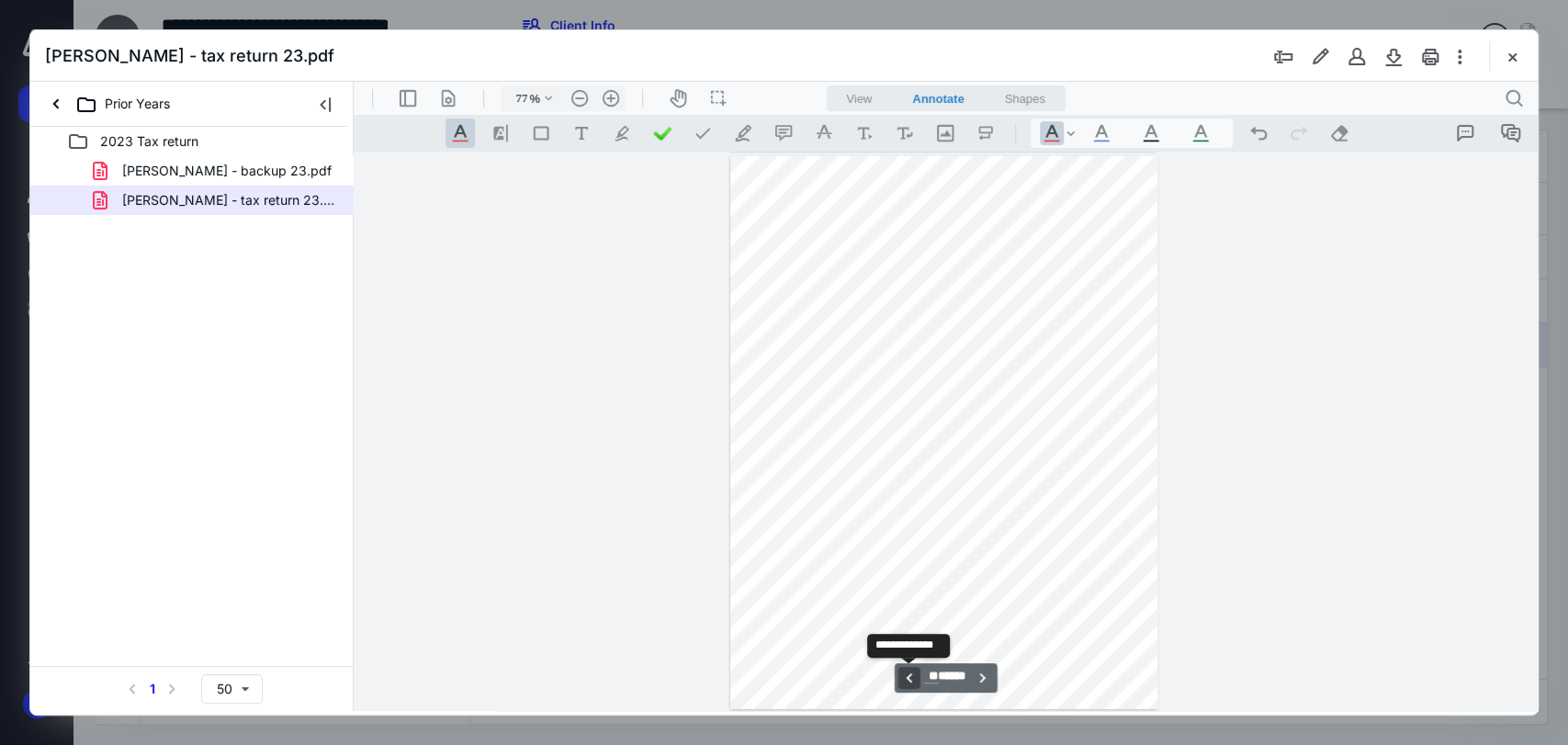 click on "**********" at bounding box center [908, 678] 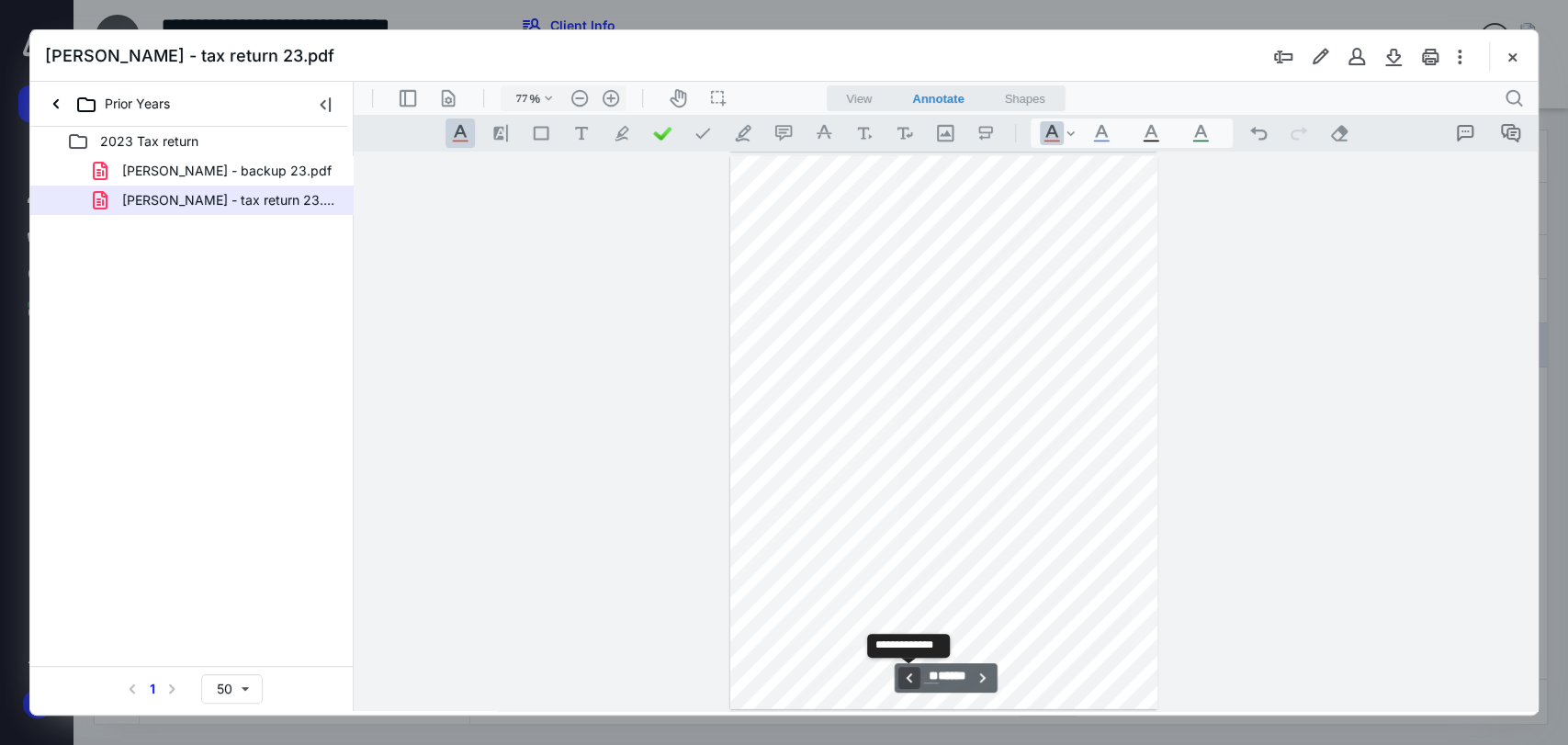 click on "**********" at bounding box center [908, 678] 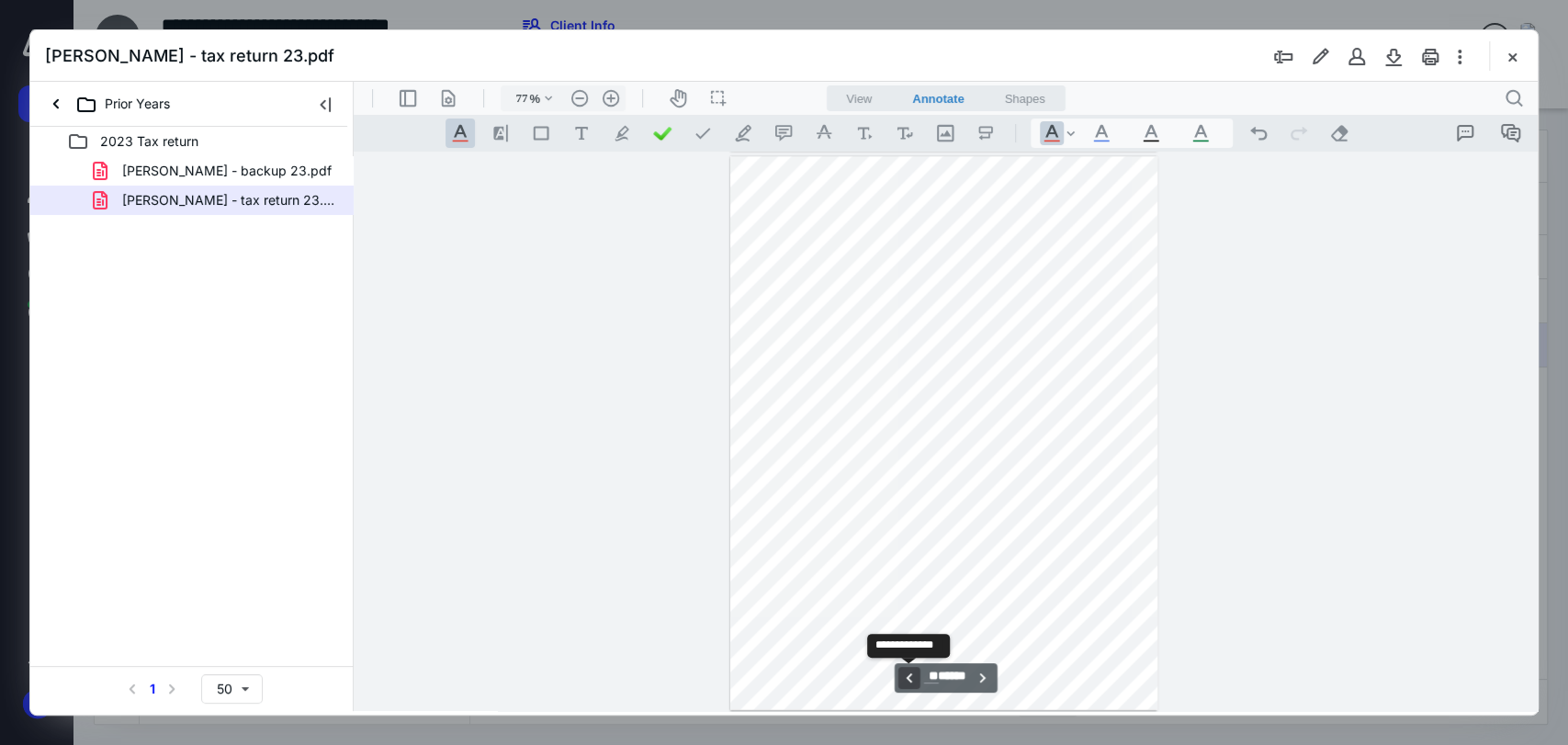 click on "**********" at bounding box center (908, 678) 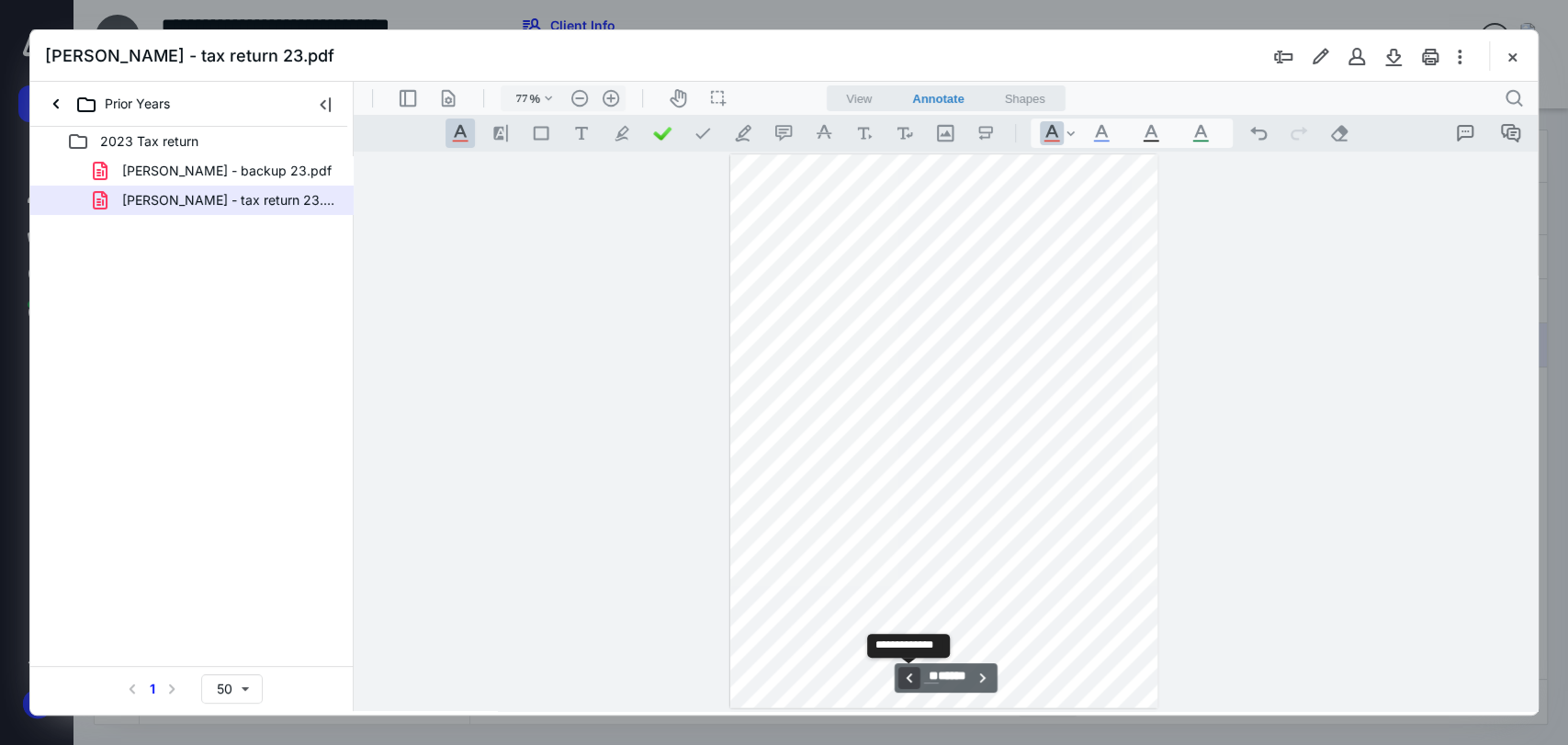 click on "**********" at bounding box center (908, 678) 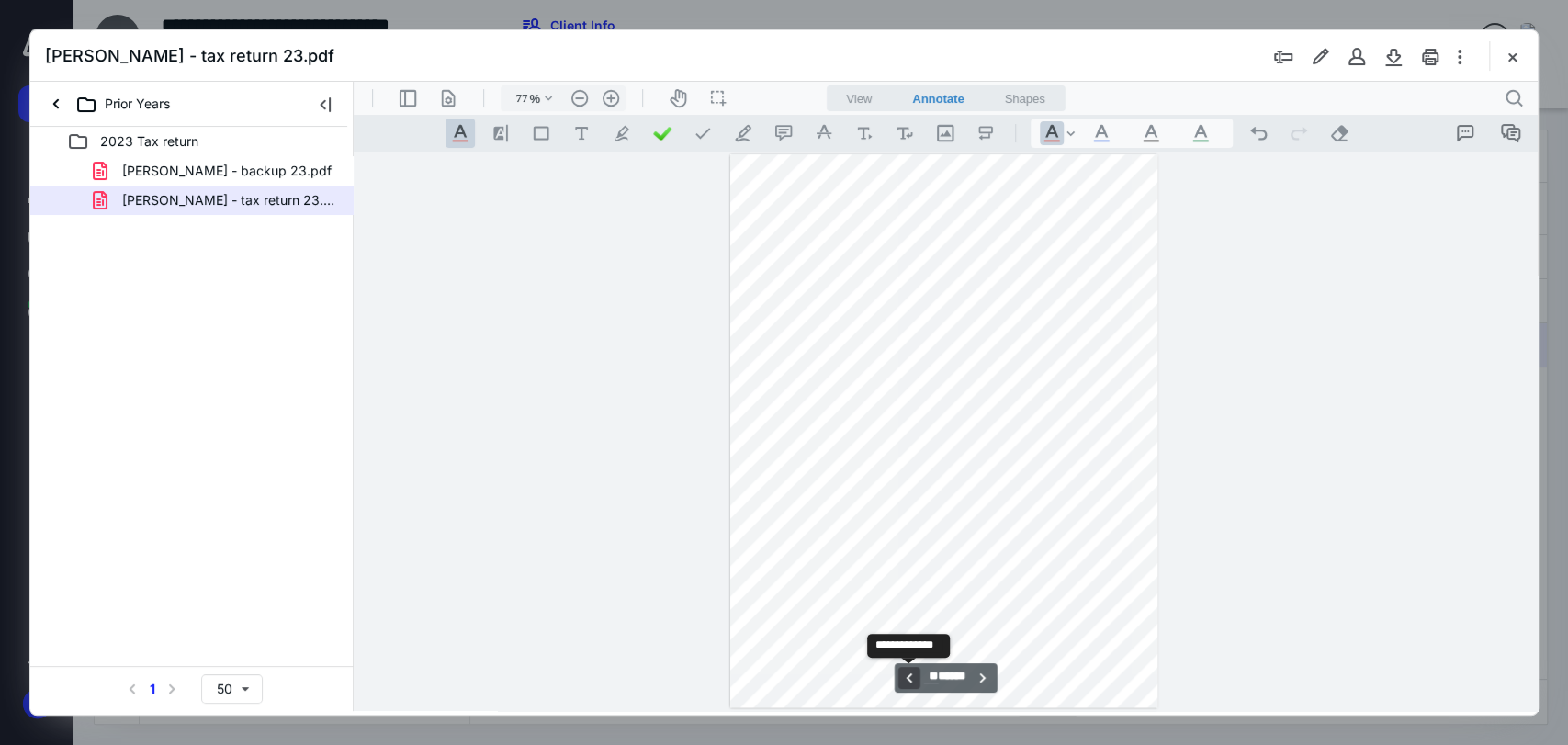 click on "**********" at bounding box center [908, 678] 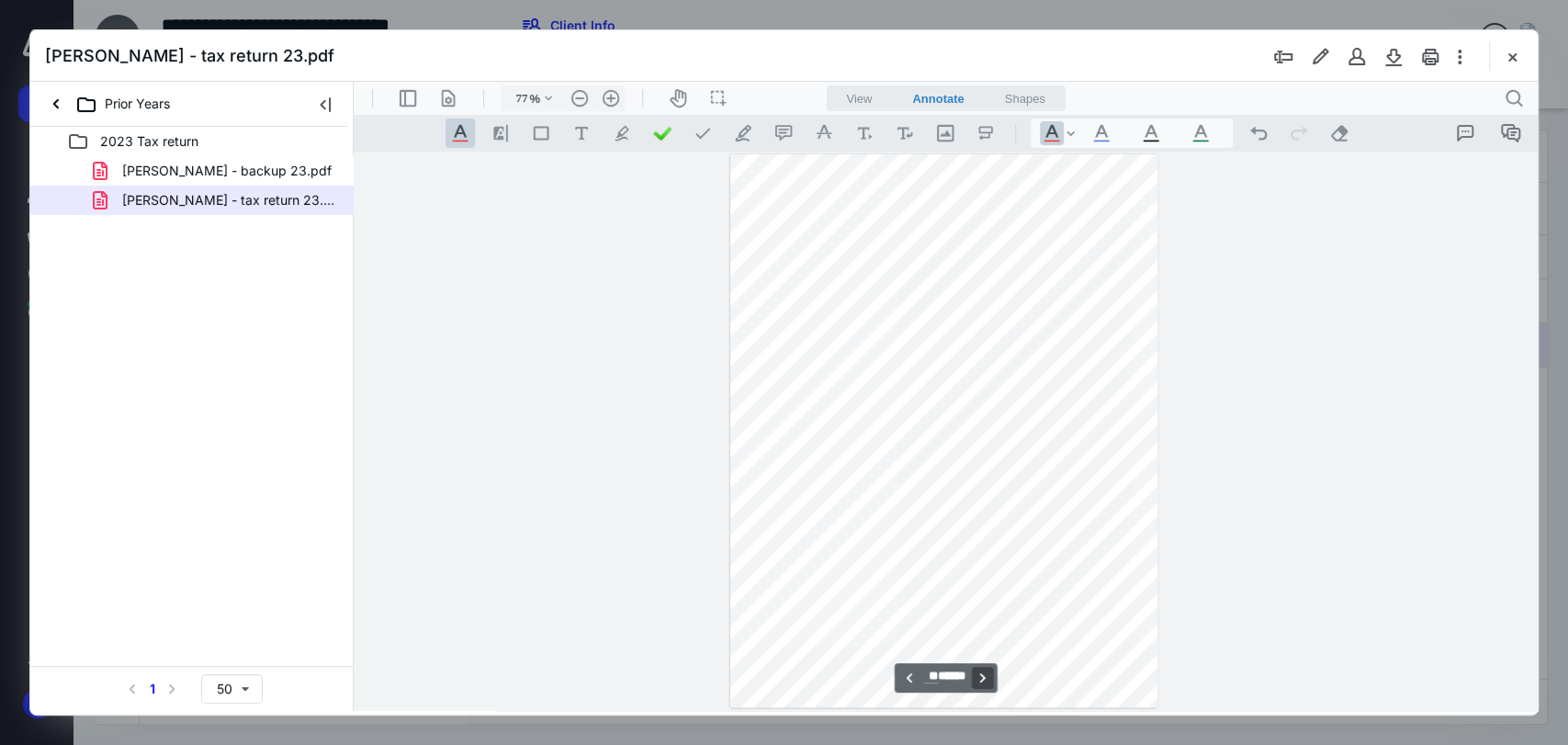 click on "**********" at bounding box center (983, 678) 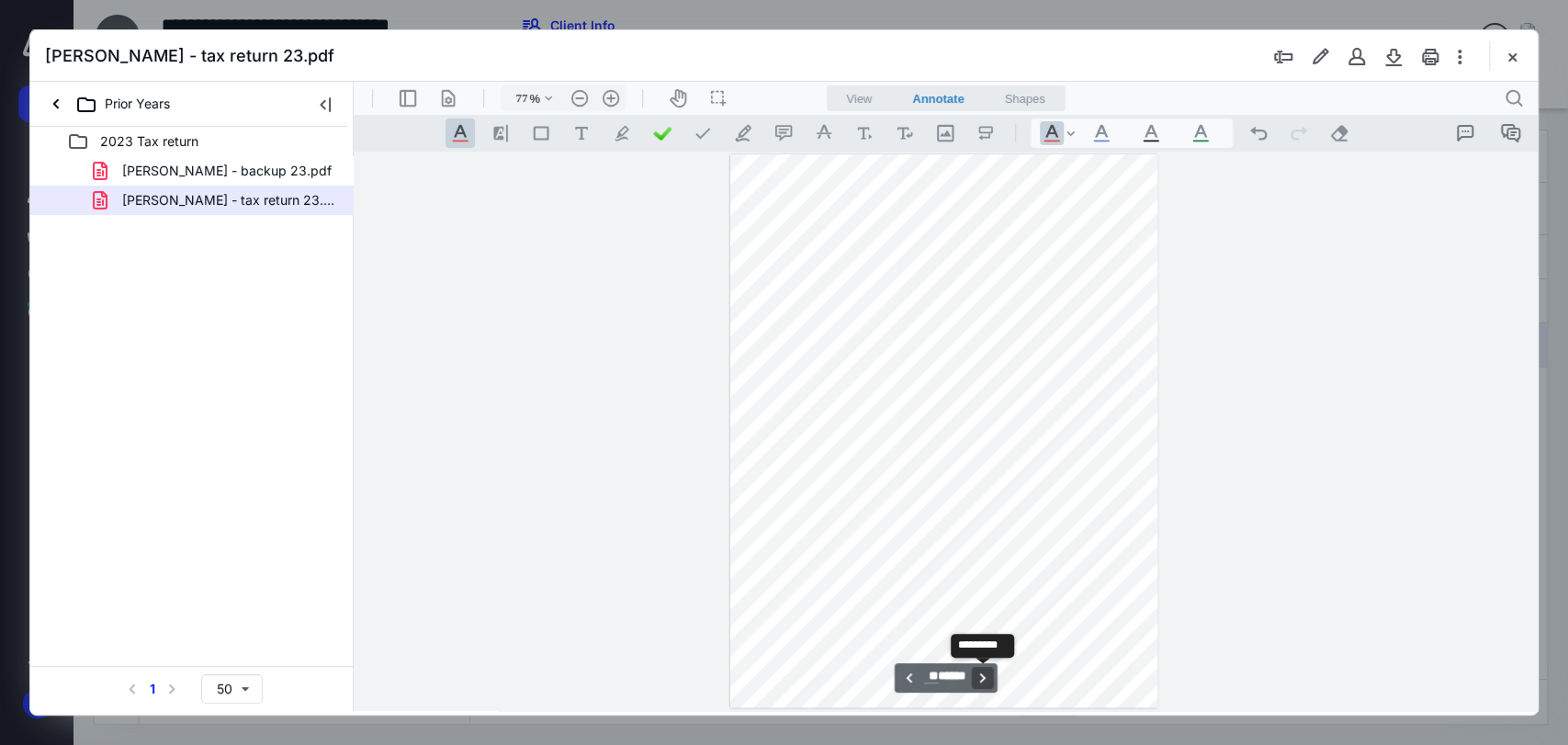click on "**********" at bounding box center (983, 678) 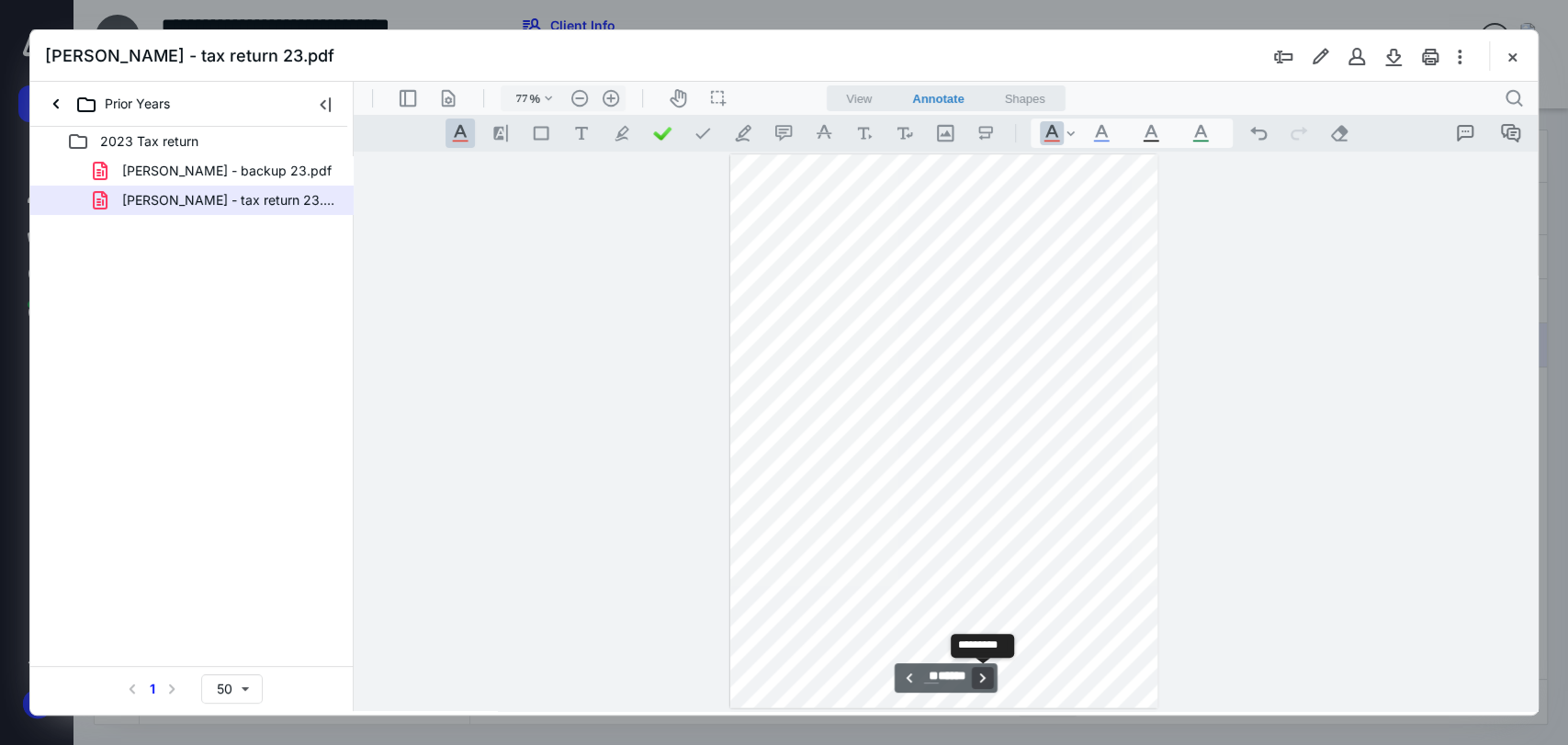 click on "**********" at bounding box center [983, 678] 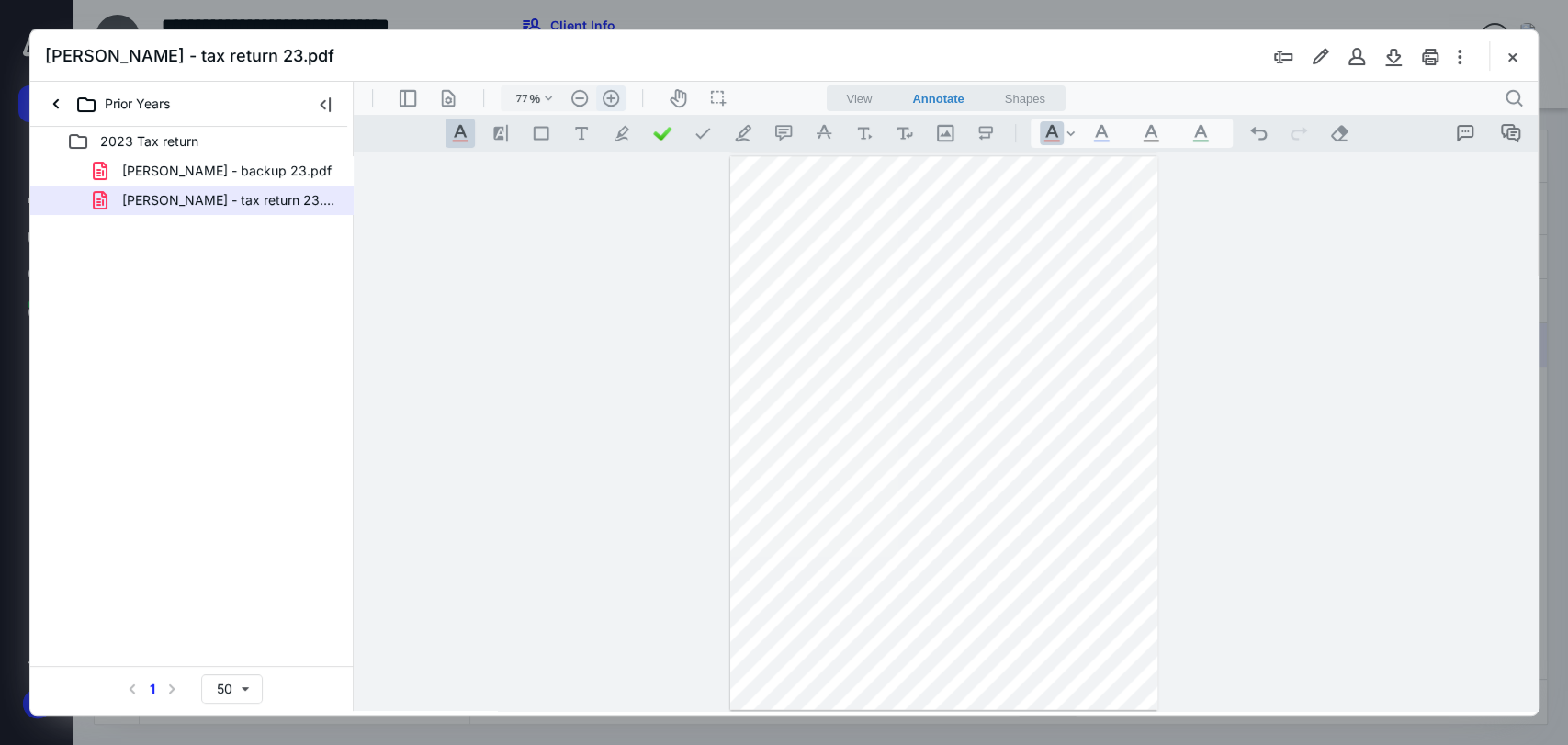 click on ".cls-1{fill:#abb0c4;} icon - header - zoom - in - line" at bounding box center (611, 98) 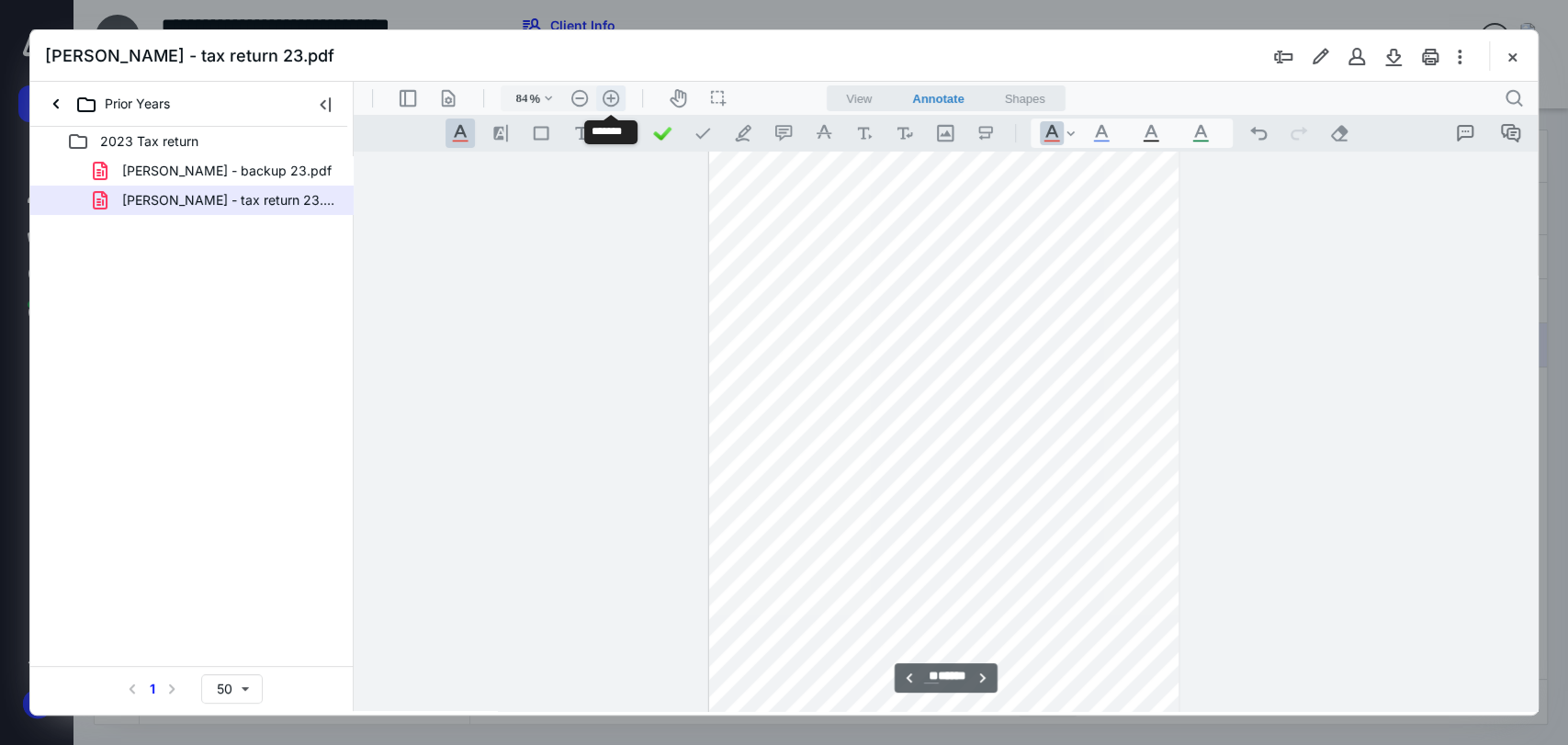 click on ".cls-1{fill:#abb0c4;} icon - header - zoom - in - line" at bounding box center (611, 98) 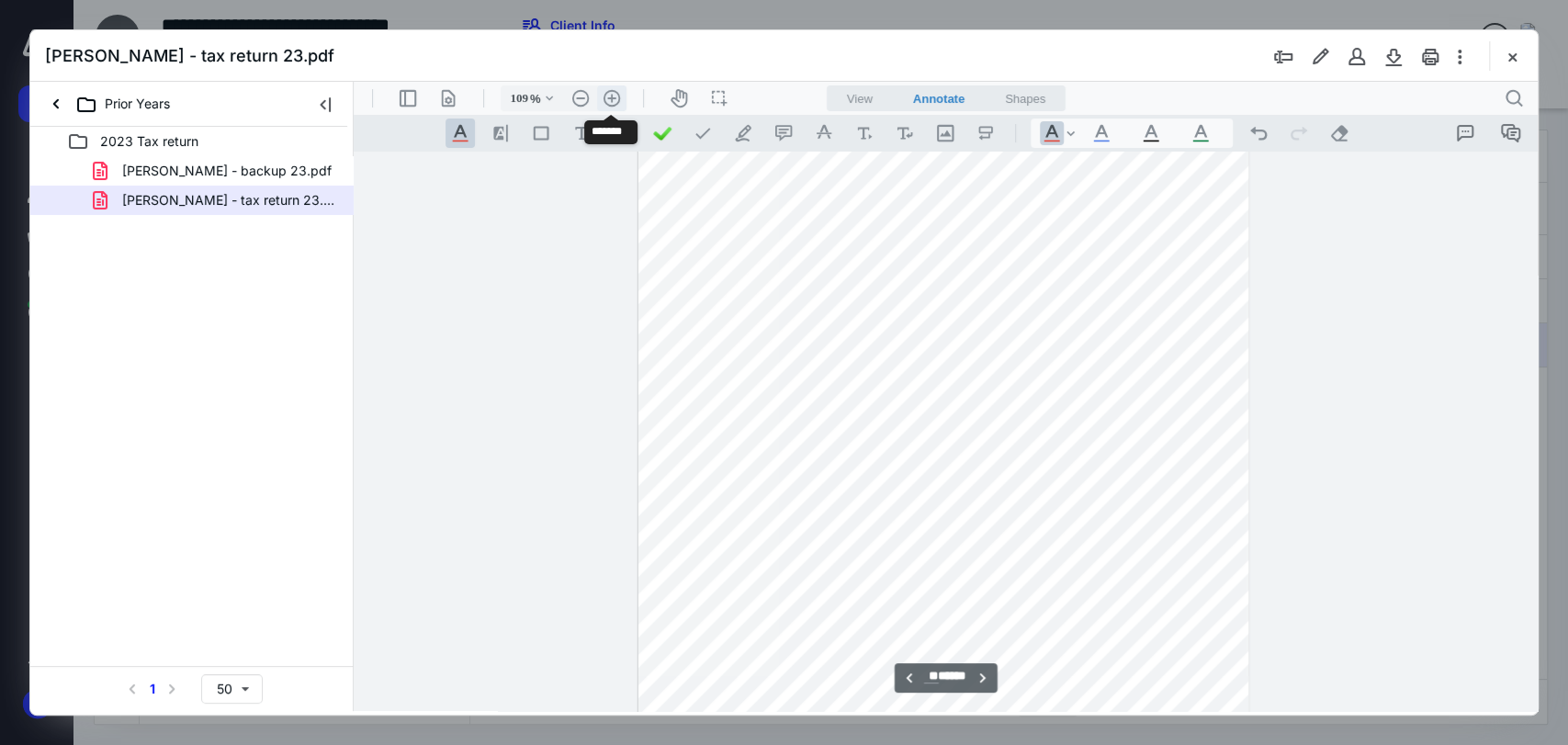 click on ".cls-1{fill:#abb0c4;} icon - header - zoom - in - line" at bounding box center [612, 98] 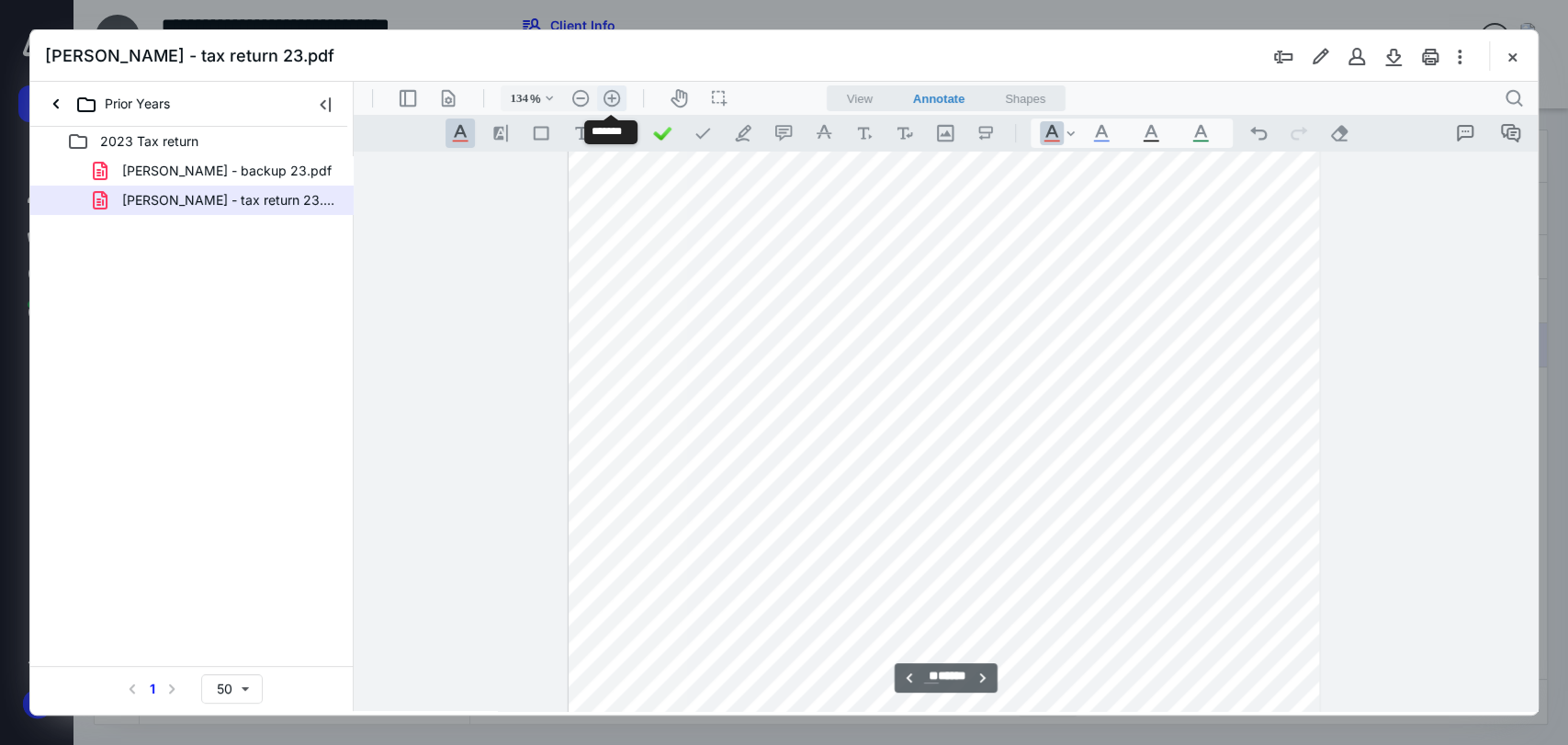 click on ".cls-1{fill:#abb0c4;} icon - header - zoom - in - line" at bounding box center (612, 98) 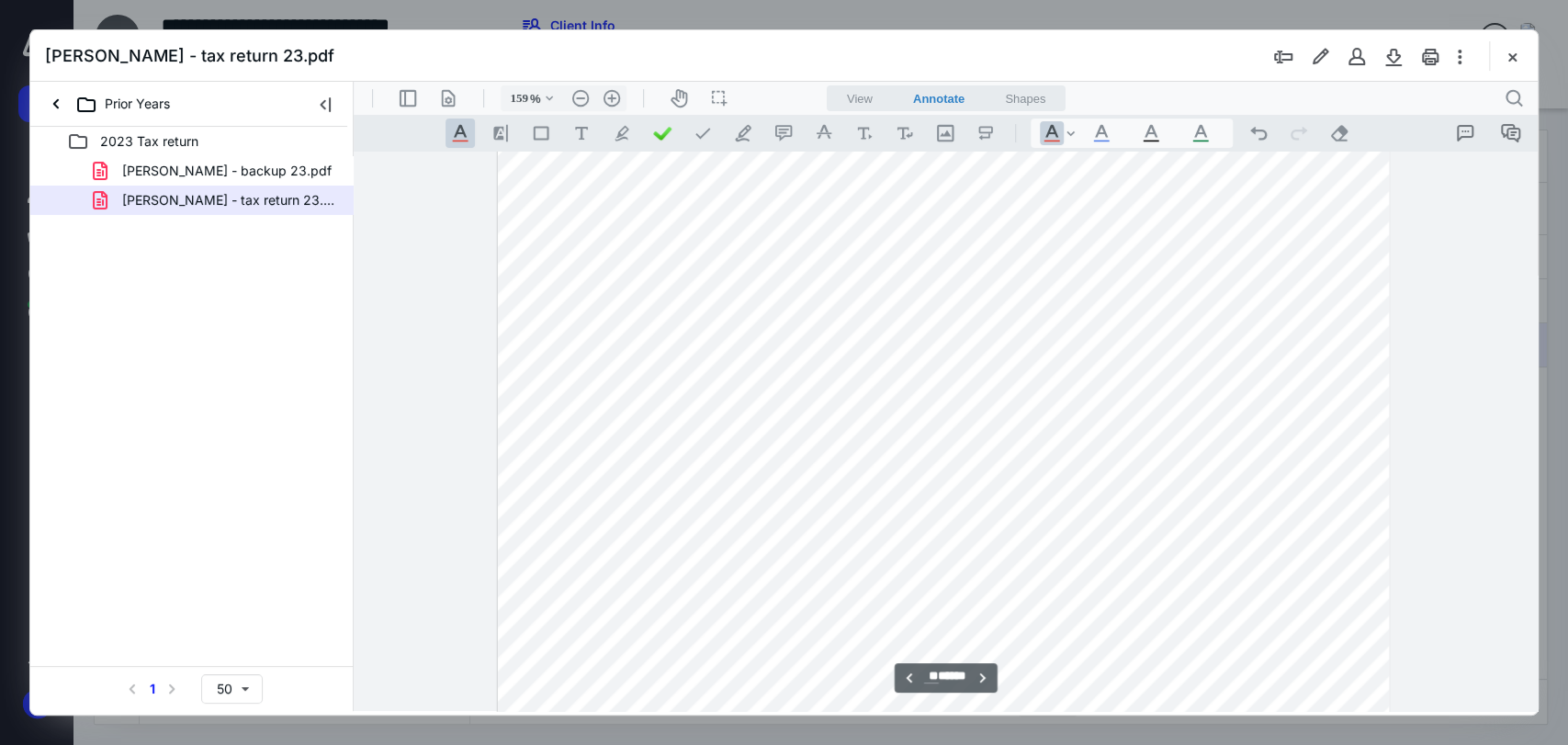 scroll, scrollTop: 25110, scrollLeft: 0, axis: vertical 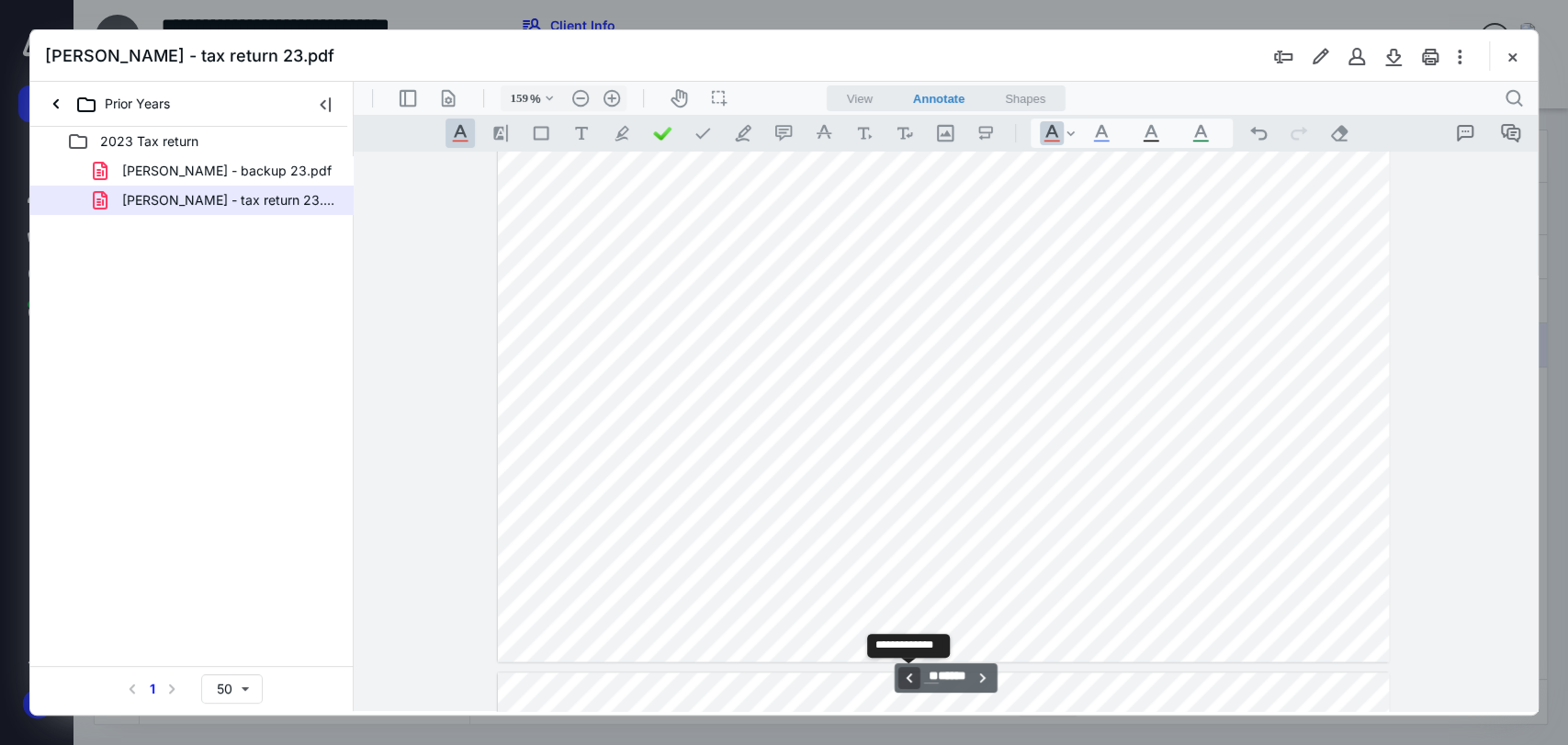 click on "**********" at bounding box center (908, 678) 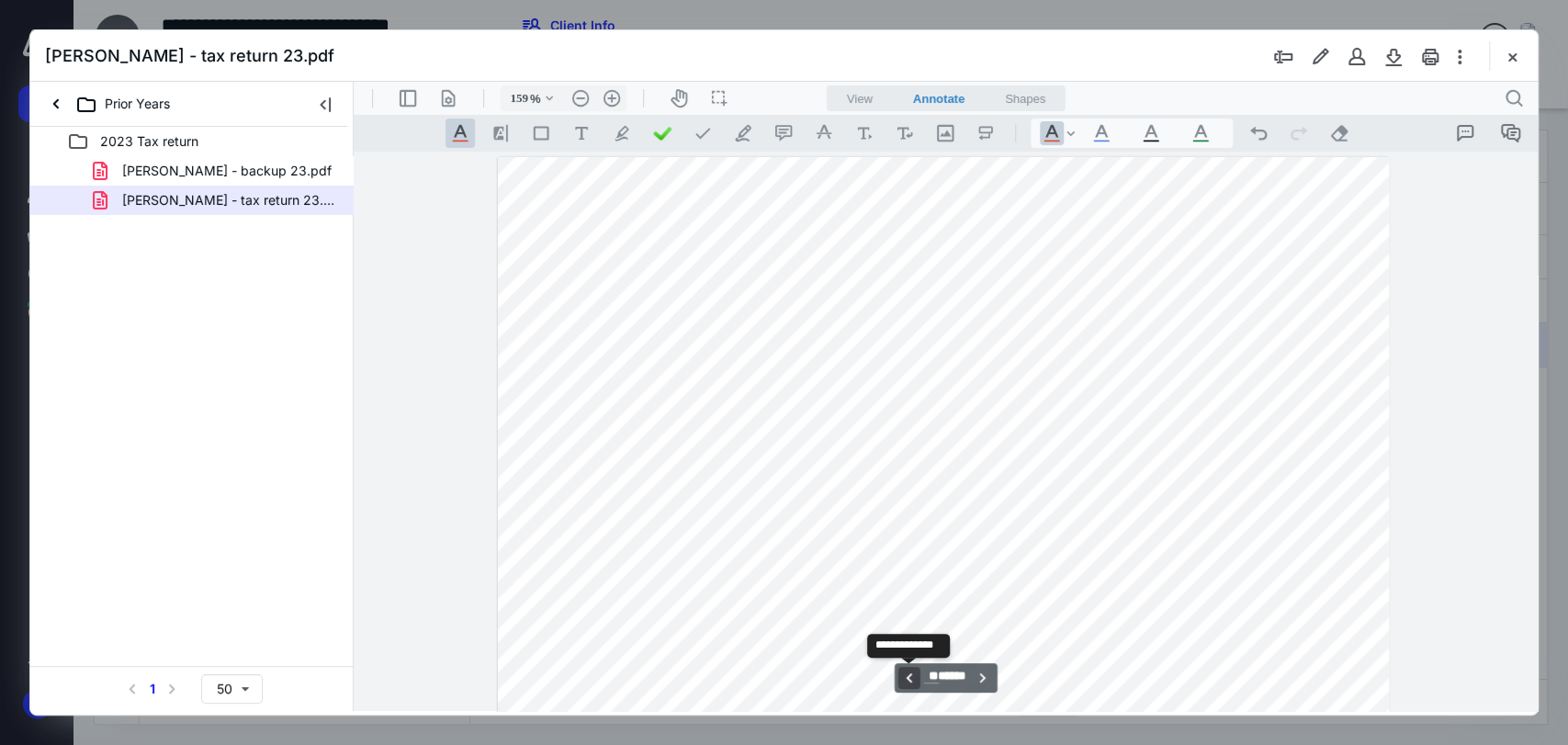 click on "**********" at bounding box center (908, 678) 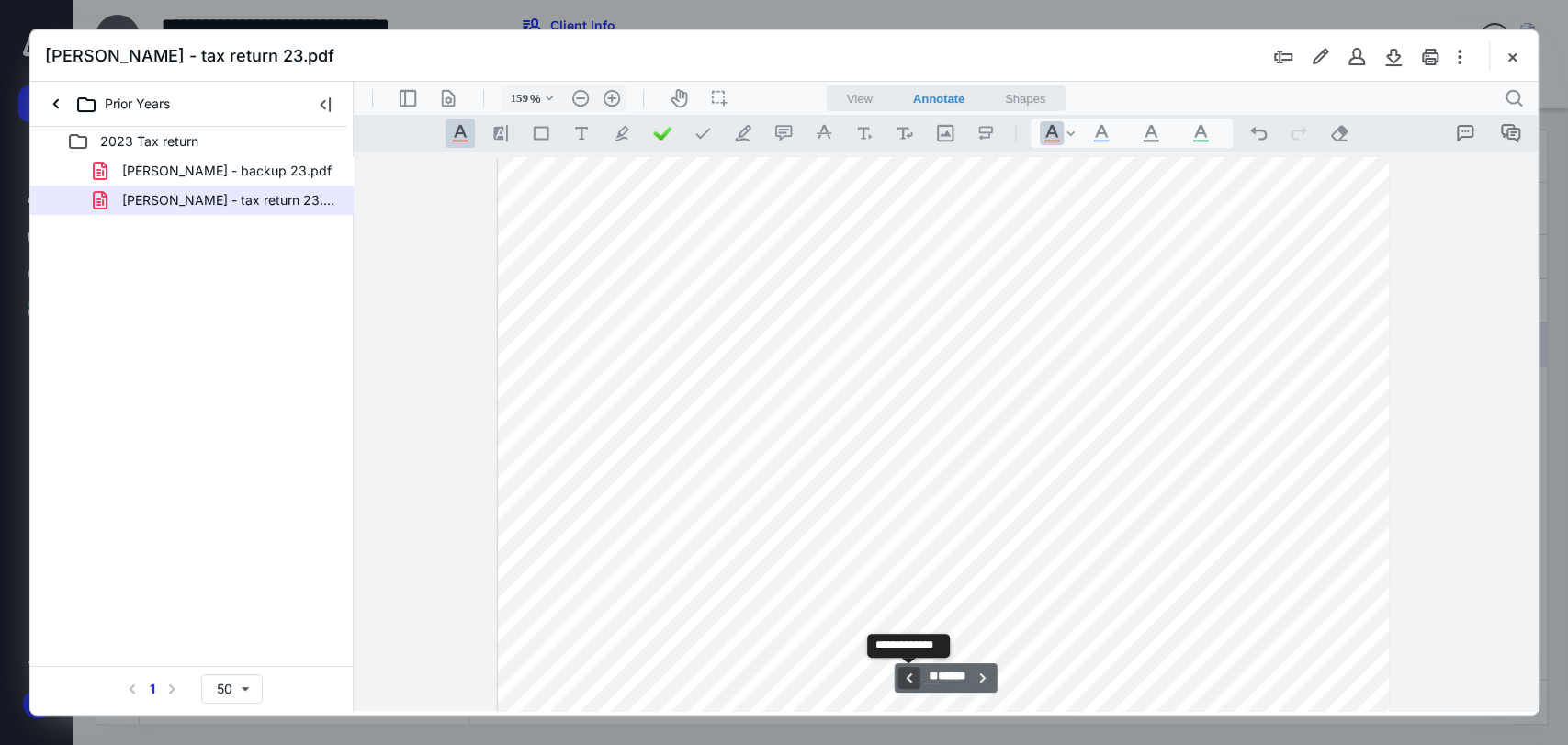 click on "**********" at bounding box center (908, 678) 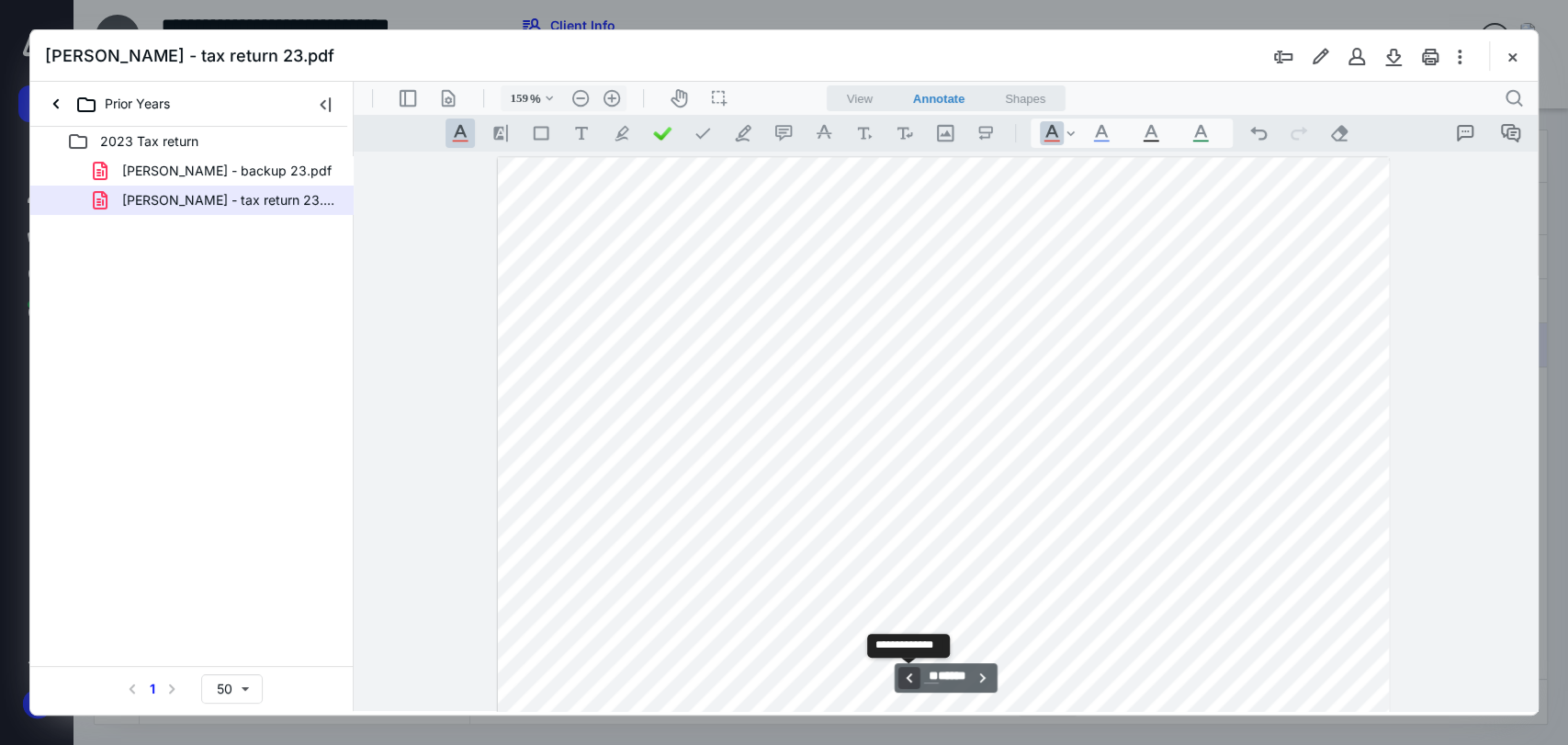click on "**********" at bounding box center [908, 678] 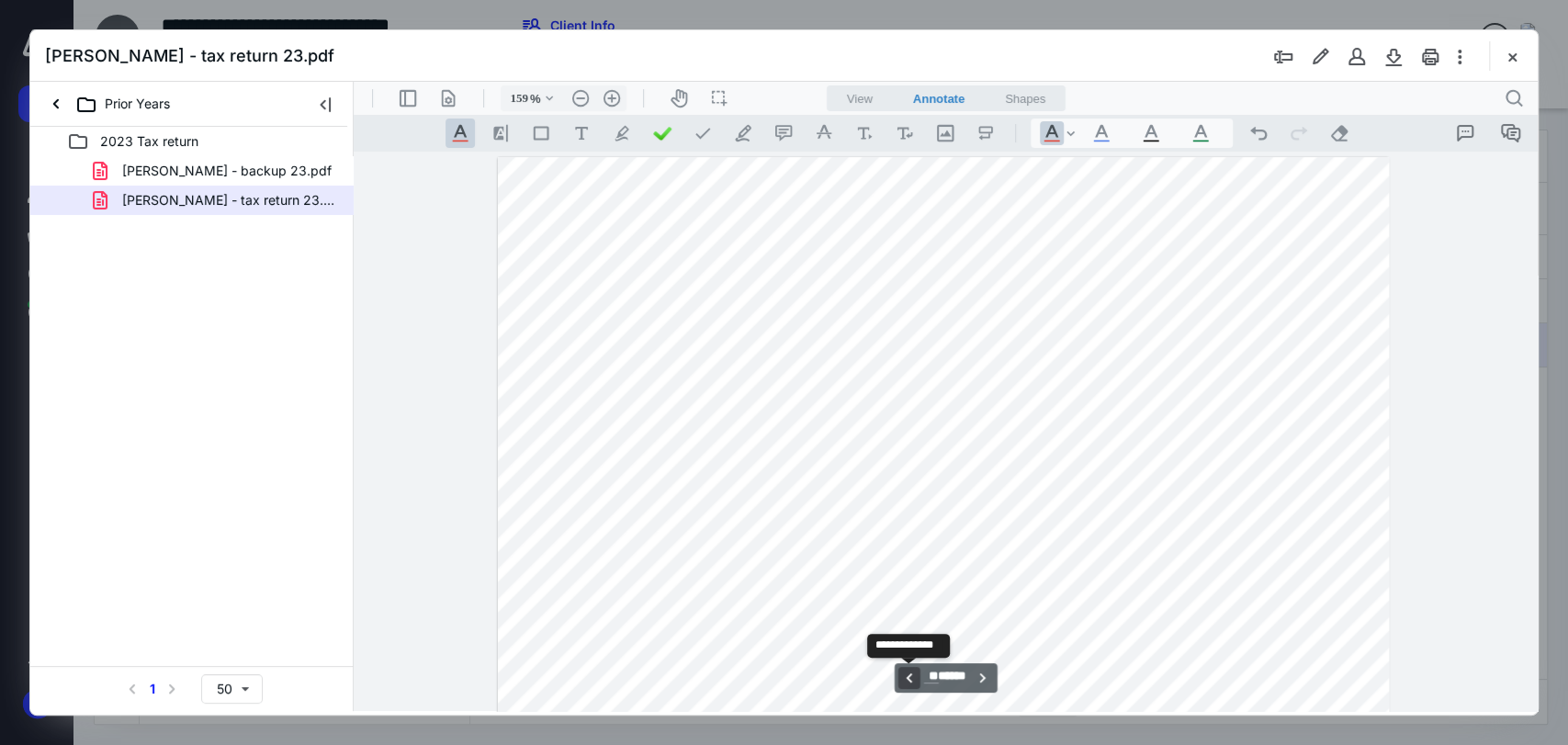 click on "**********" at bounding box center [908, 678] 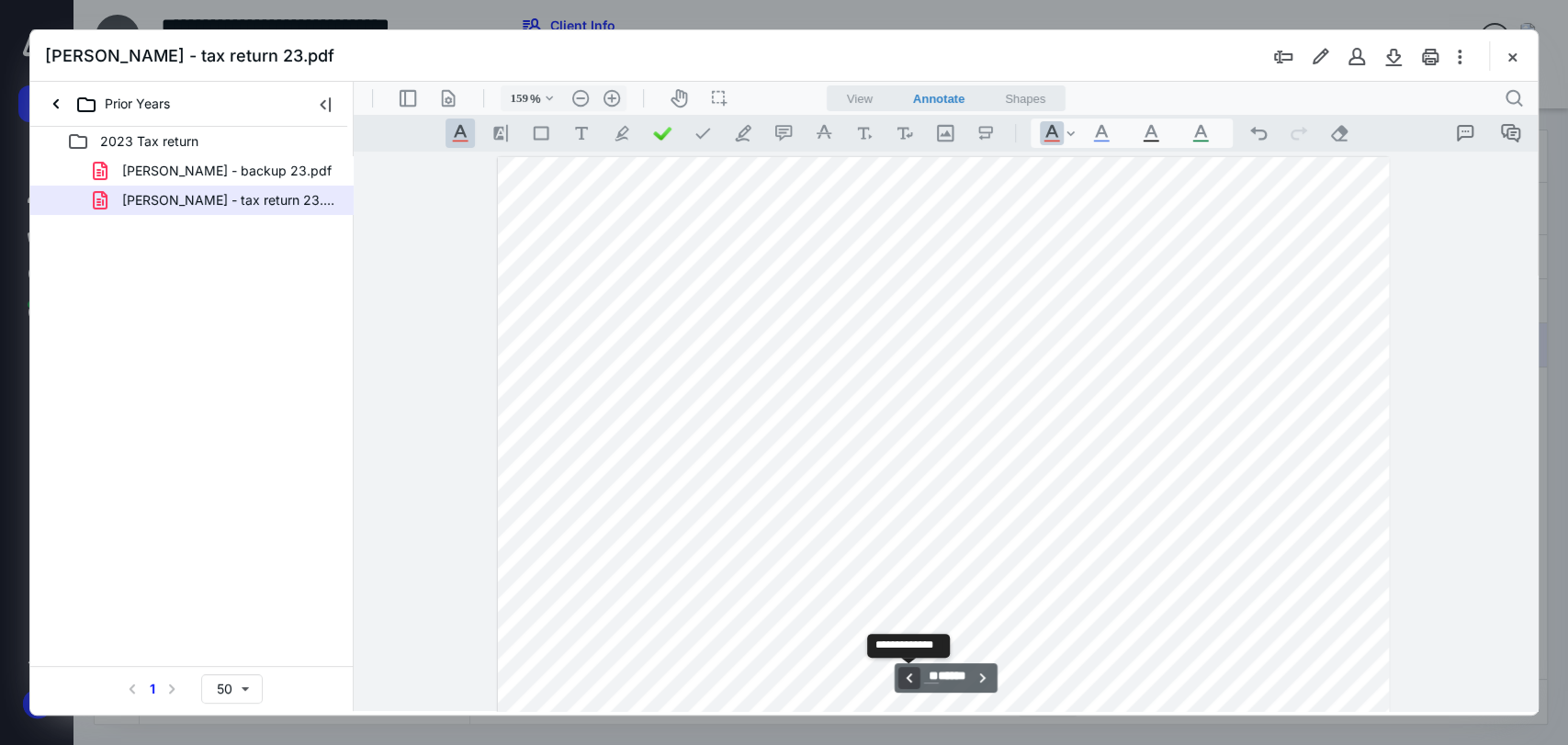 click on "**********" at bounding box center [908, 678] 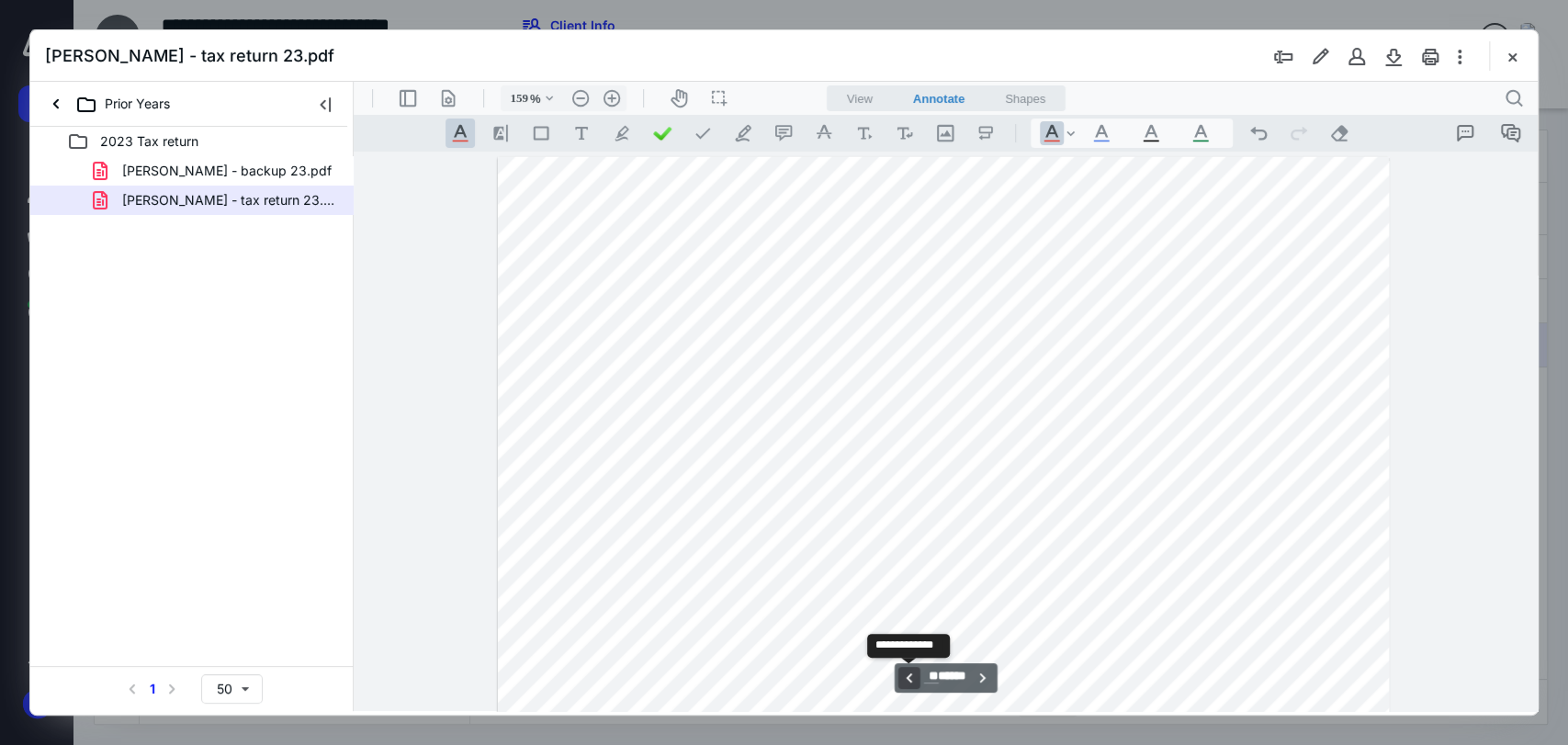 click on "**********" at bounding box center (908, 678) 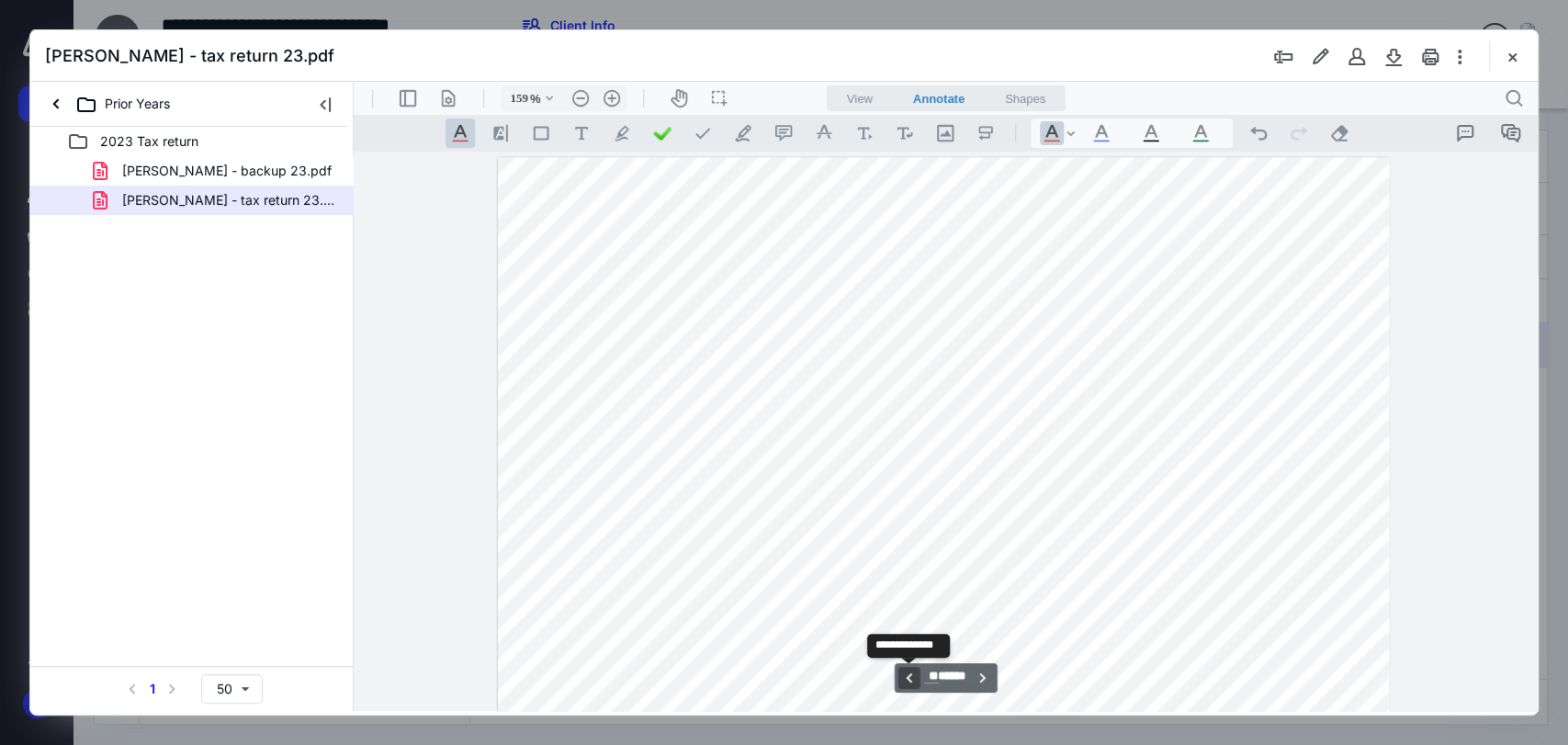 click on "**********" at bounding box center [908, 678] 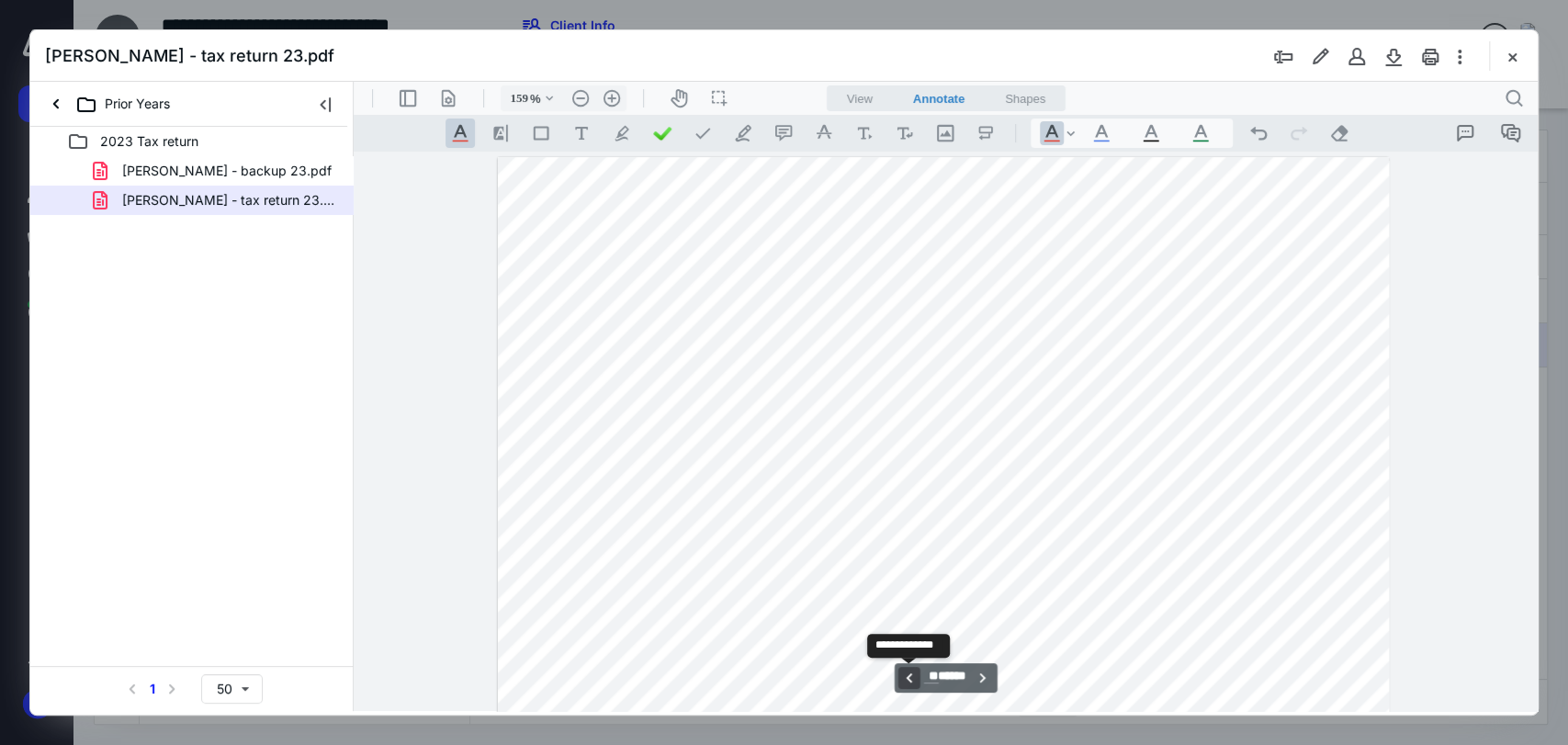 click on "**********" at bounding box center [908, 678] 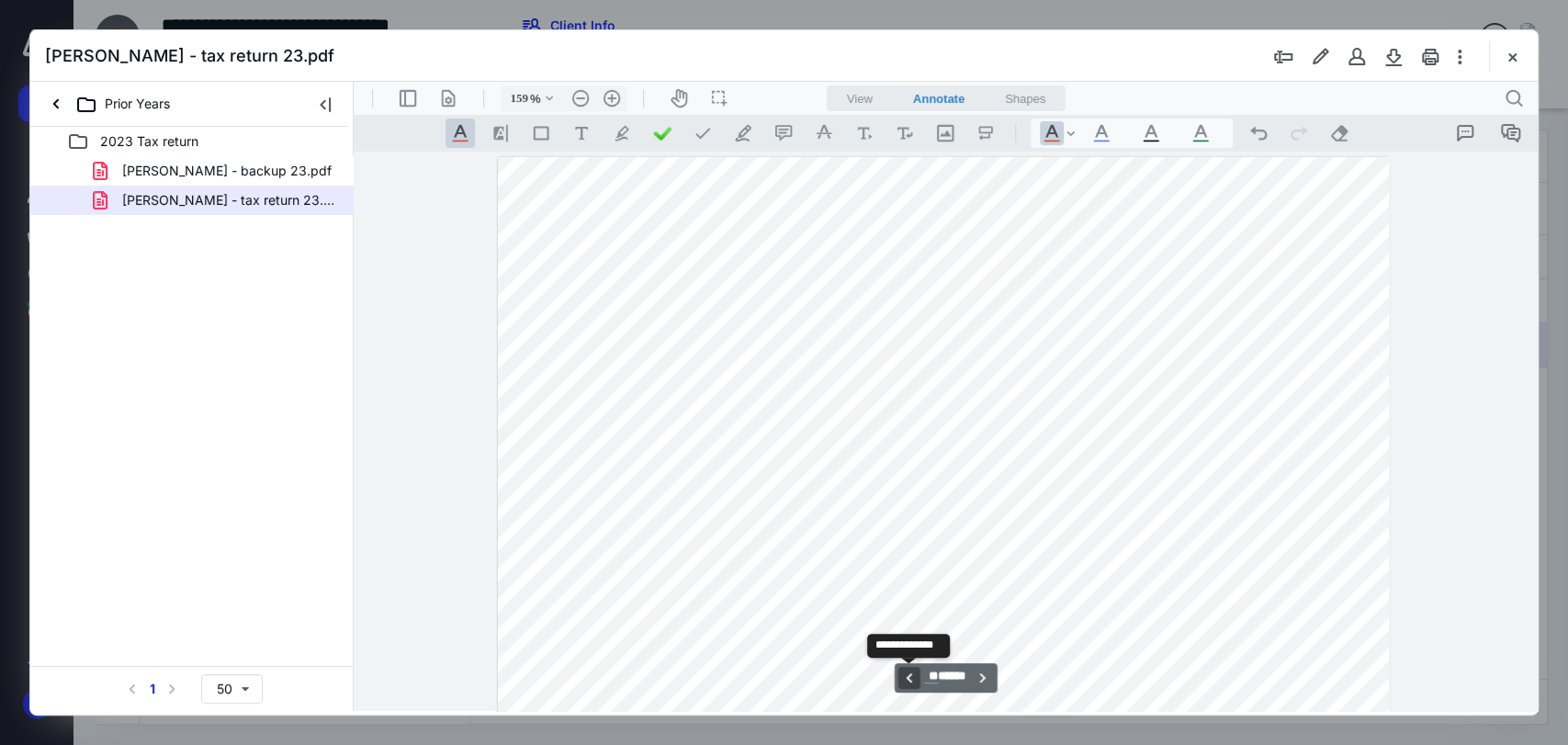 click on "**********" at bounding box center [908, 678] 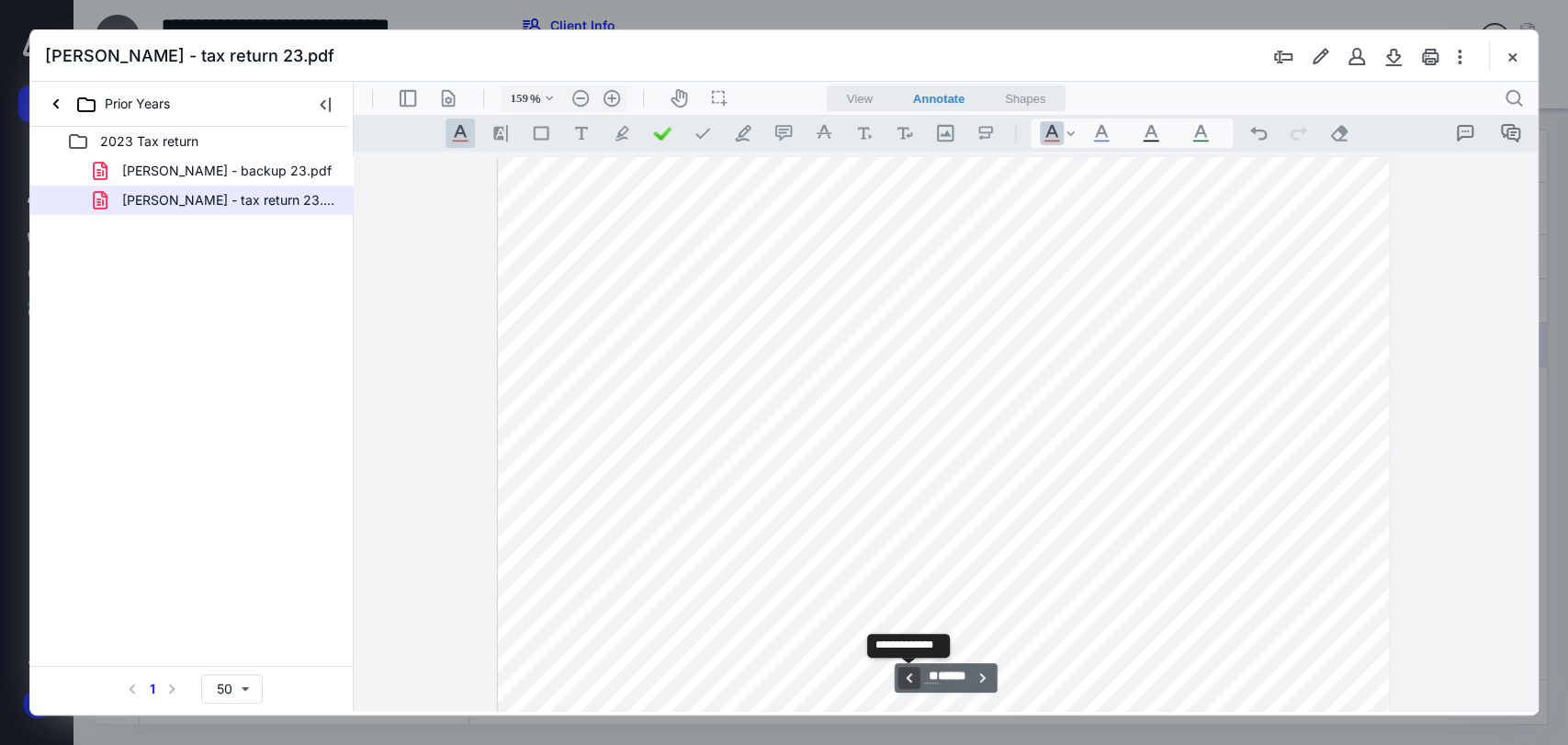 click on "**********" at bounding box center [908, 678] 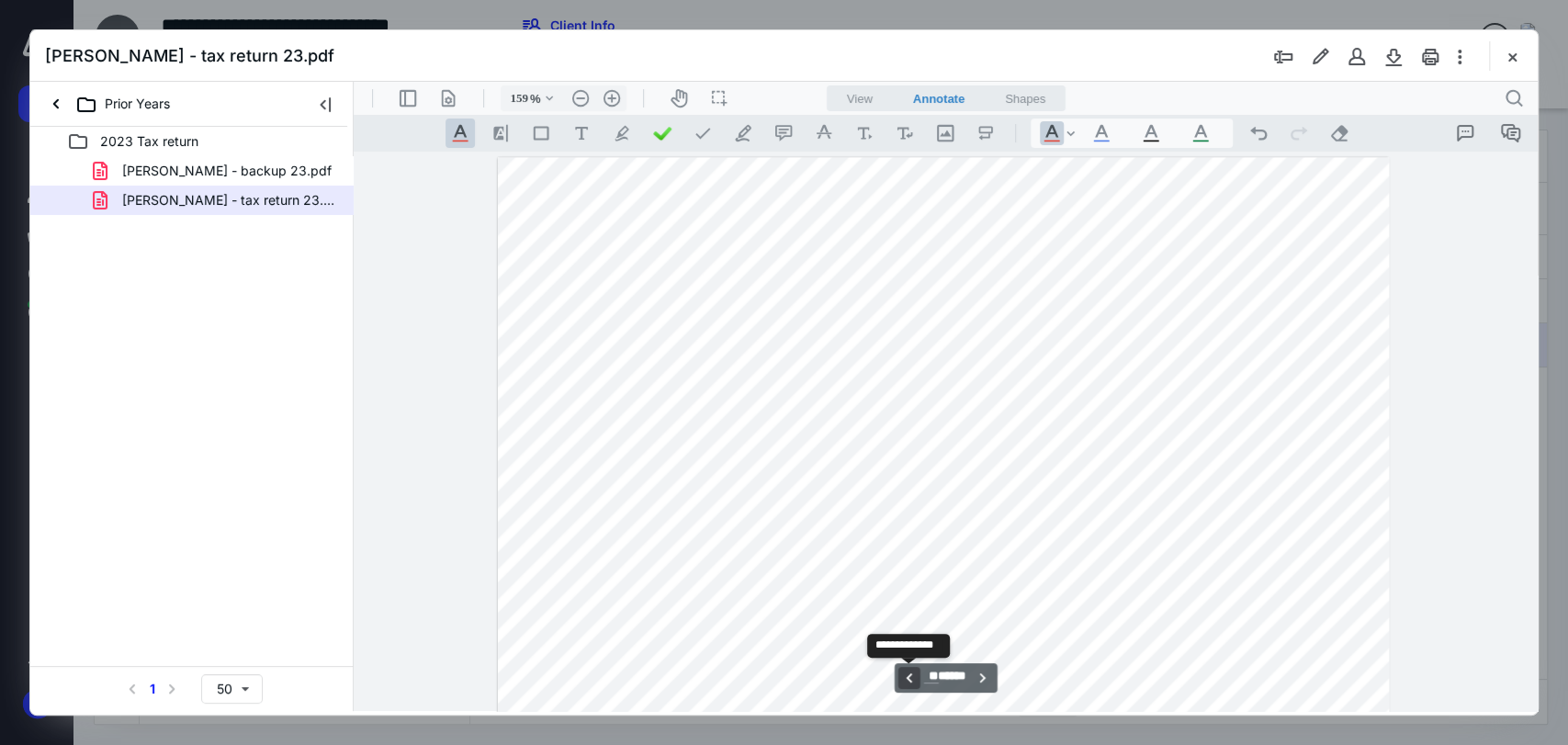 click on "**********" at bounding box center [908, 678] 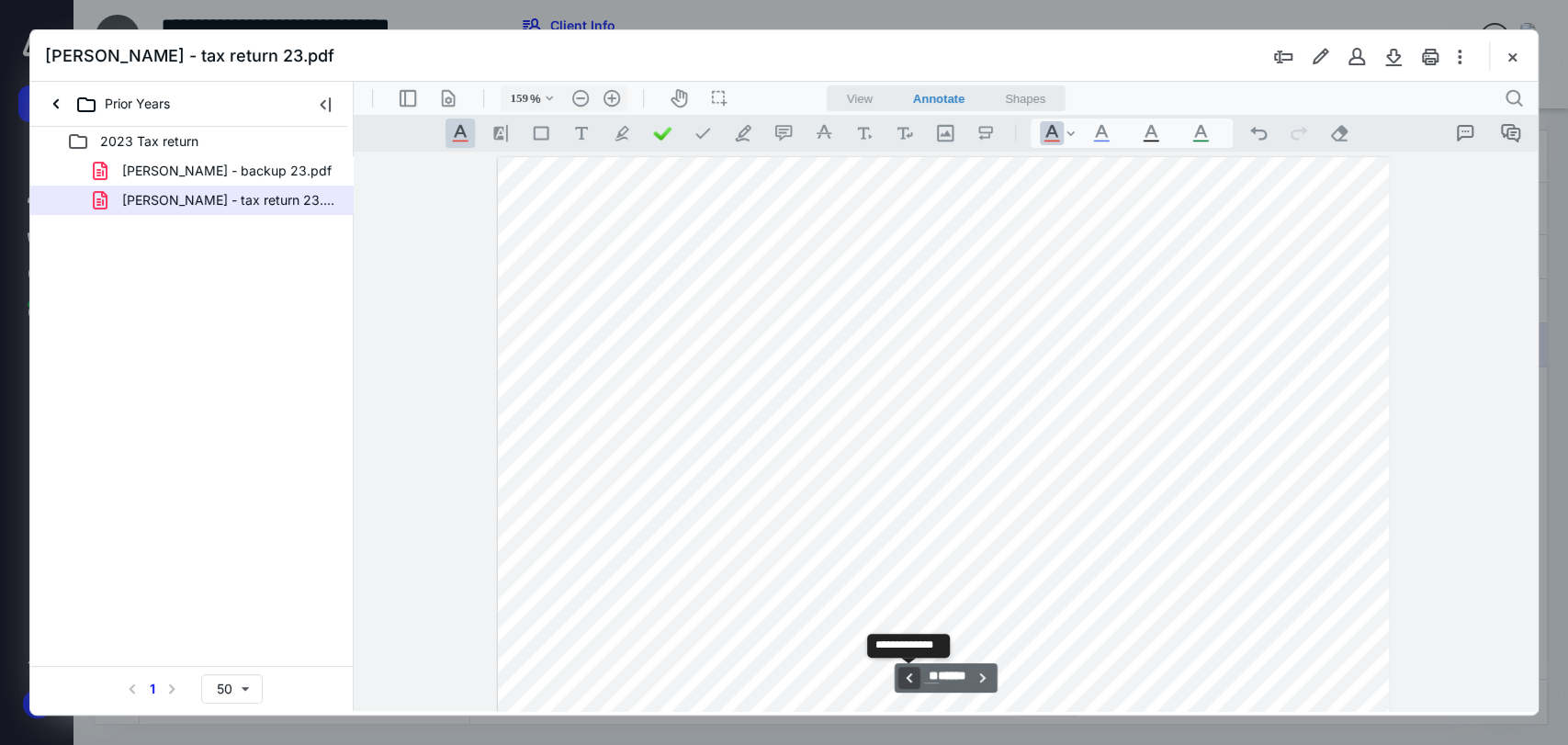 click on "**********" at bounding box center [908, 678] 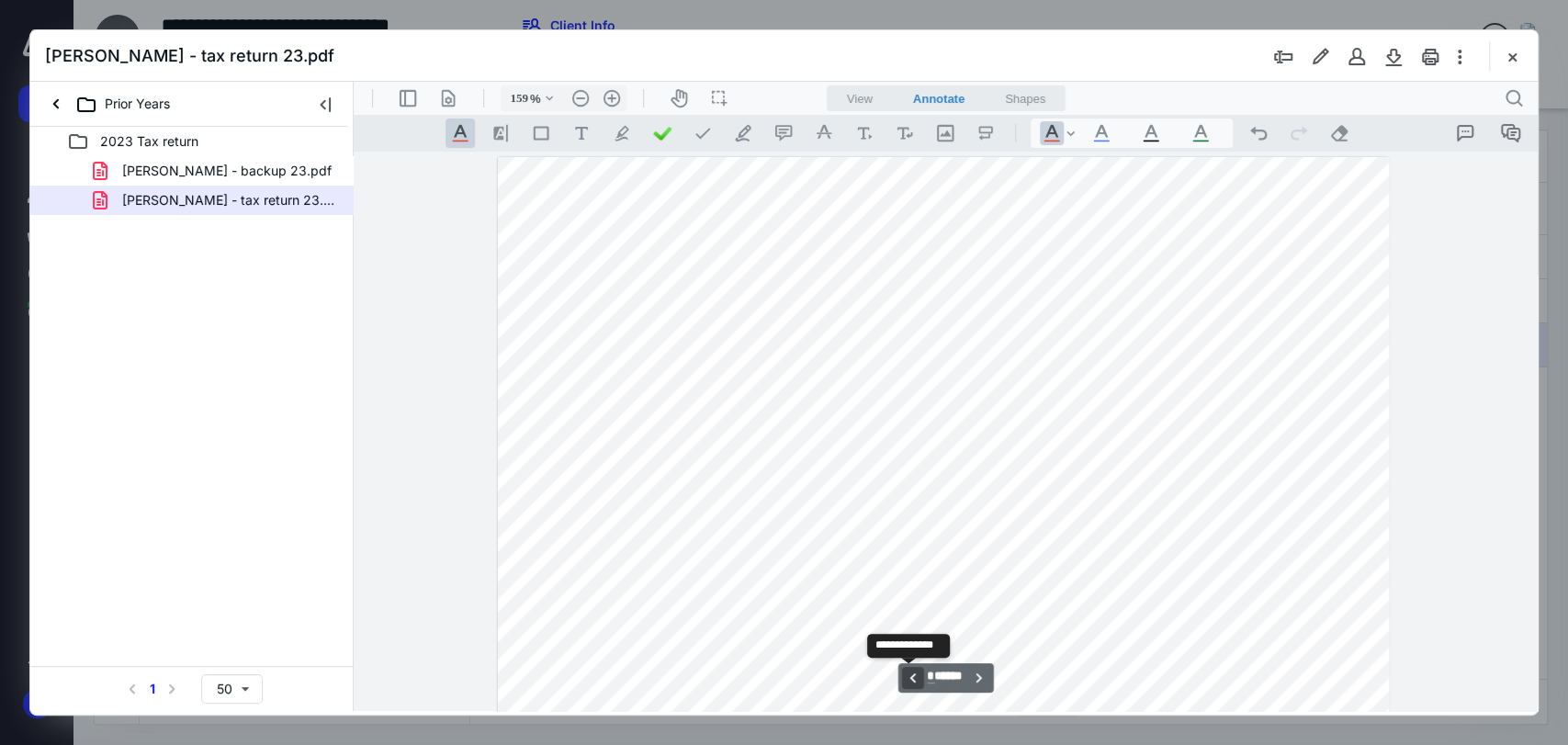 click on "**********" at bounding box center (912, 678) 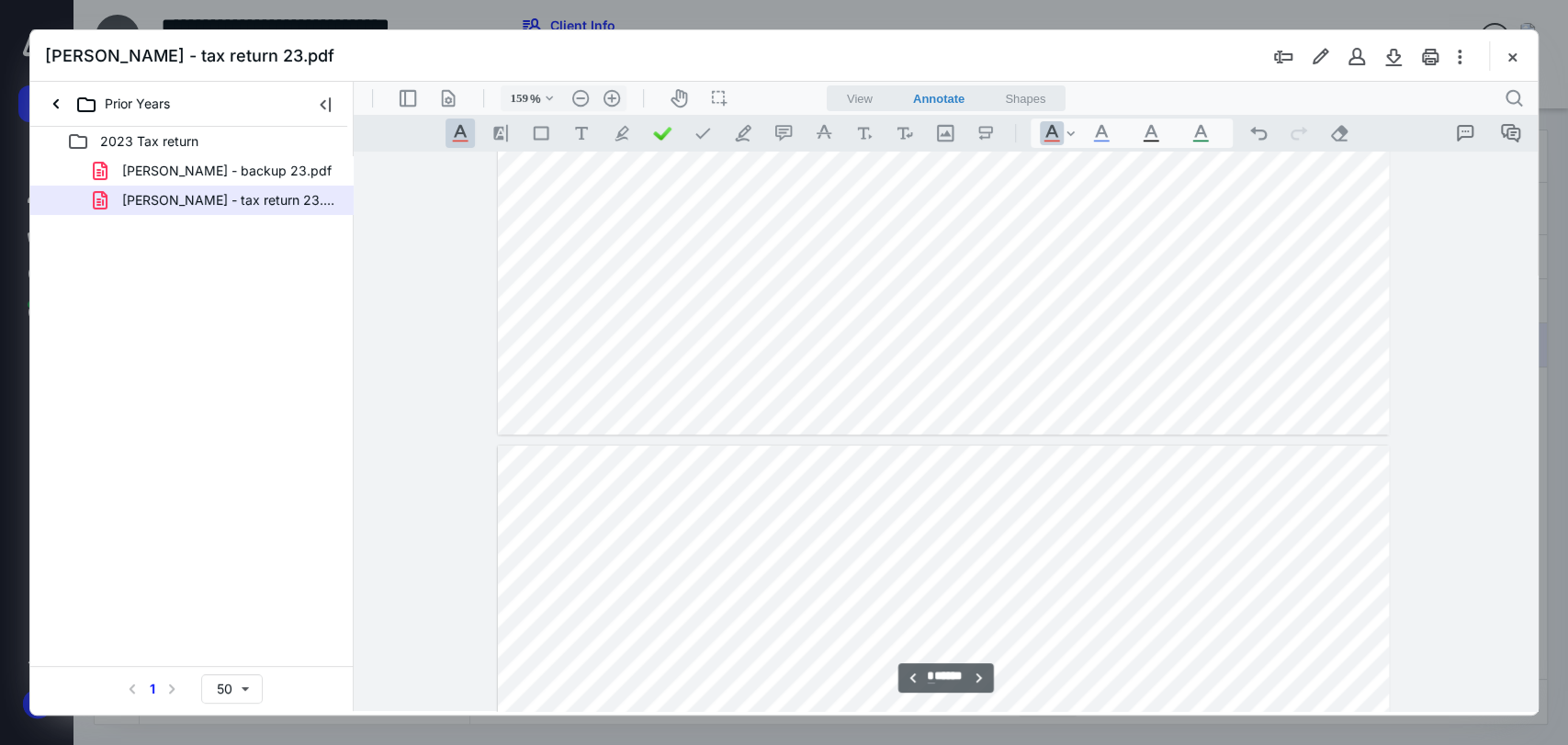 type on "**" 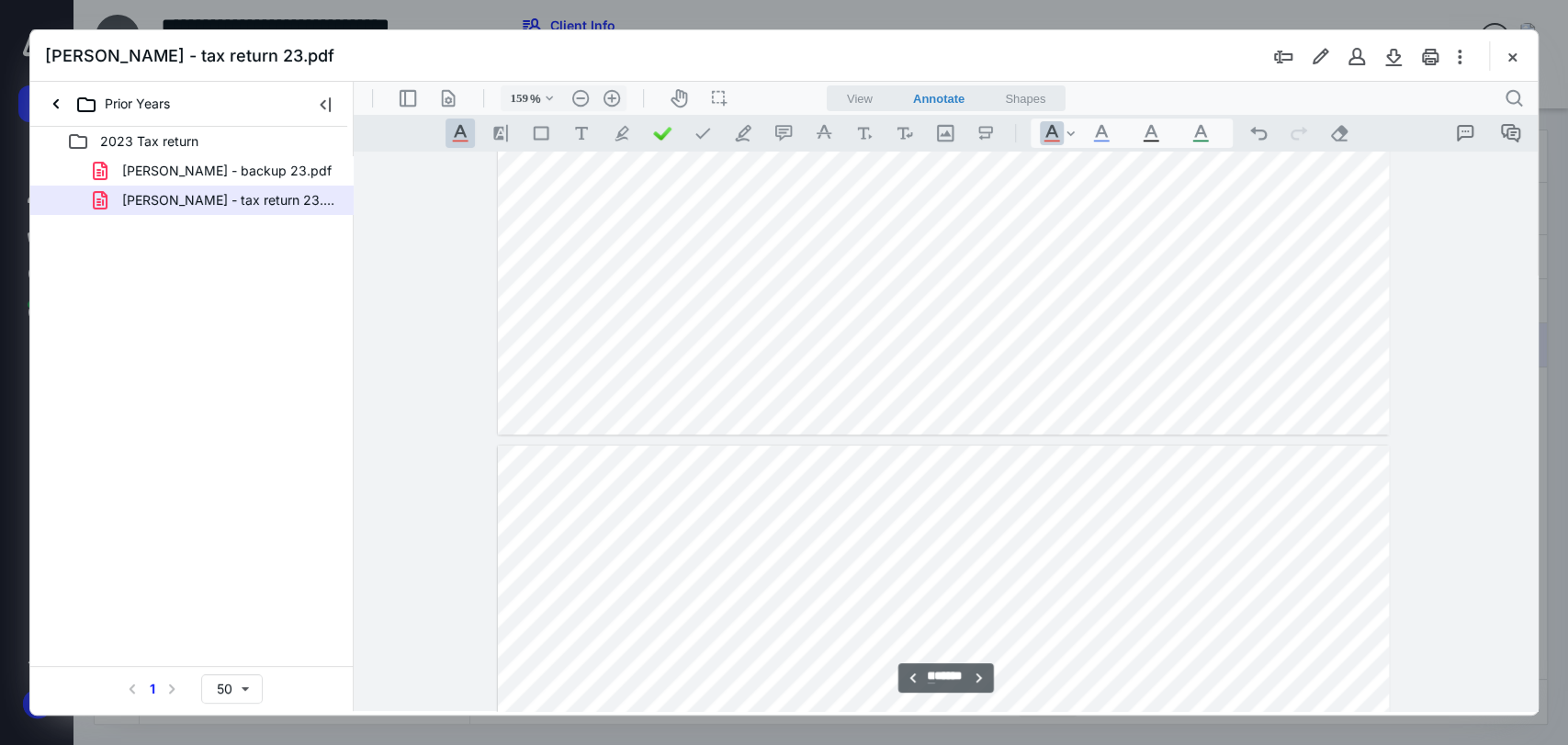 scroll, scrollTop: 10399, scrollLeft: 0, axis: vertical 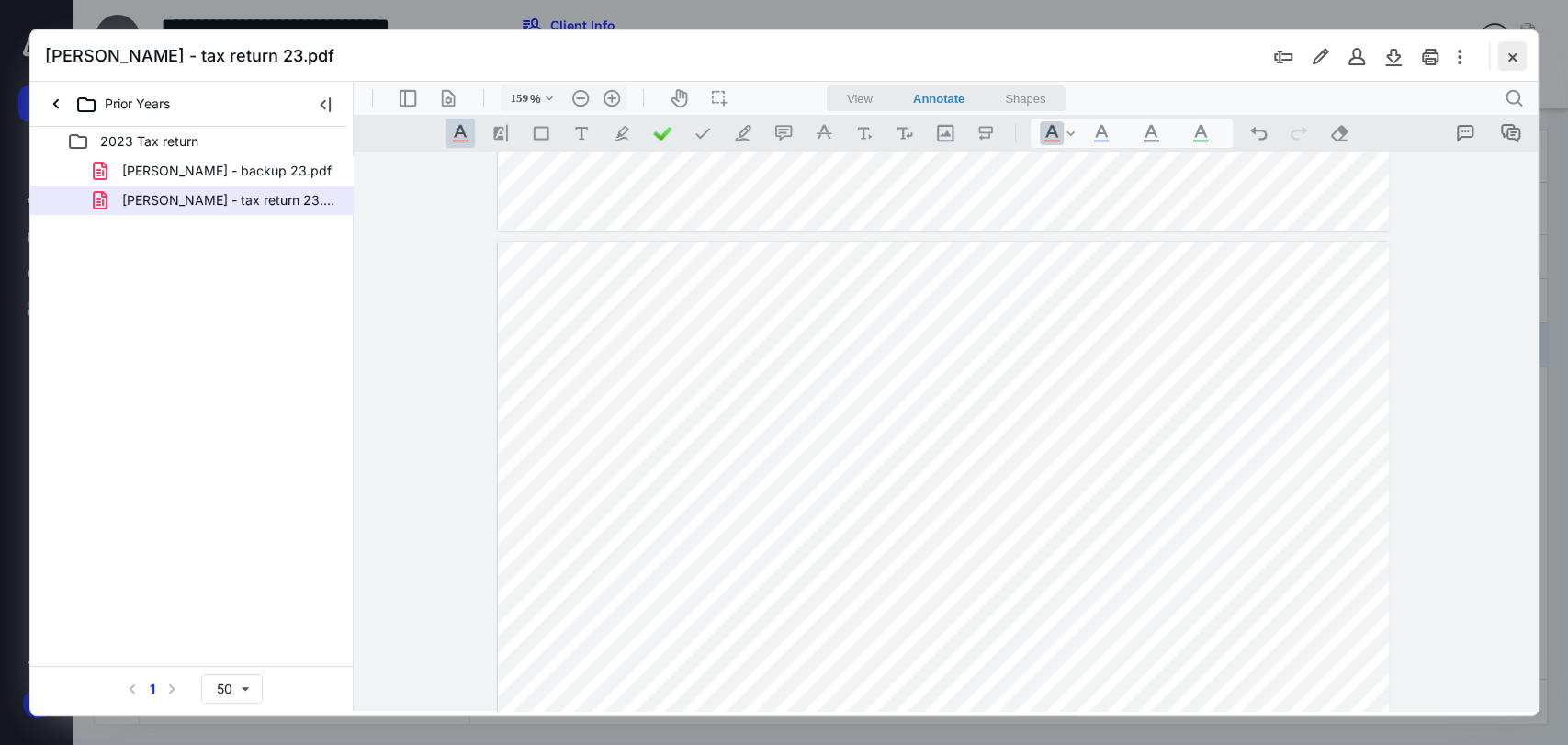 click at bounding box center (1512, 56) 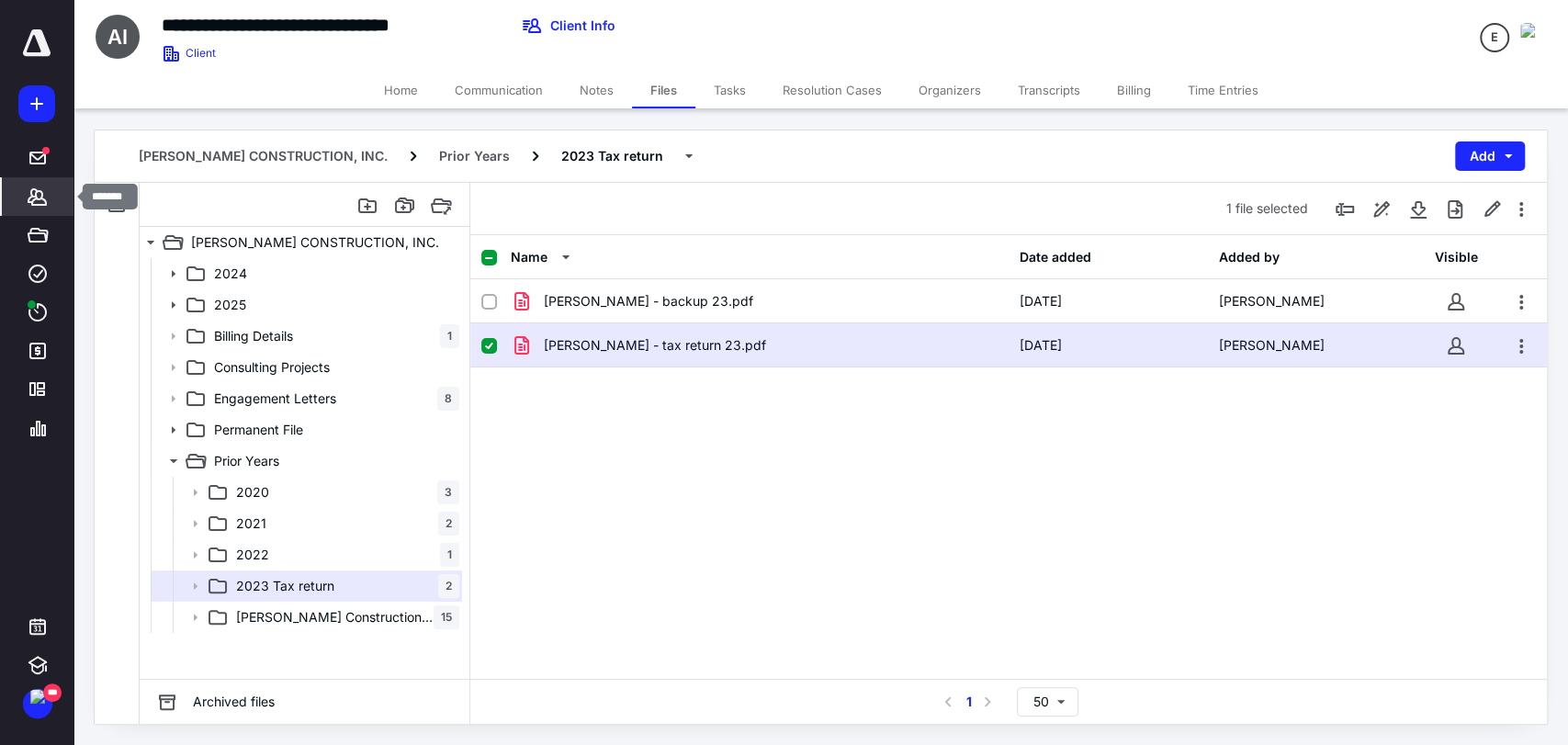 click 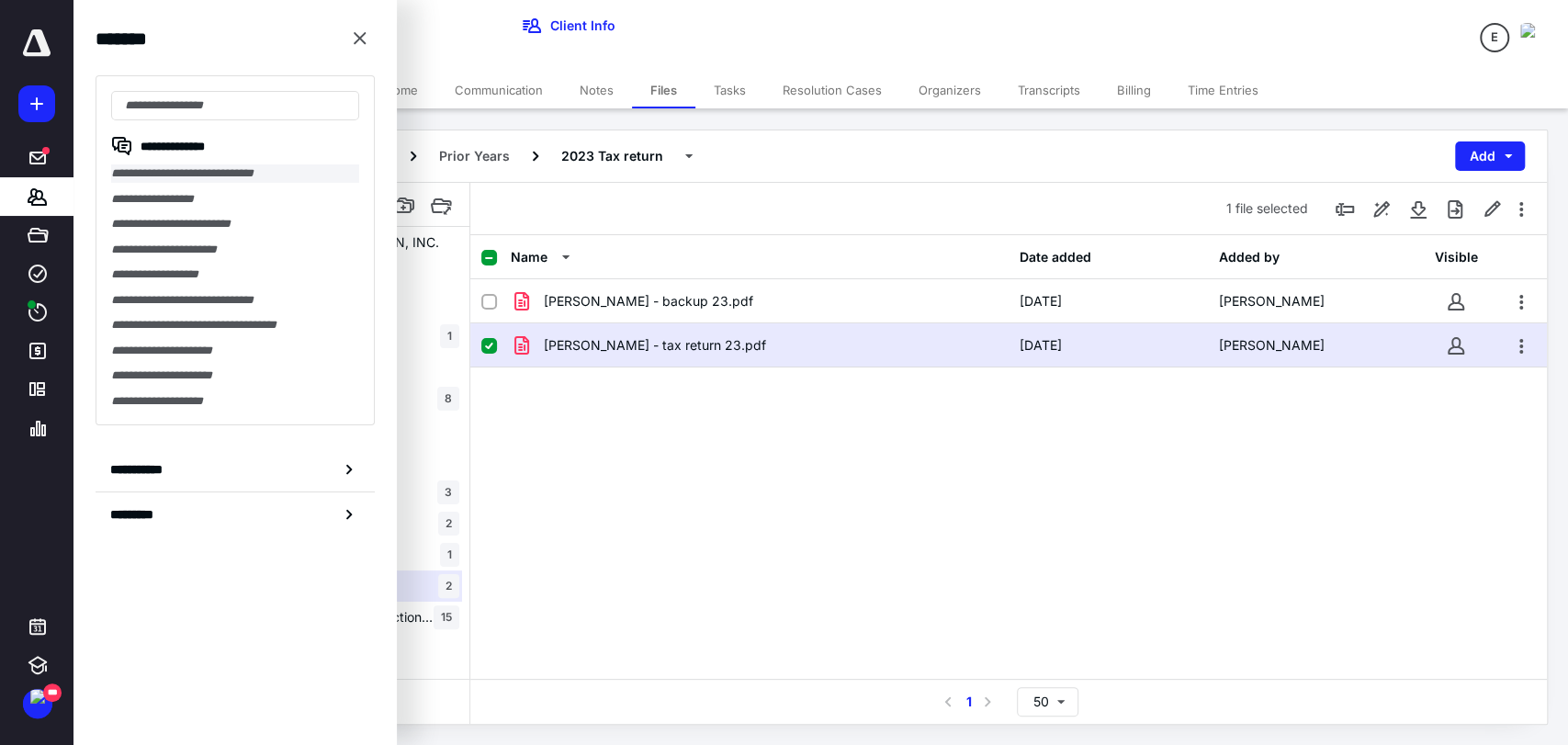 click on "**********" at bounding box center [235, 174] 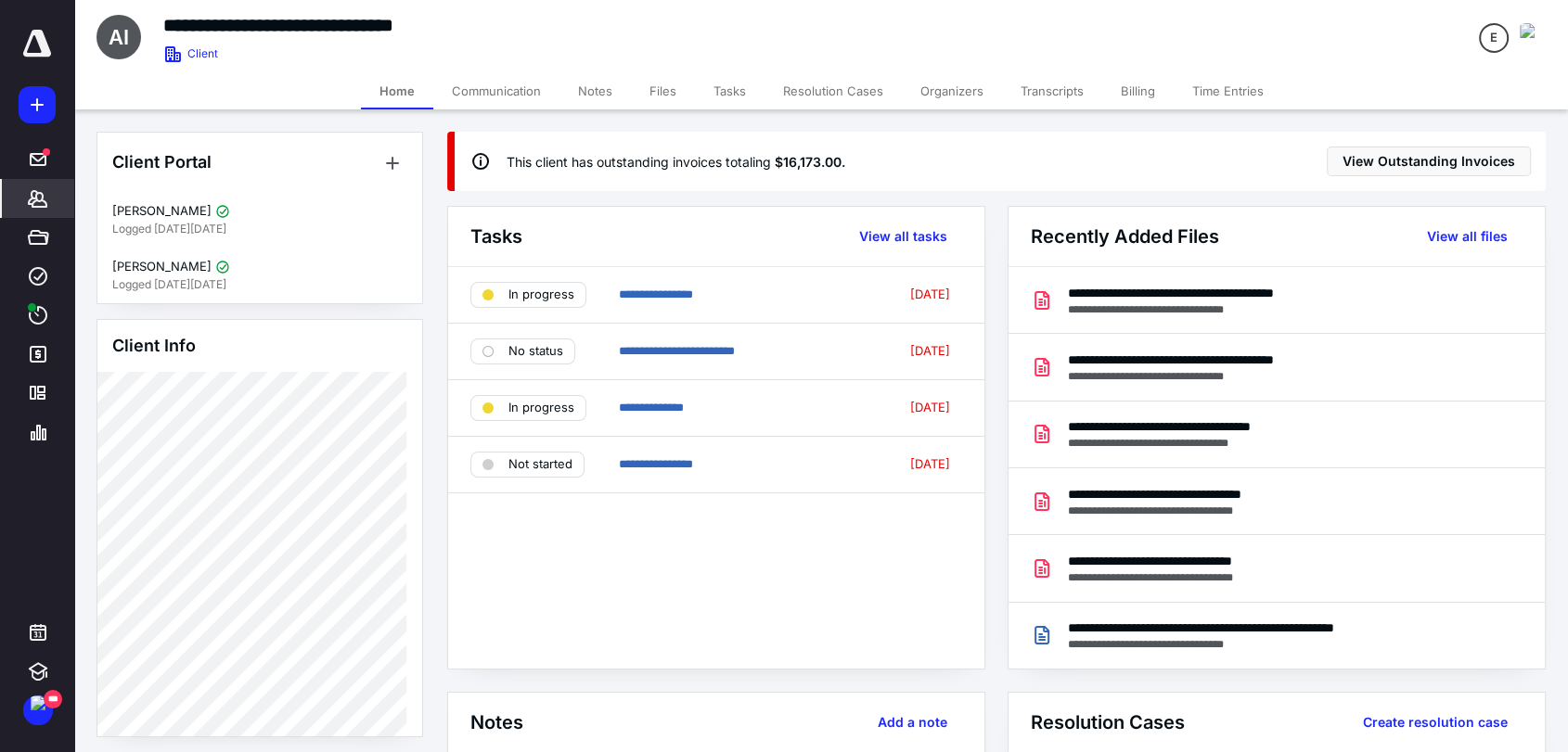 click on "Files" at bounding box center [662, 91] 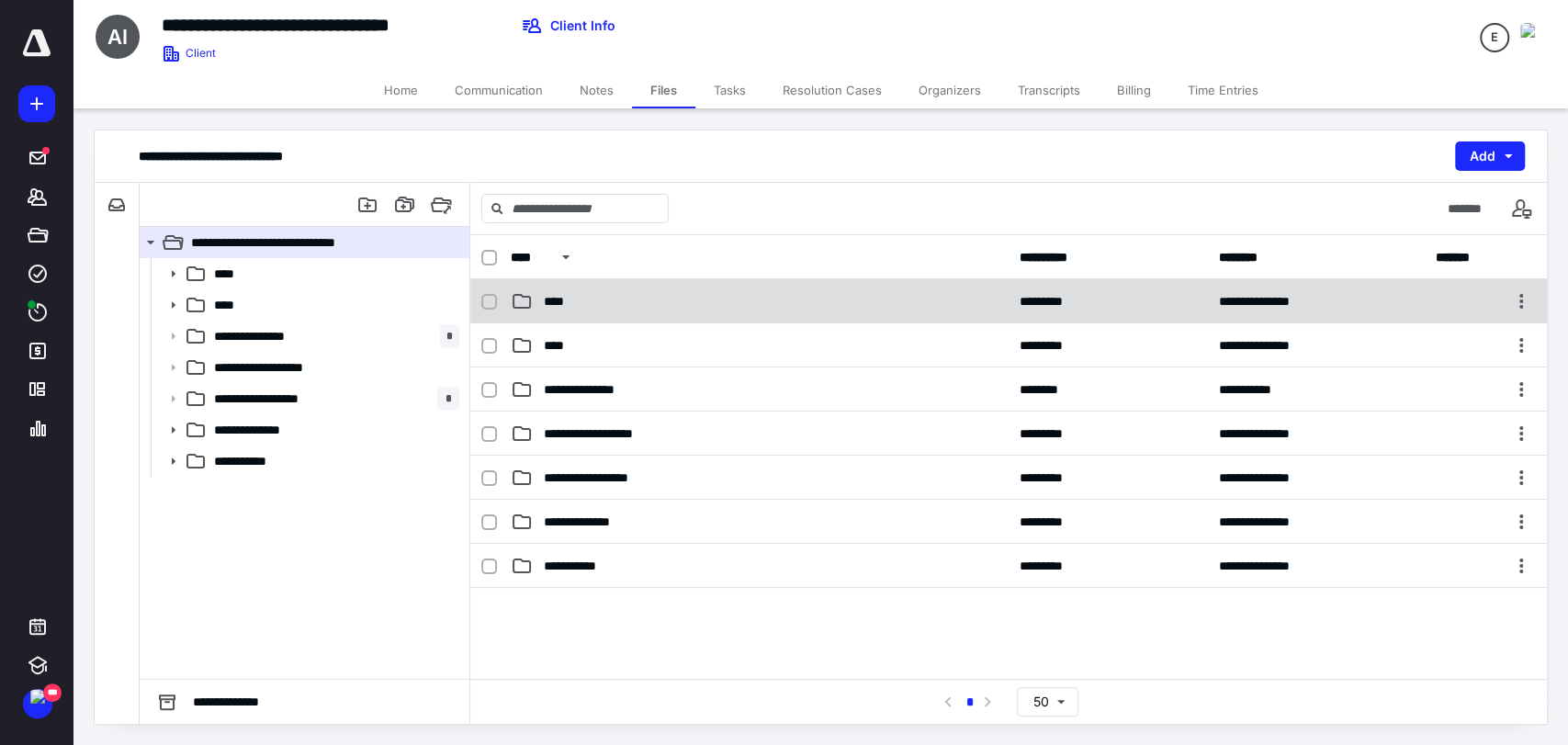 click on "****" at bounding box center [559, 301] 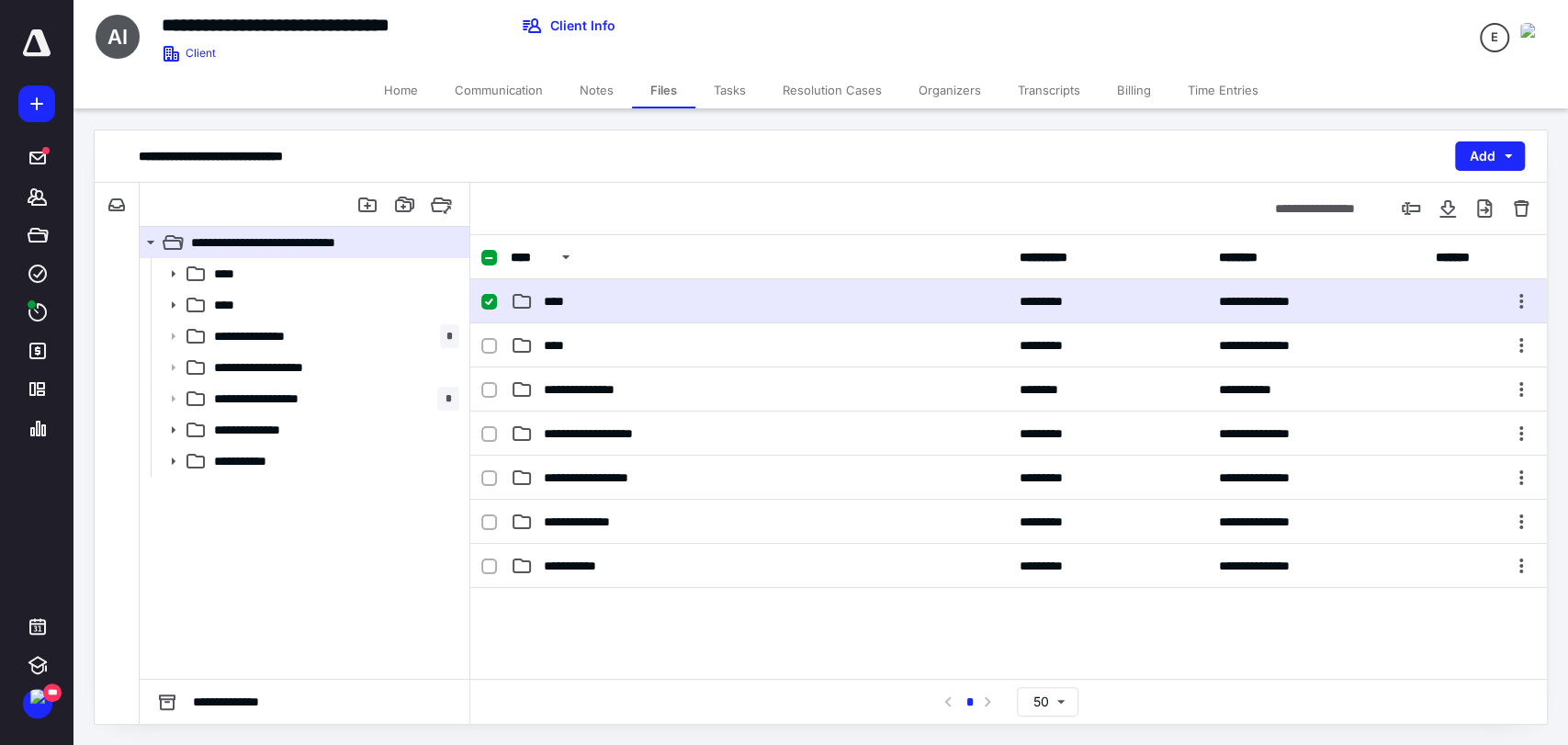 click on "****" at bounding box center [559, 301] 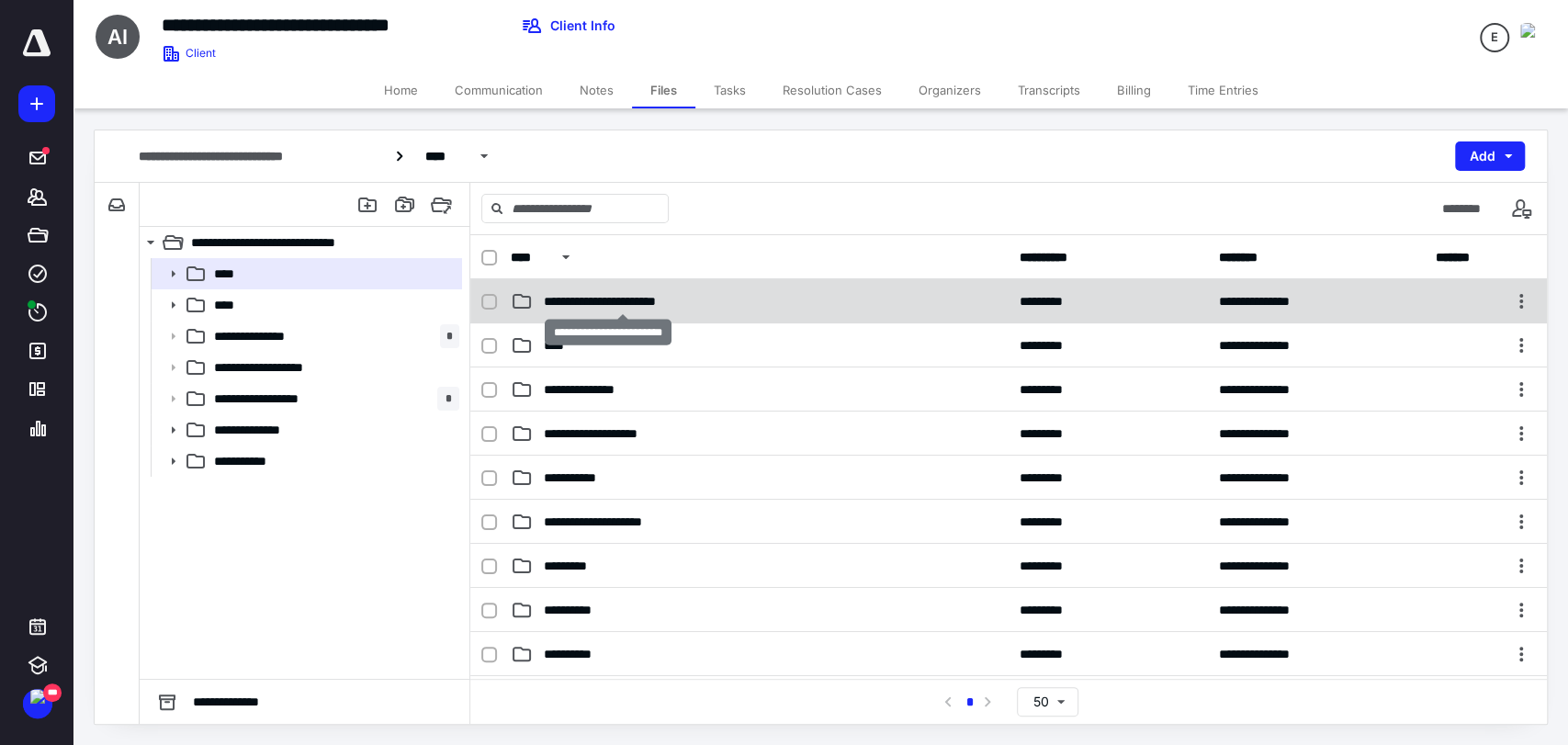 click on "**********" at bounding box center [623, 301] 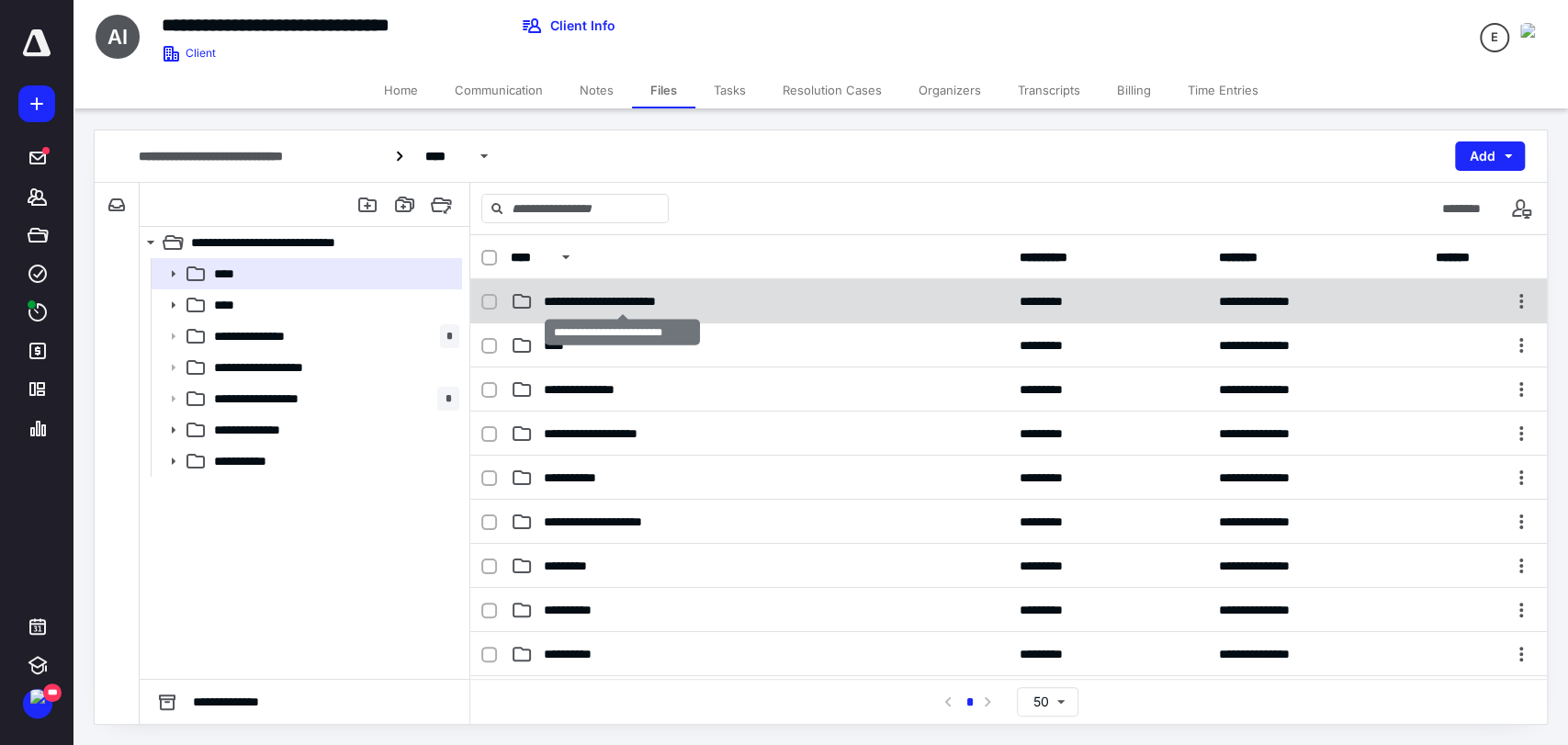 click on "**********" at bounding box center [623, 301] 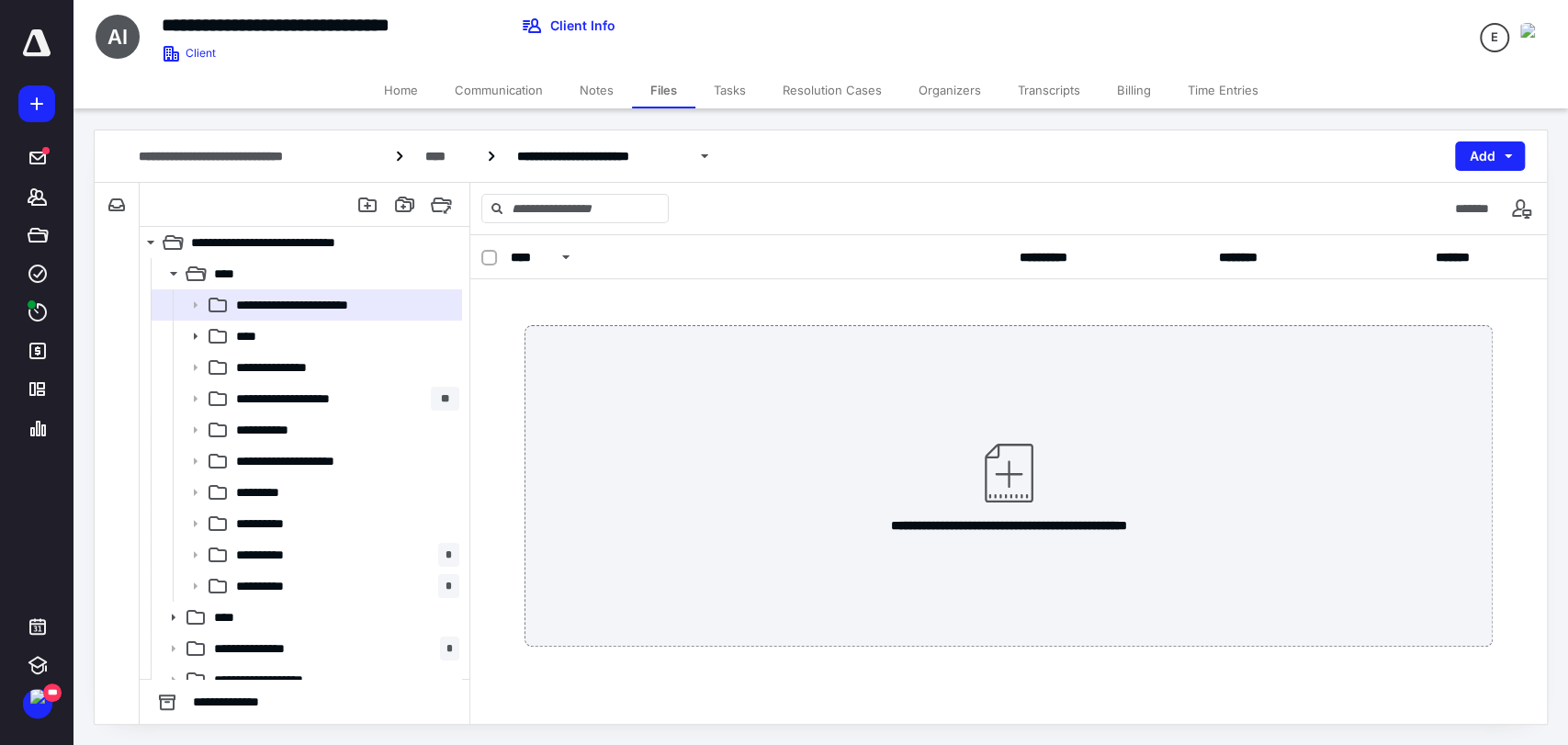 scroll, scrollTop: 110, scrollLeft: 0, axis: vertical 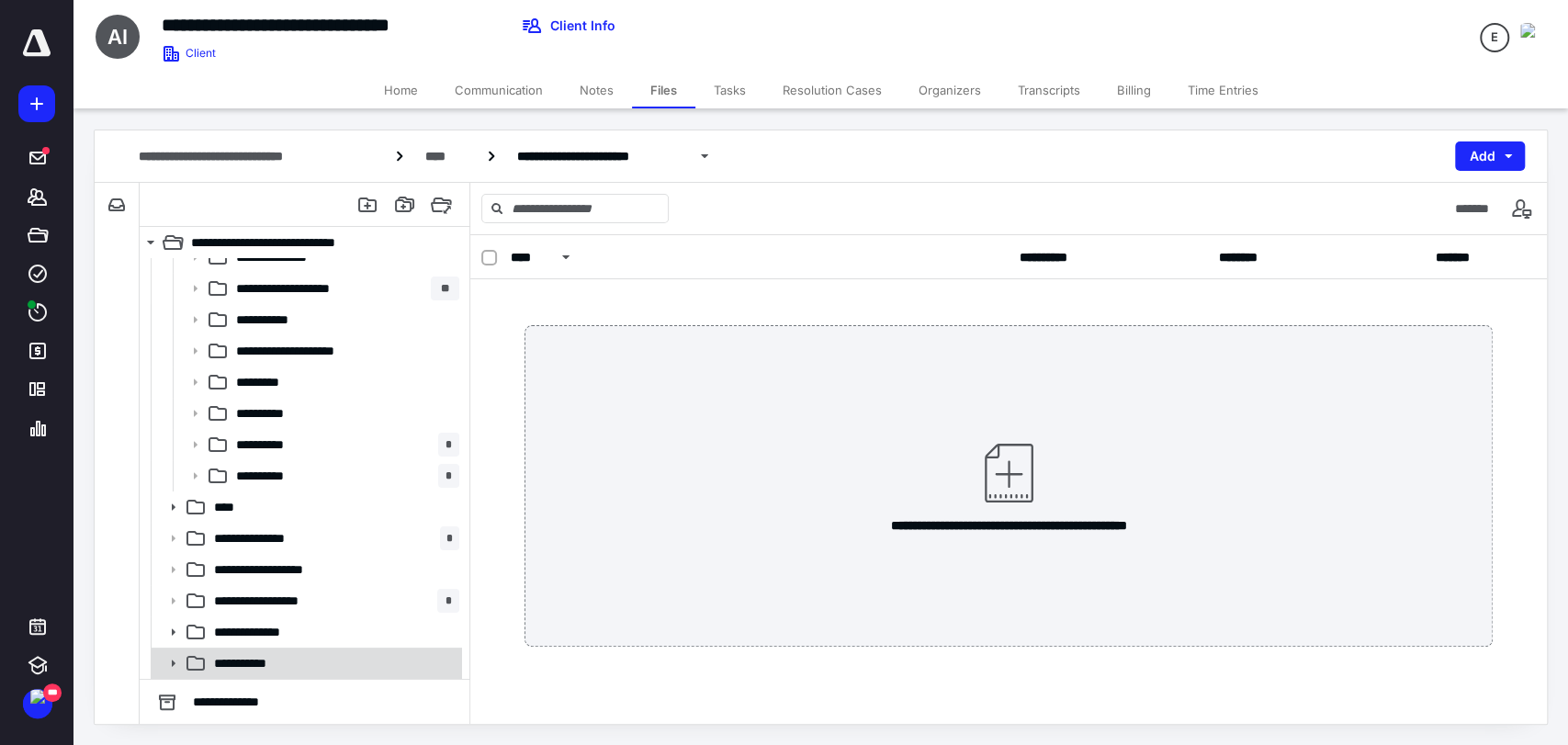 click on "**********" at bounding box center [247, 663] 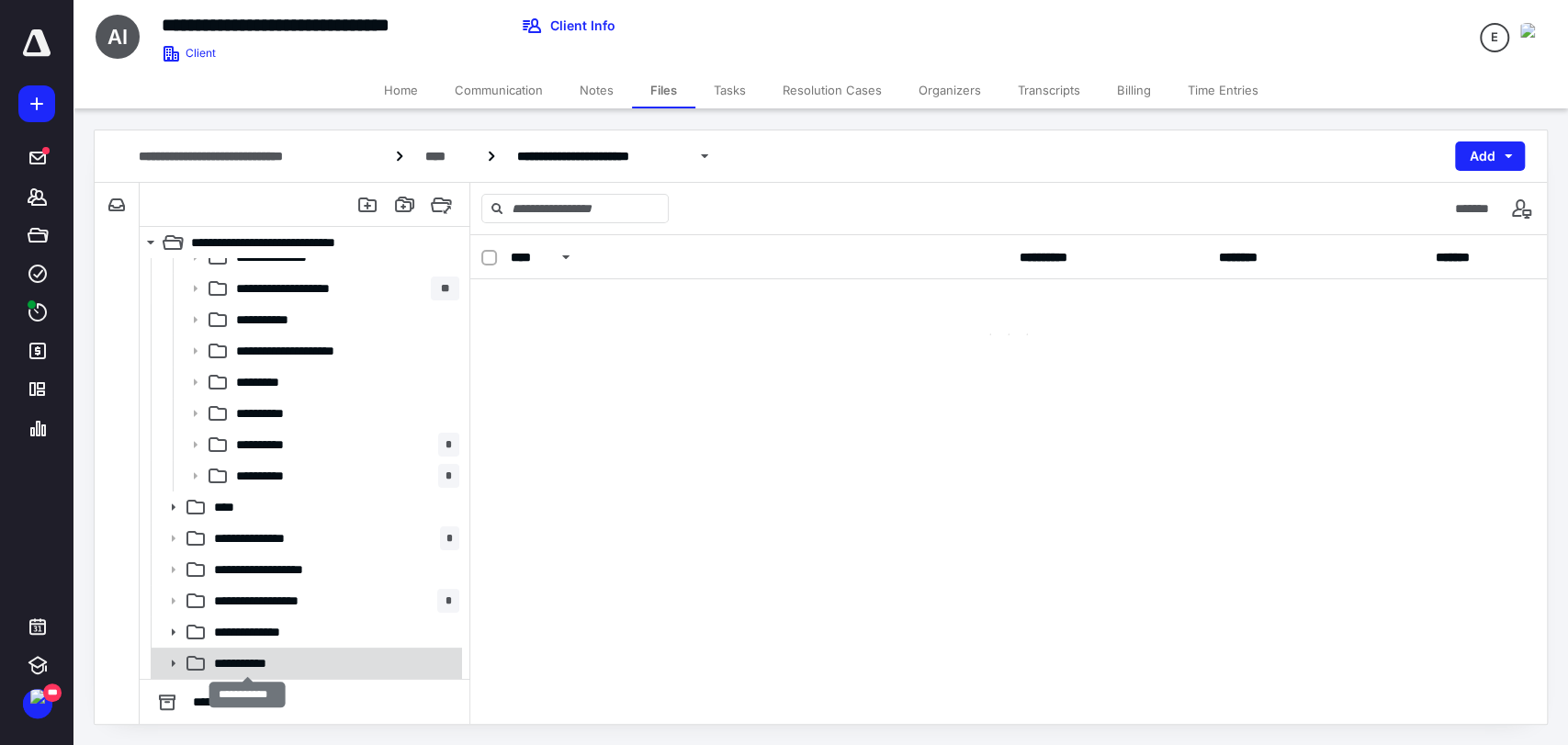 click on "**********" at bounding box center (247, 663) 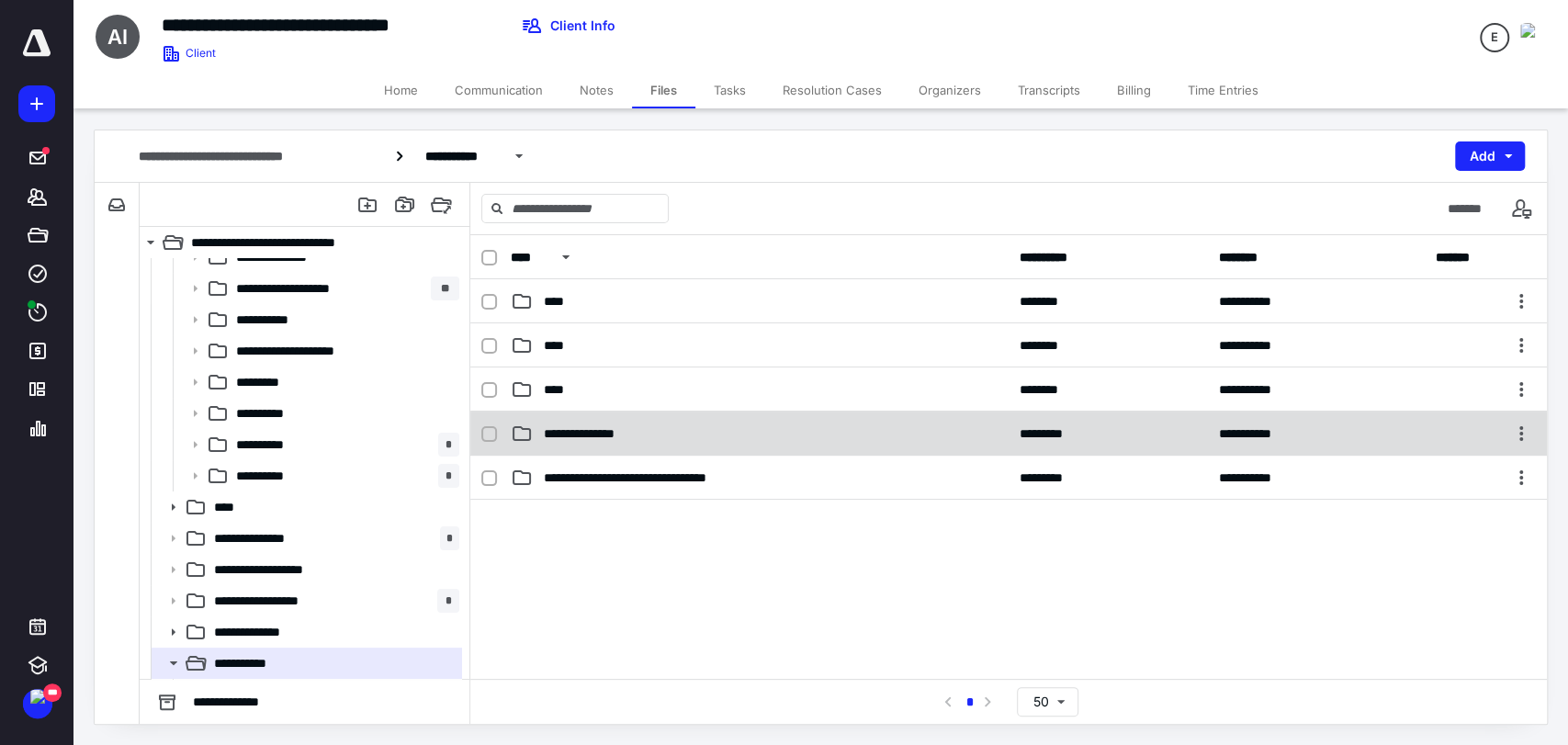 click on "**********" at bounding box center [592, 434] 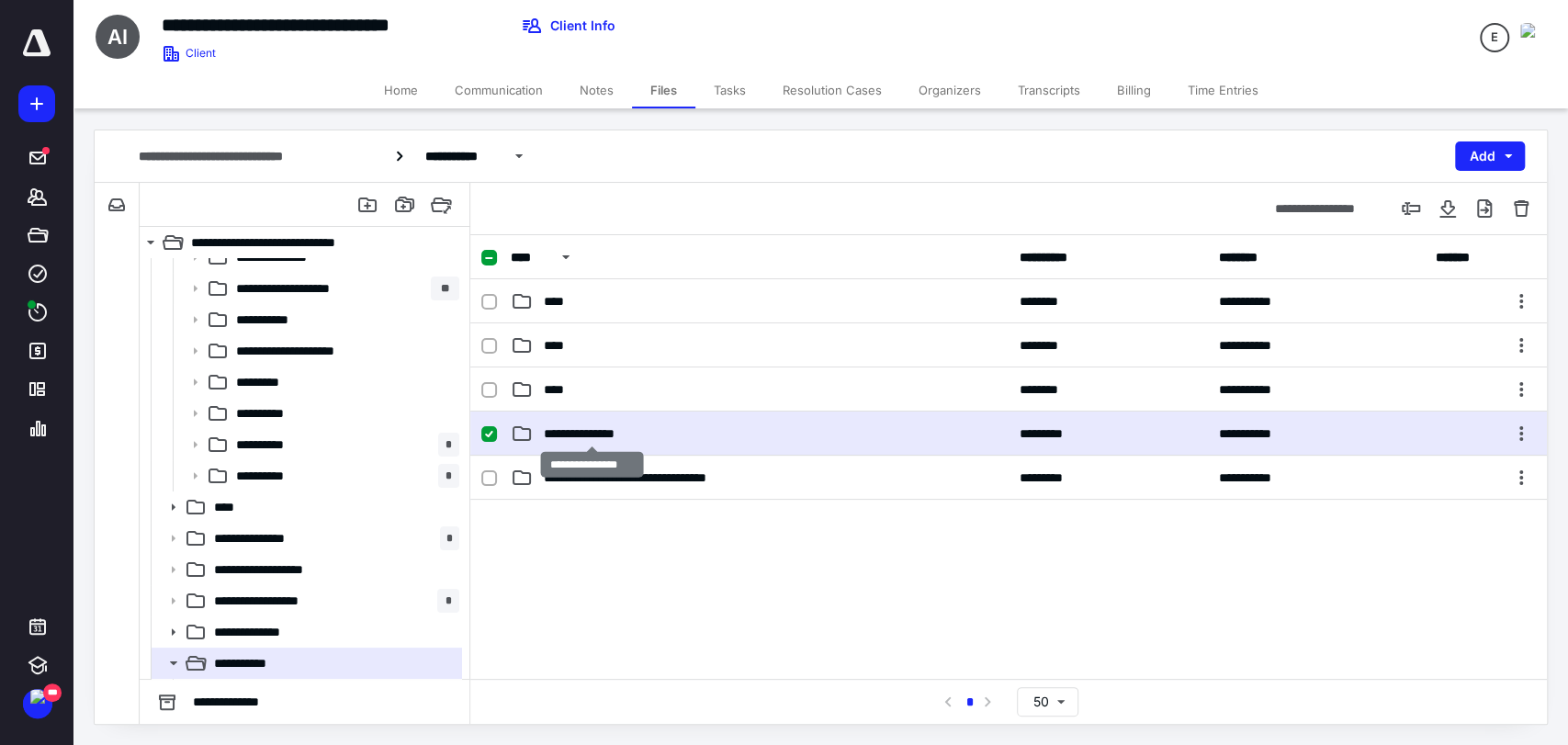 click on "**********" at bounding box center (592, 434) 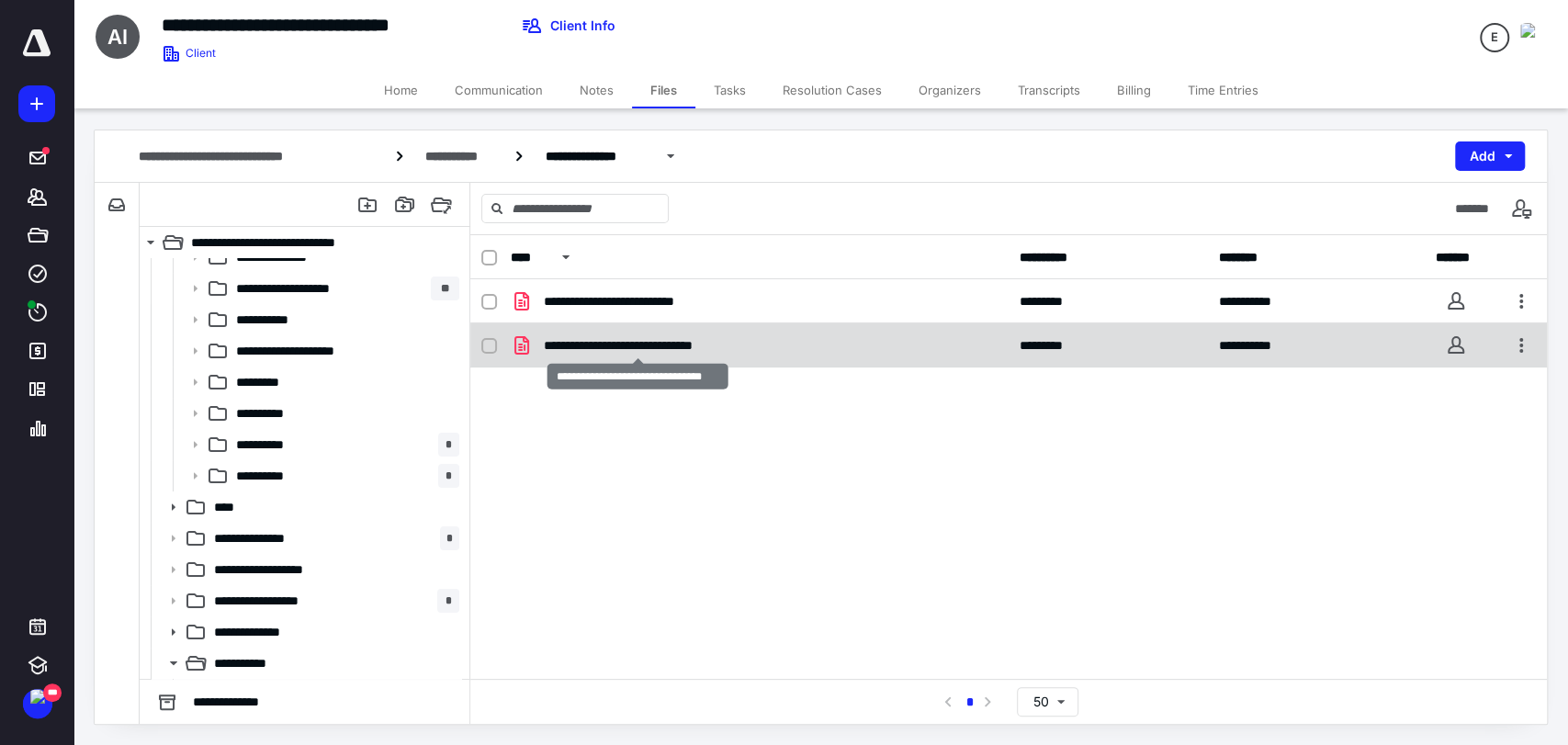 click on "**********" at bounding box center [637, 345] 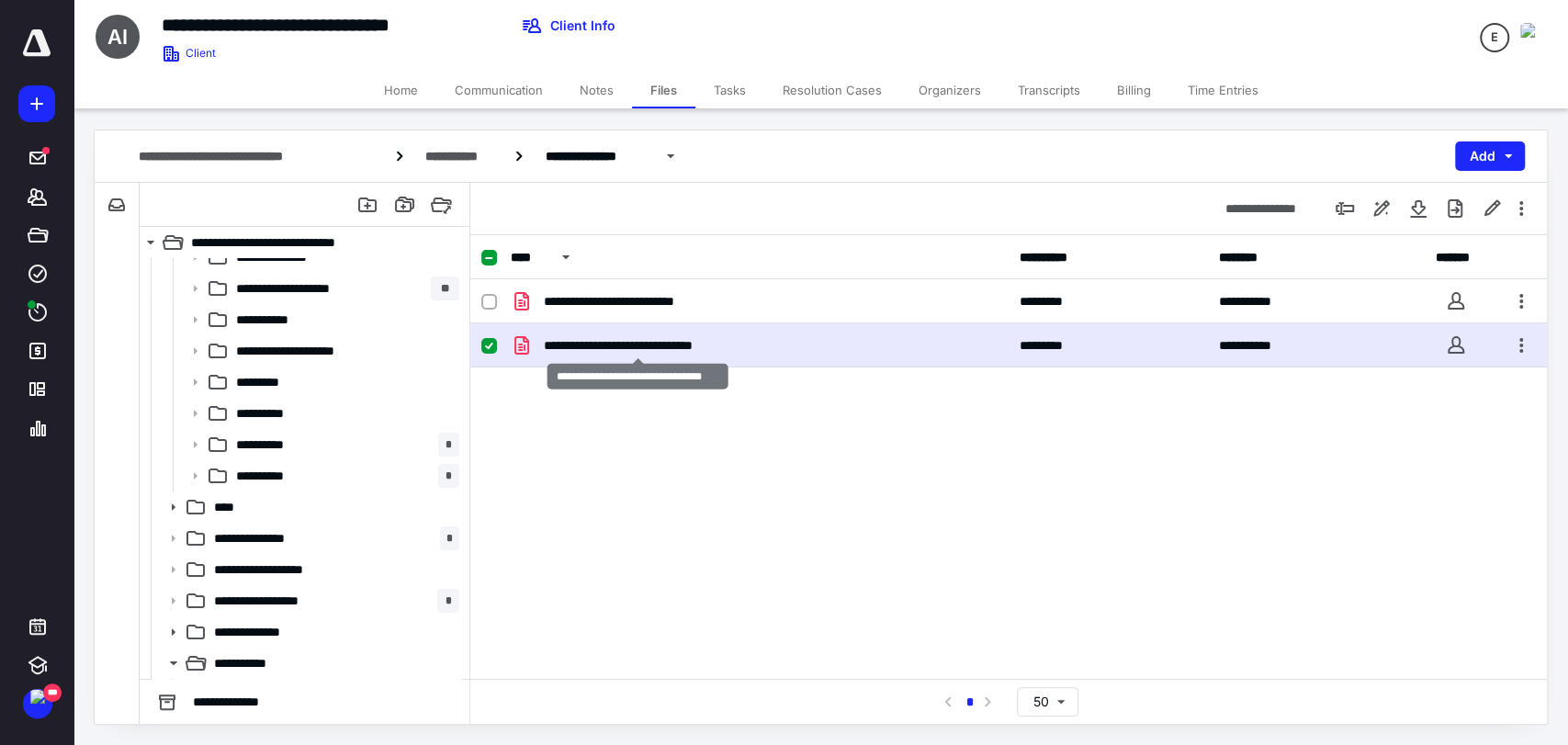click on "**********" at bounding box center [637, 345] 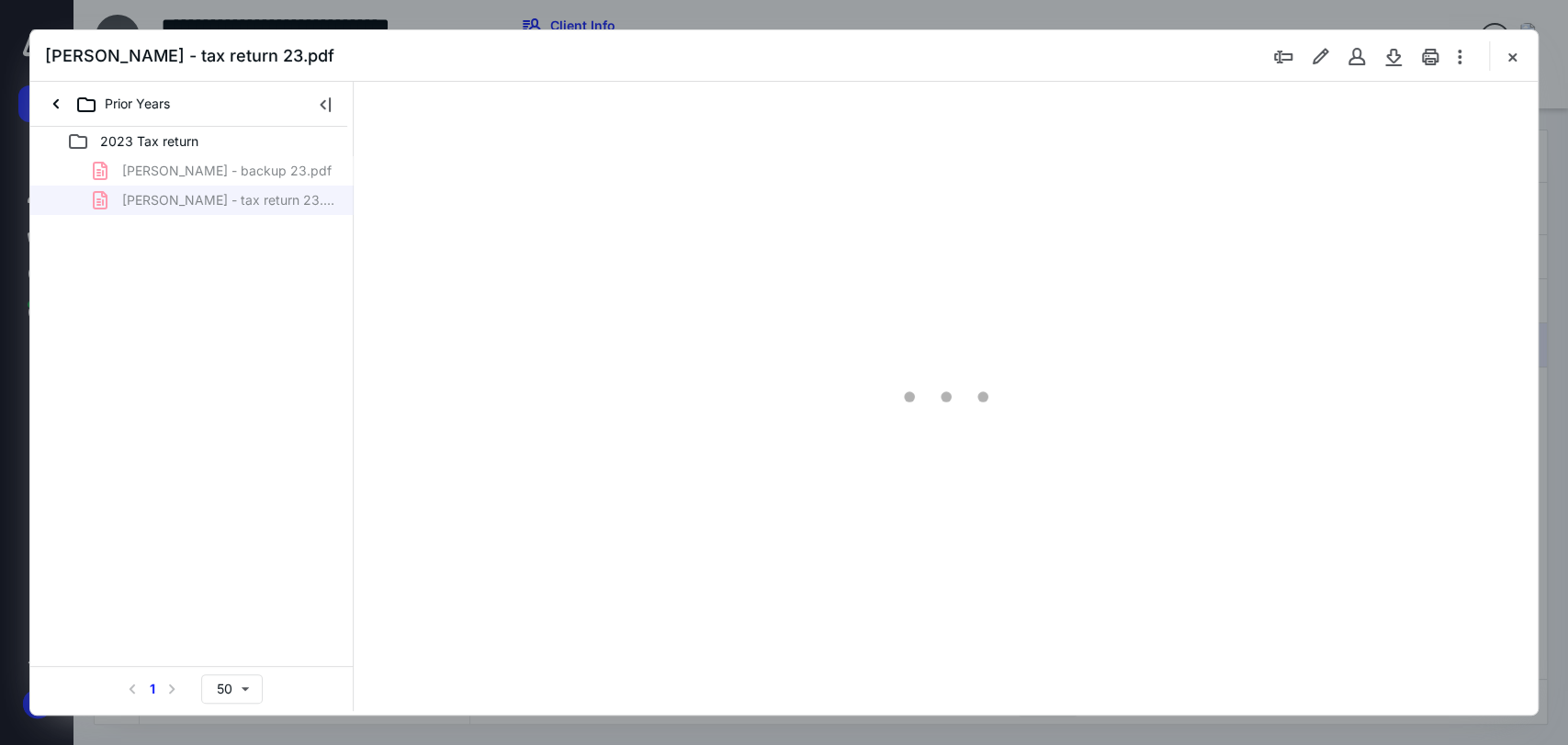scroll, scrollTop: 110, scrollLeft: 0, axis: vertical 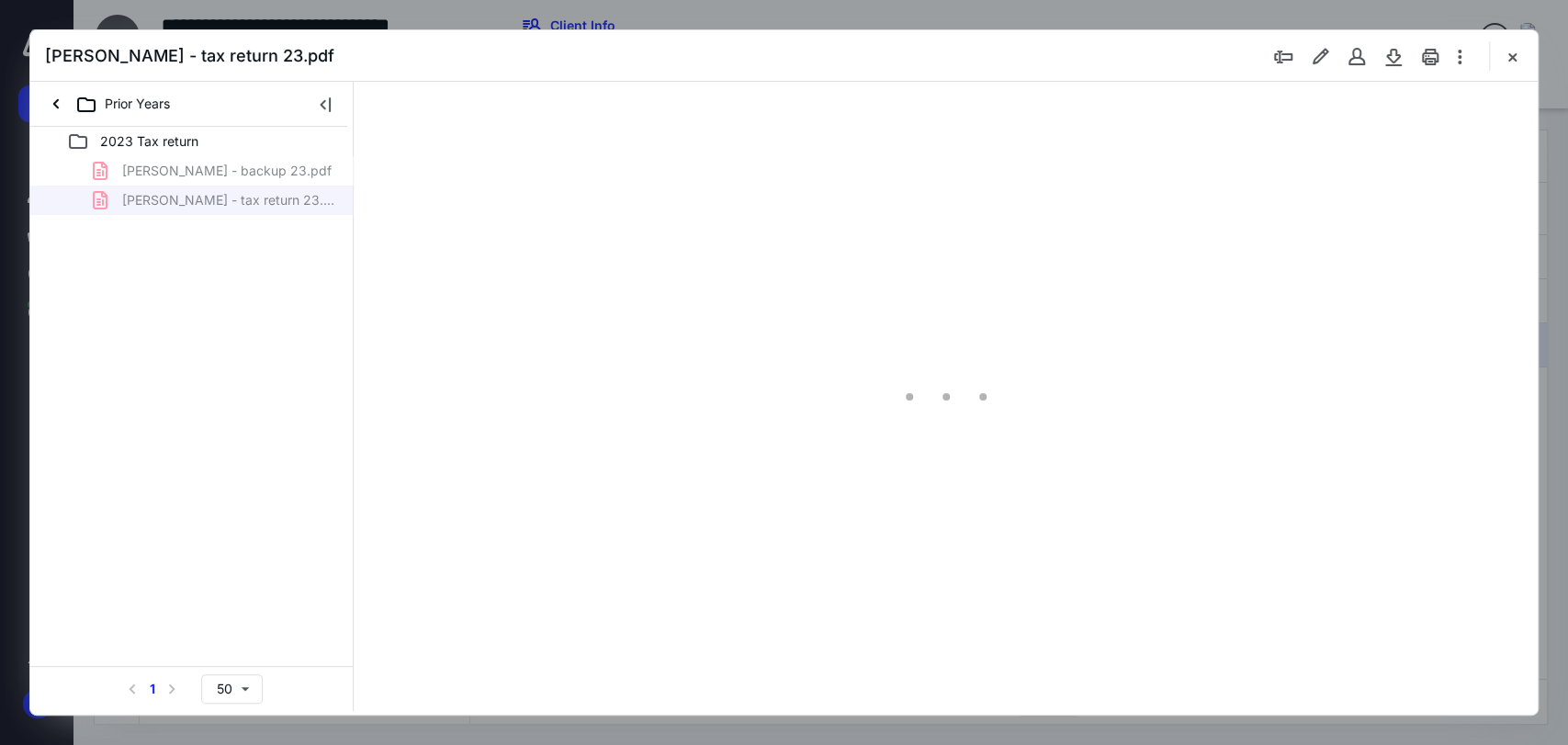 type on "77" 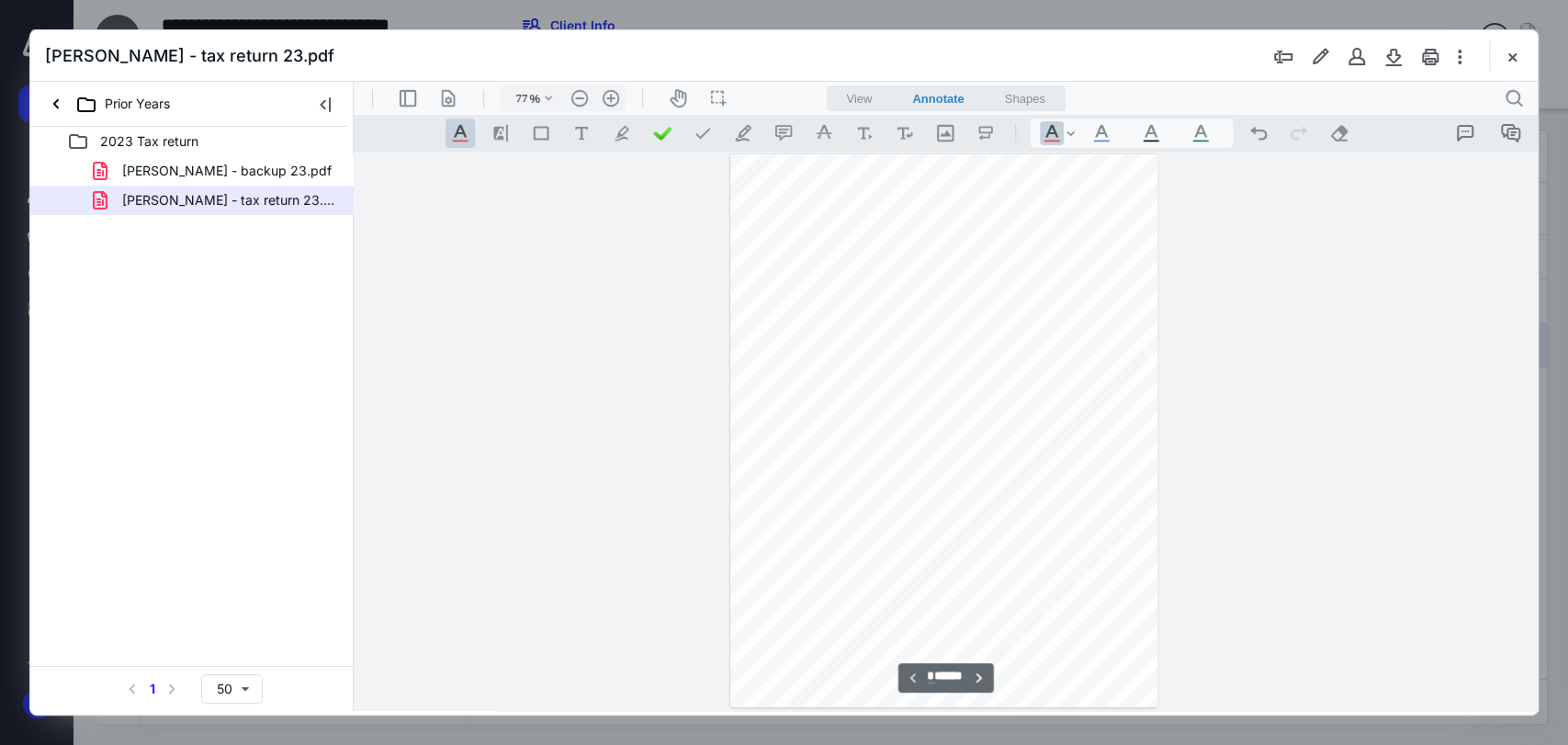 scroll, scrollTop: 73, scrollLeft: 0, axis: vertical 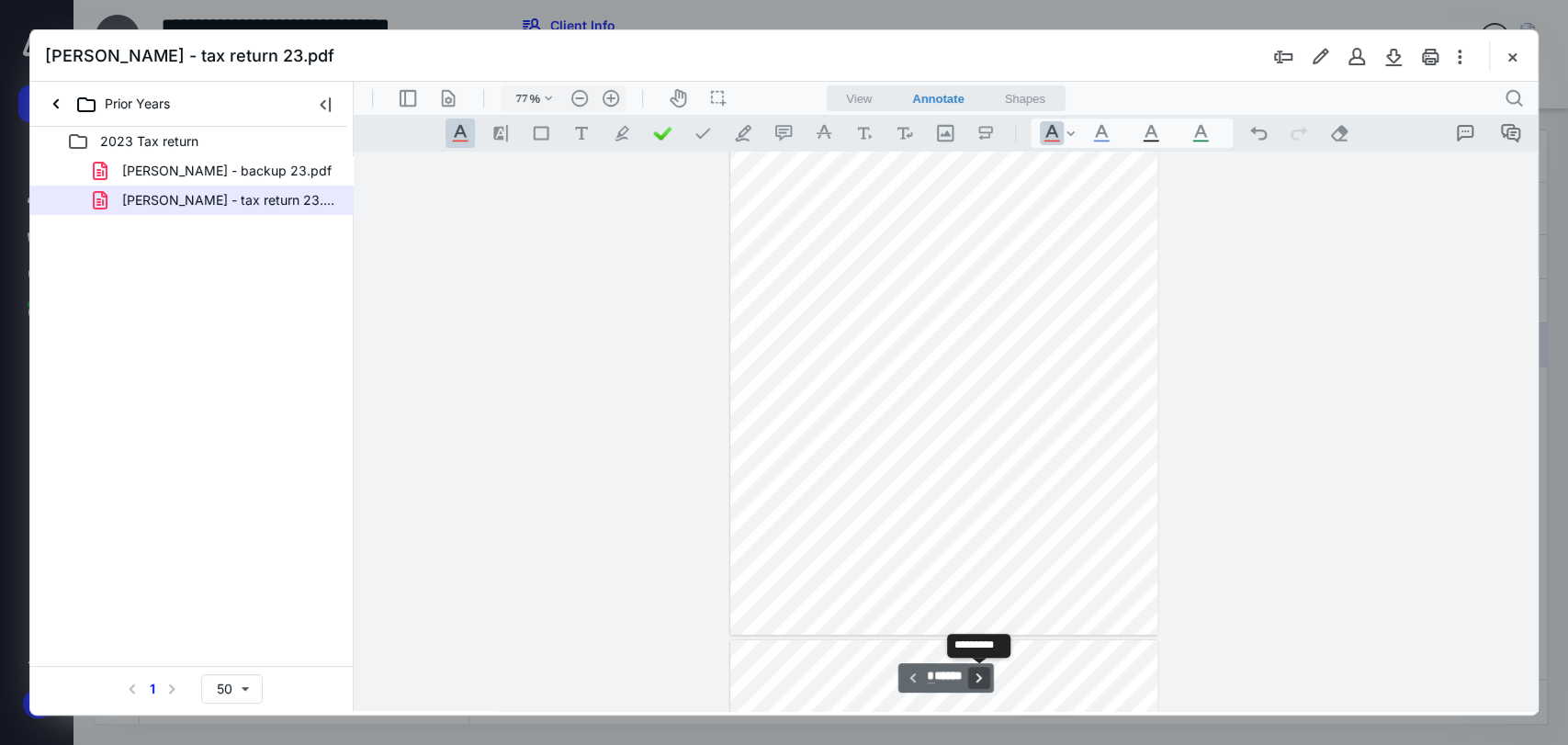 click on "**********" at bounding box center (979, 678) 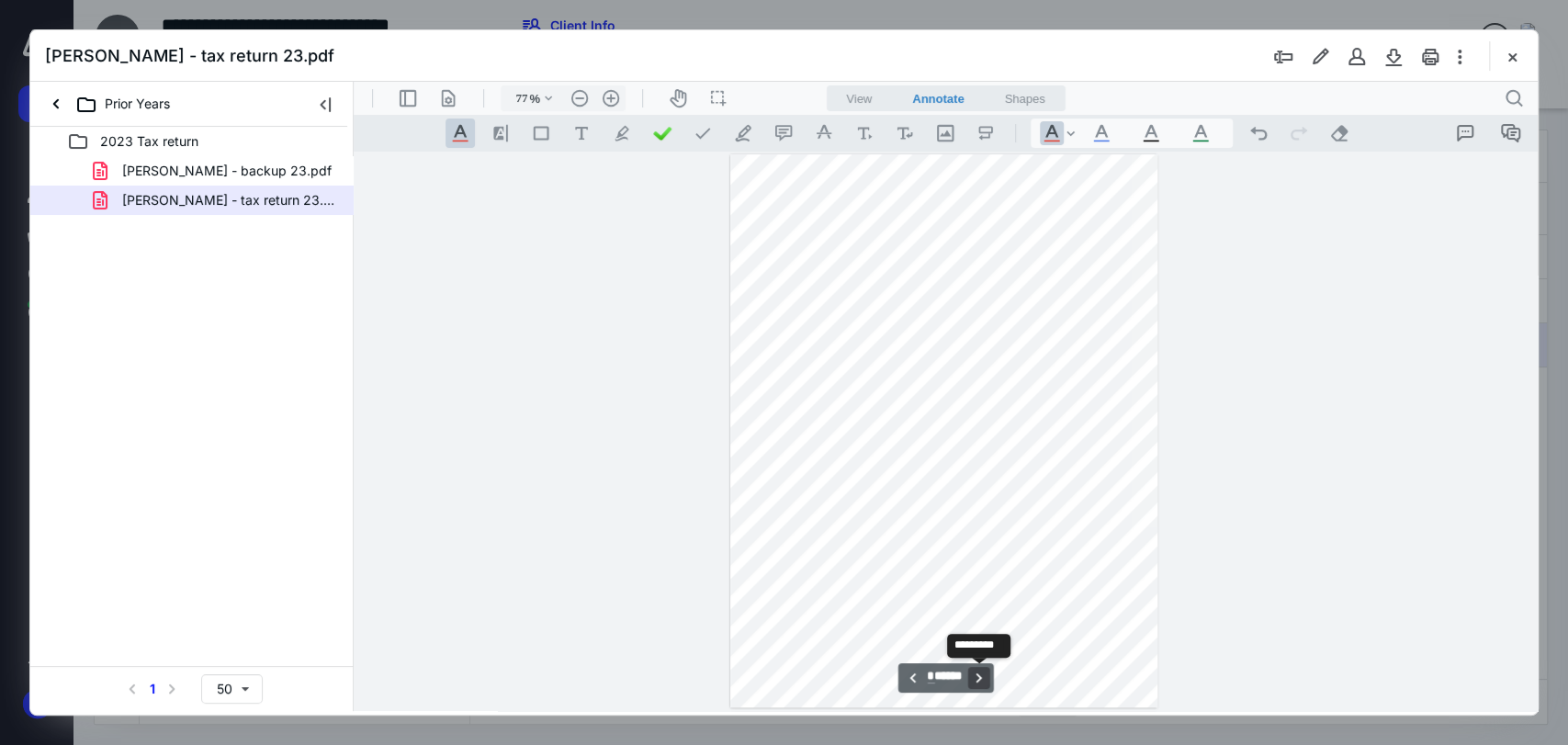 click on "**********" at bounding box center (979, 678) 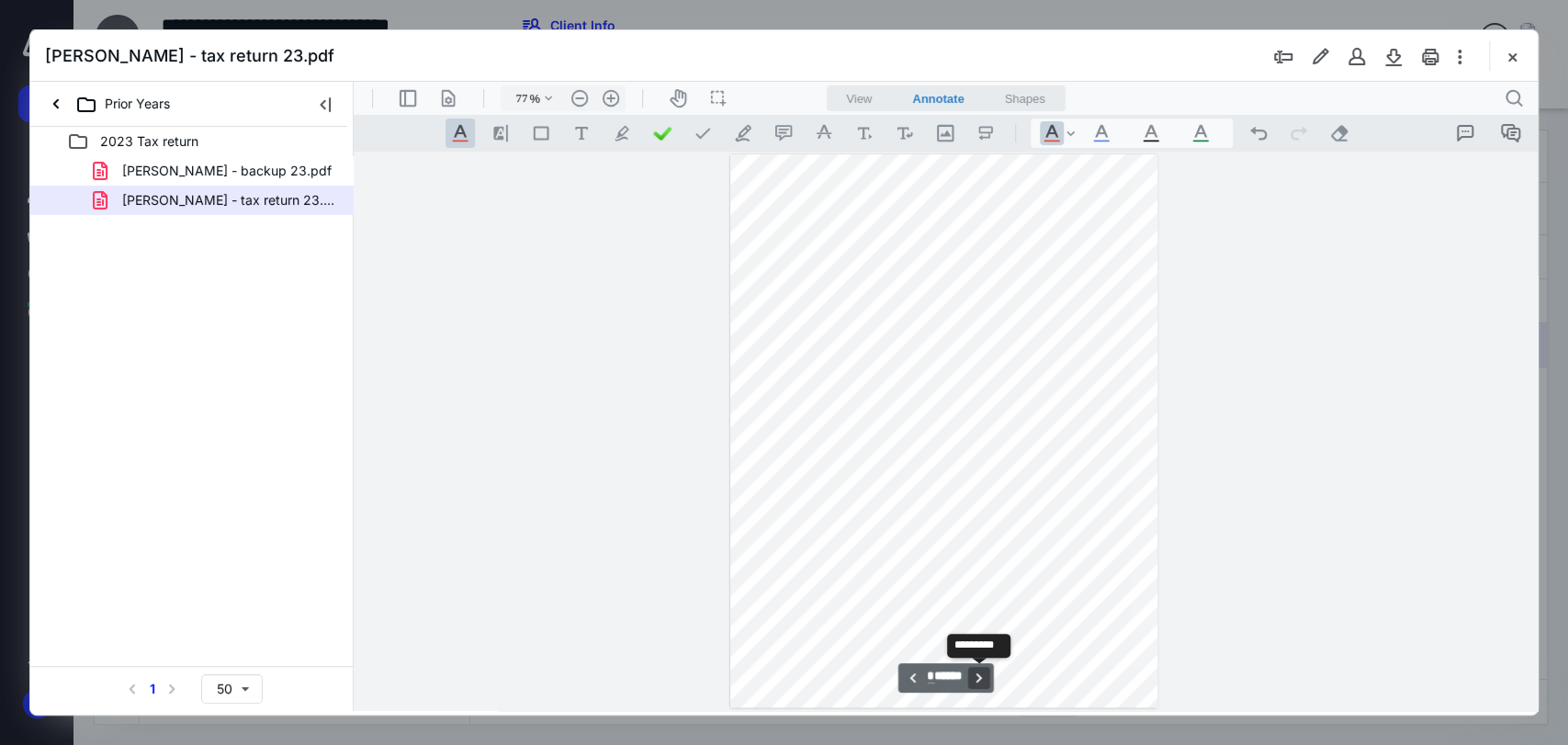 click on "**********" at bounding box center [979, 678] 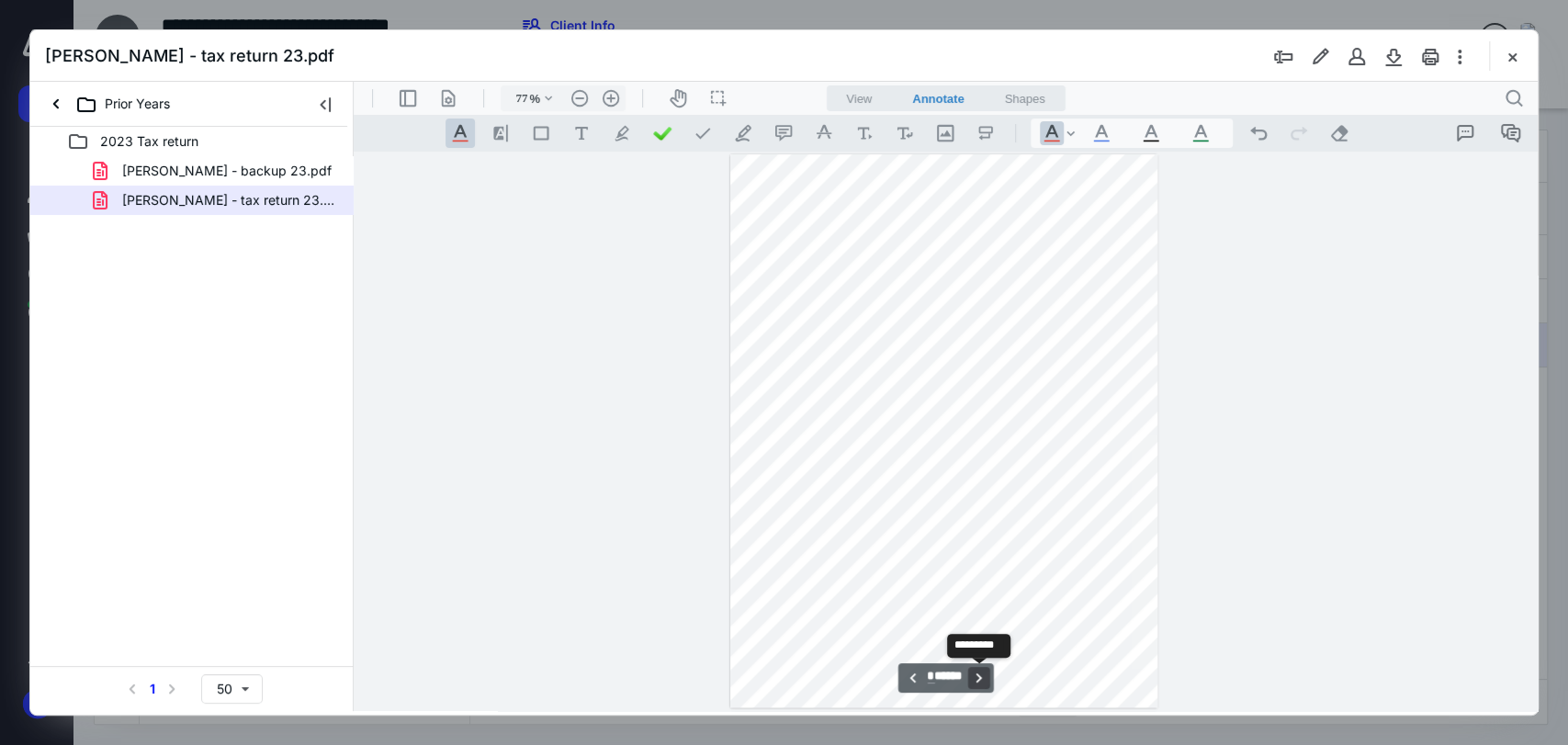 click on "**********" at bounding box center [979, 678] 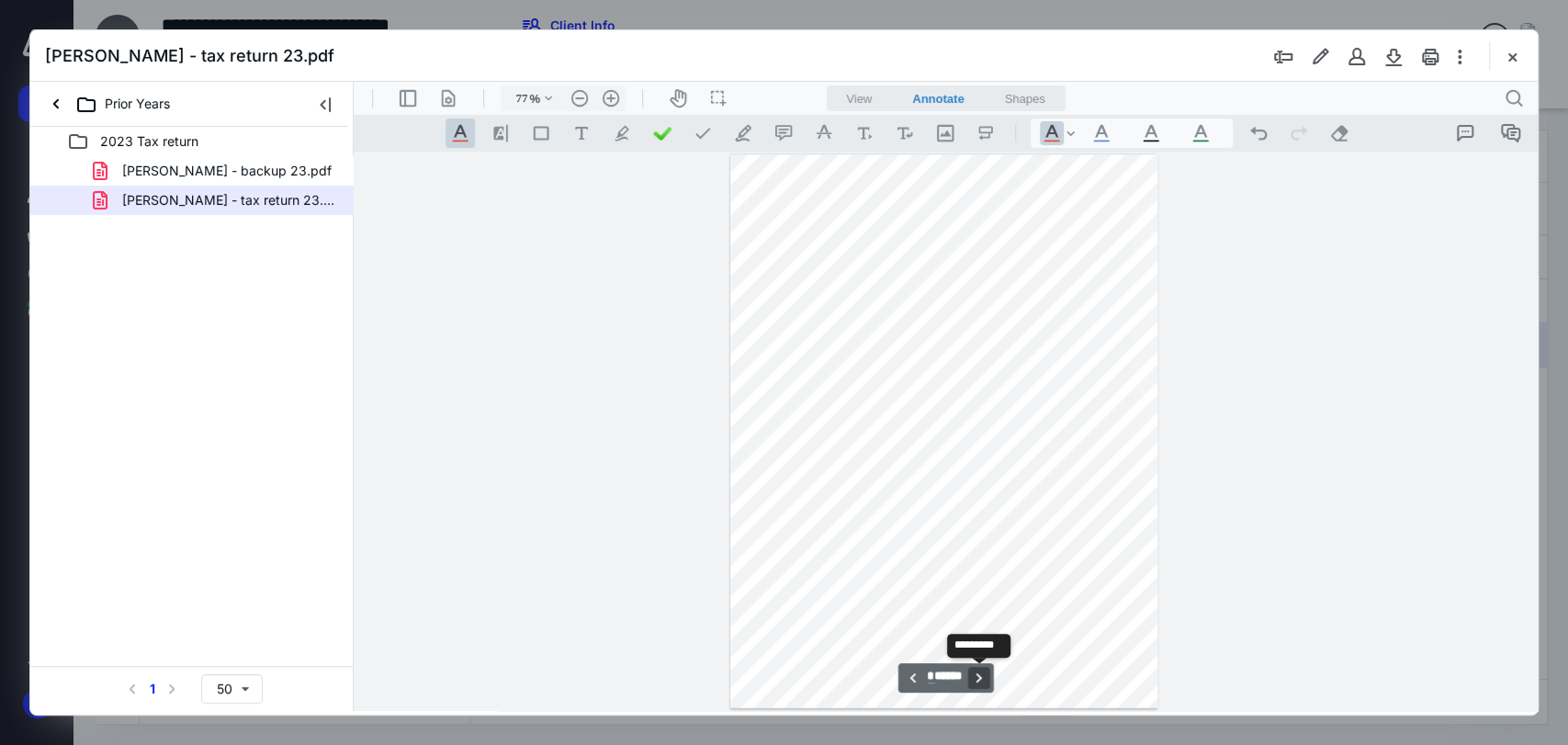click on "**********" at bounding box center (979, 678) 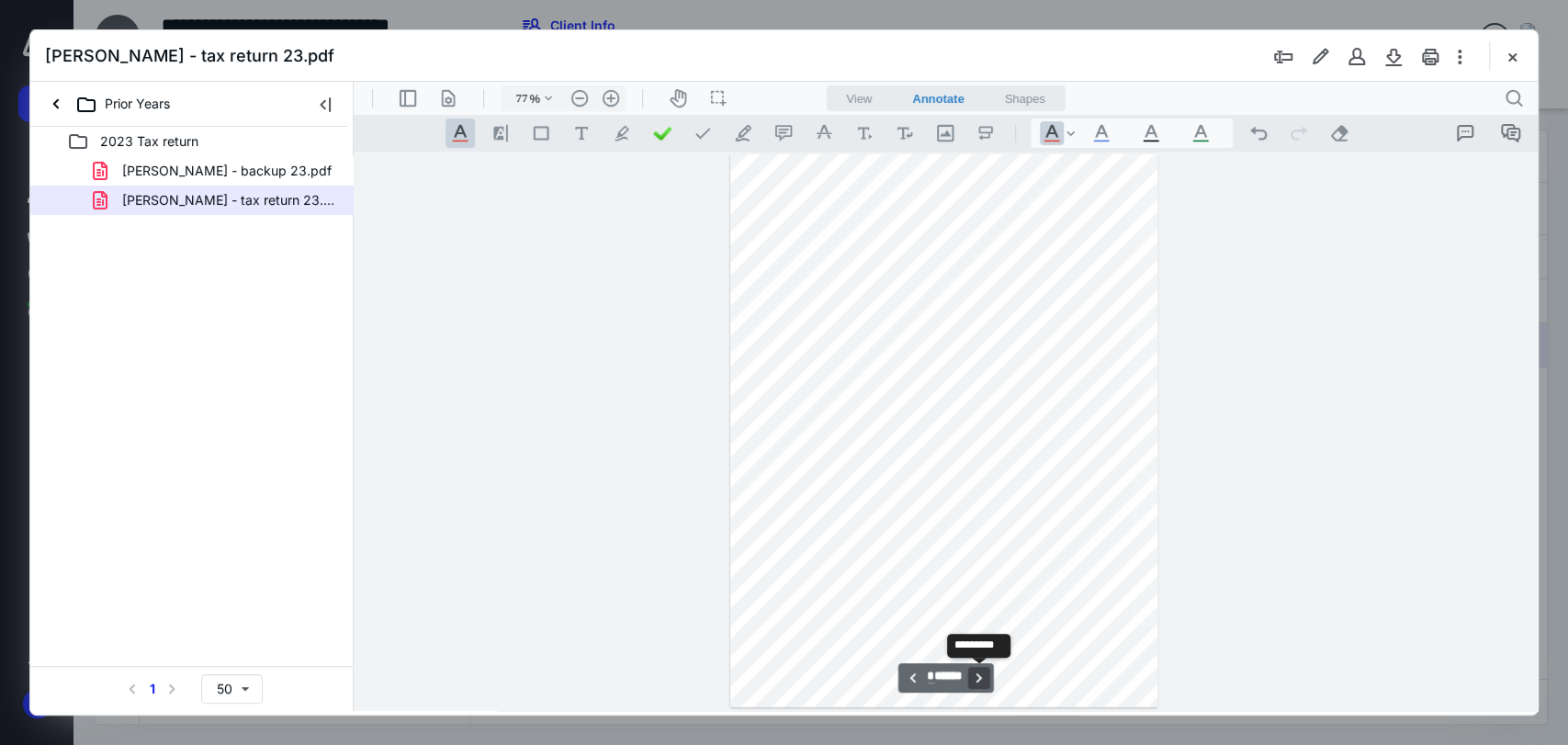 click on "**********" at bounding box center (979, 678) 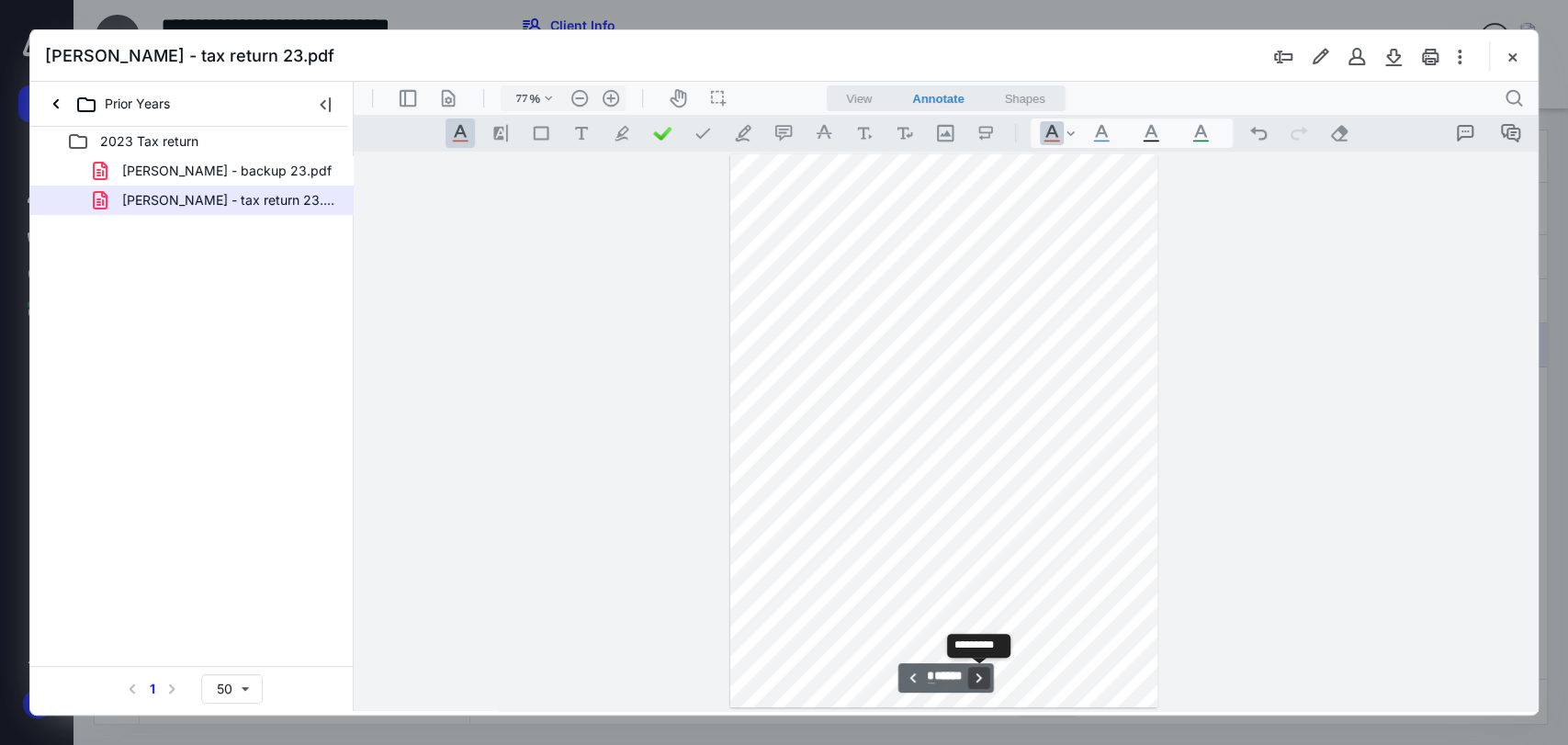 click on "**********" at bounding box center (979, 678) 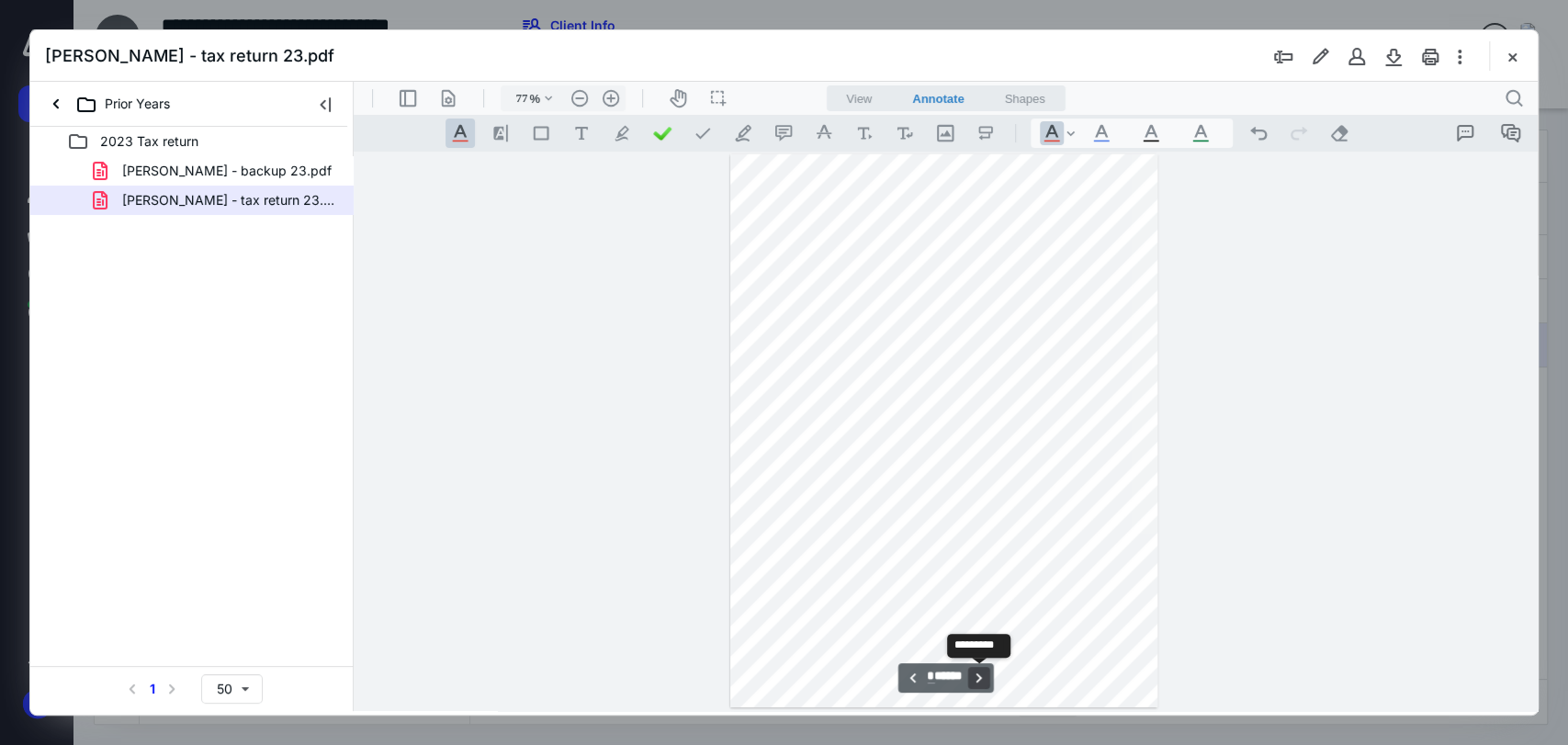 scroll, scrollTop: 4468, scrollLeft: 0, axis: vertical 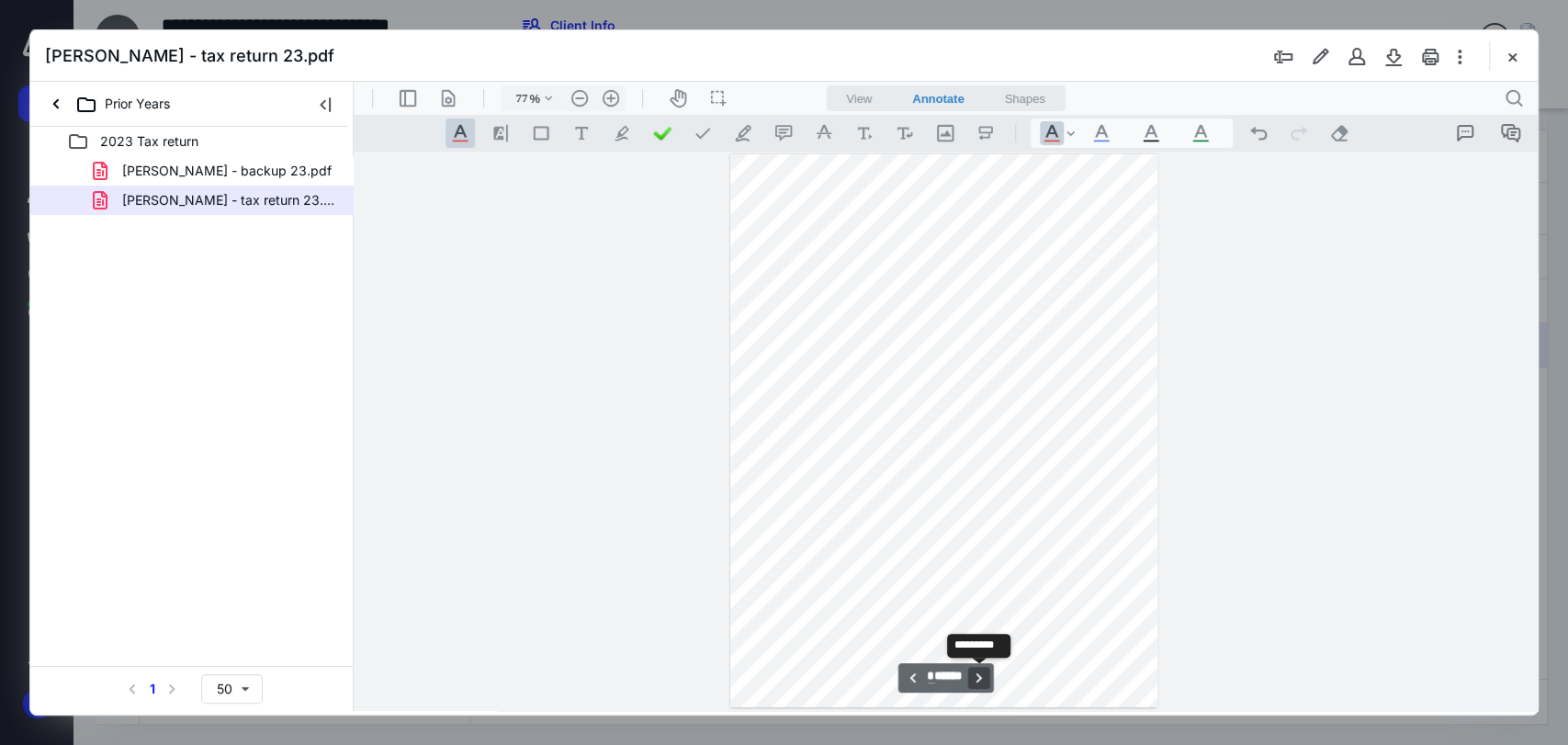 click on "**********" at bounding box center [979, 678] 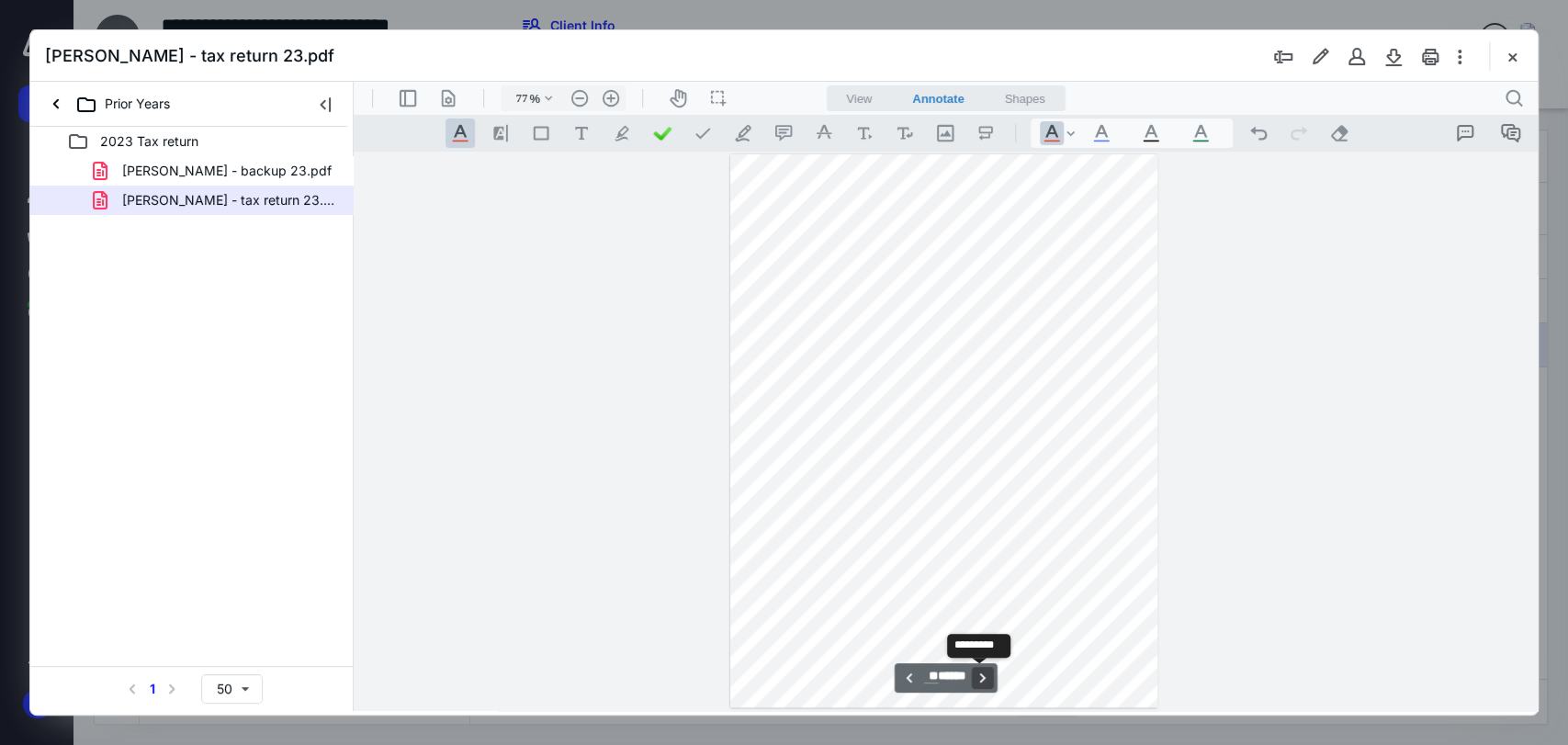 click on "**********" at bounding box center (983, 678) 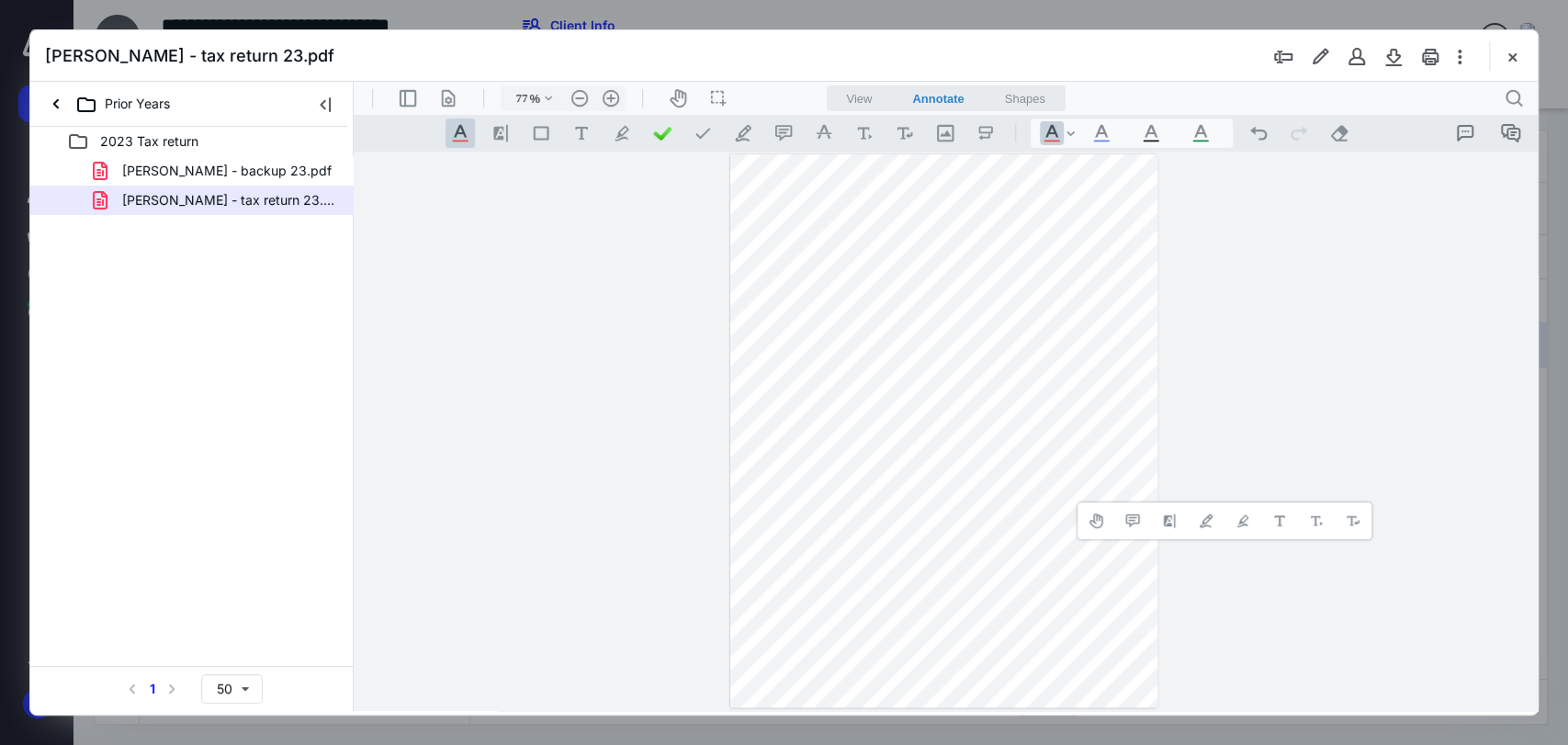 click on "**********" at bounding box center [945, 431] 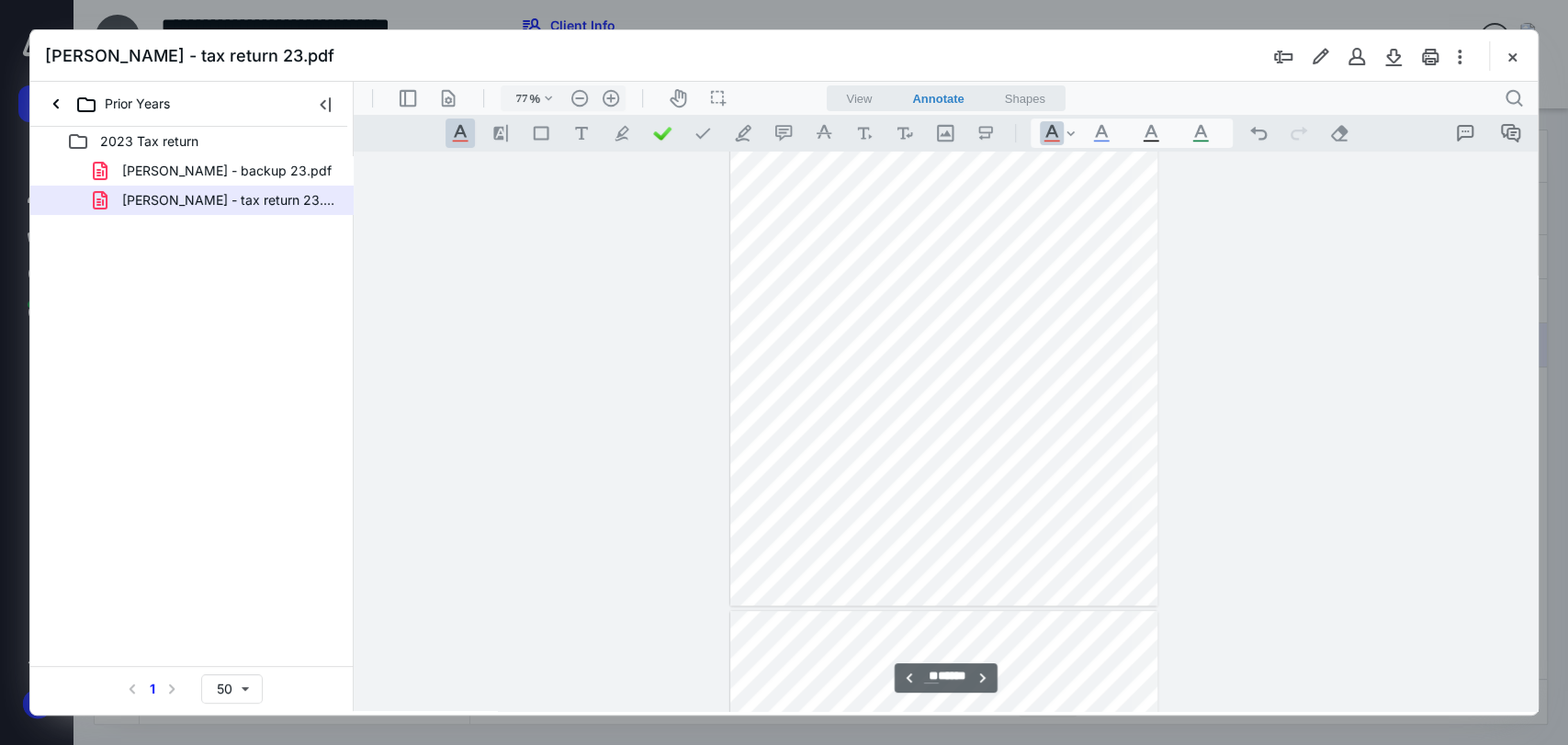 type on "**" 